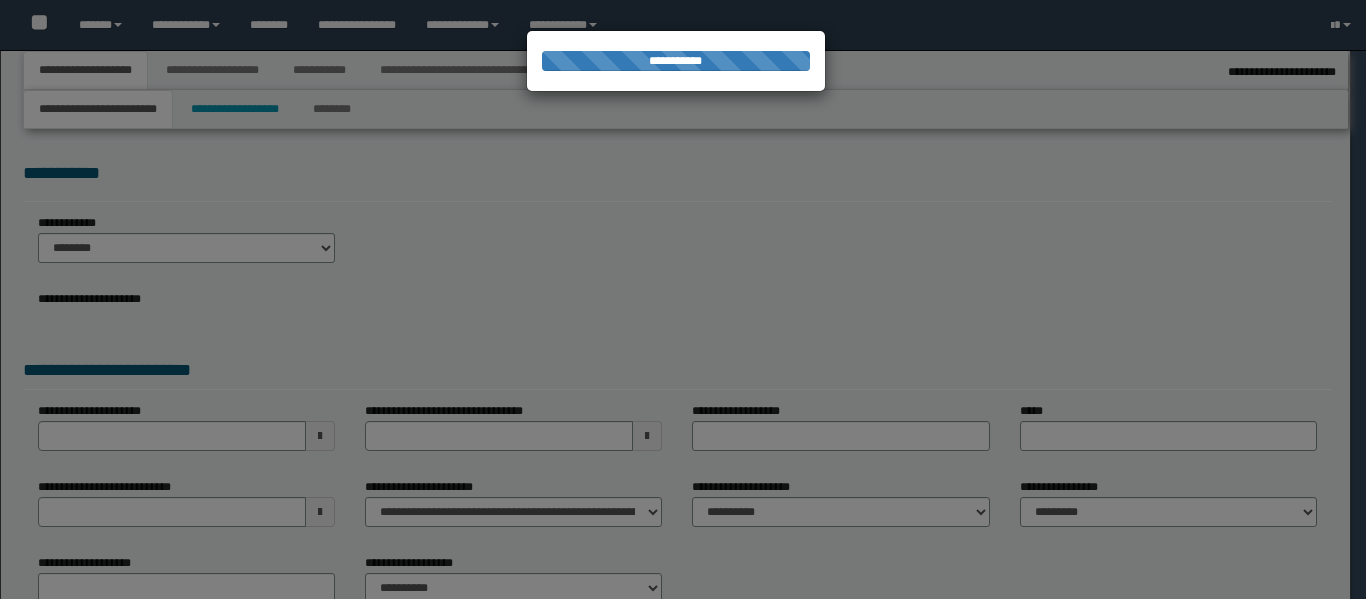 select on "*" 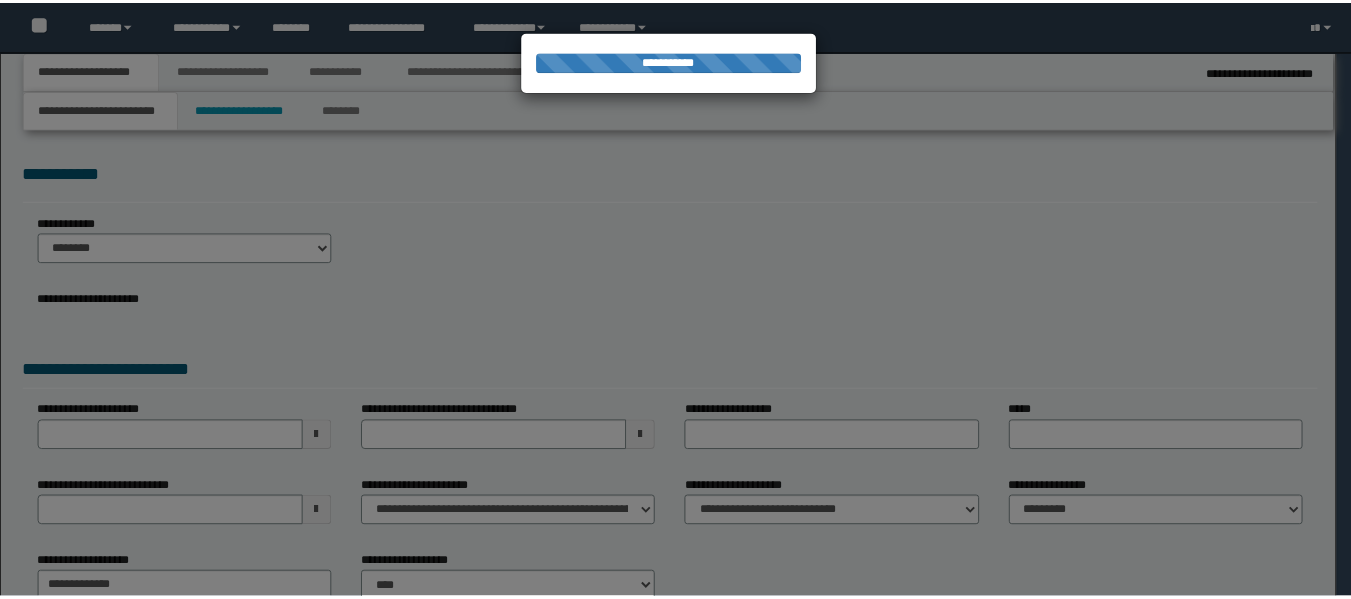 scroll, scrollTop: 0, scrollLeft: 0, axis: both 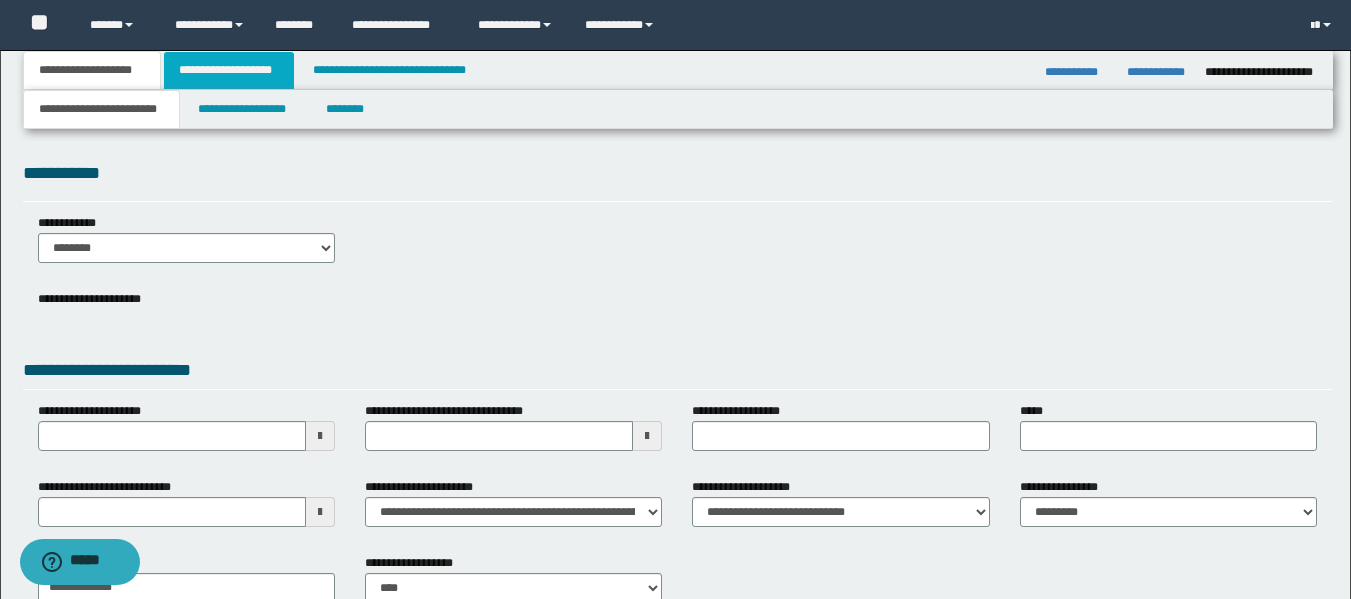 click on "**********" at bounding box center (229, 70) 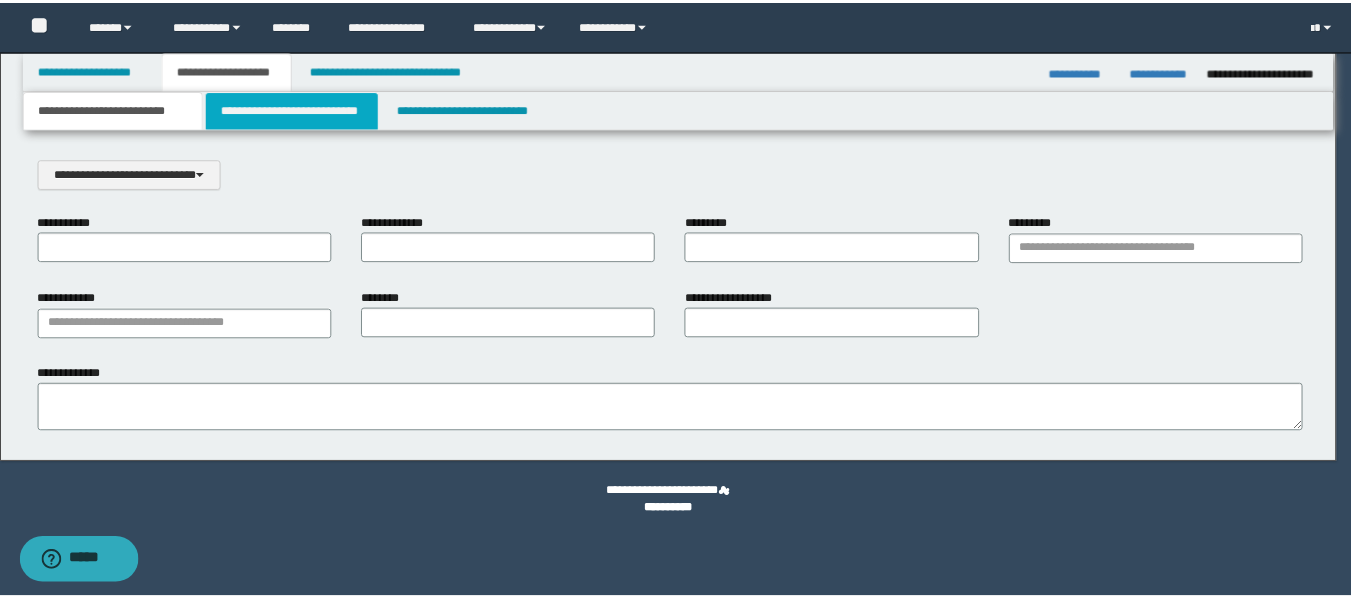 scroll, scrollTop: 0, scrollLeft: 0, axis: both 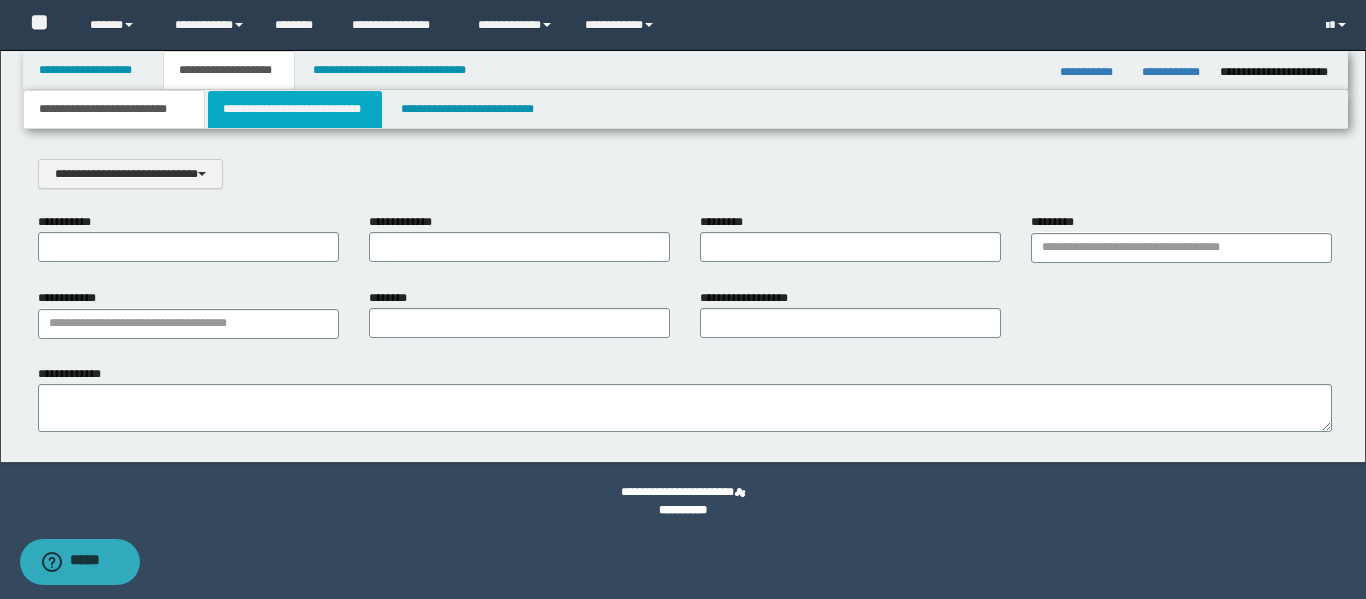 click on "**********" at bounding box center [295, 109] 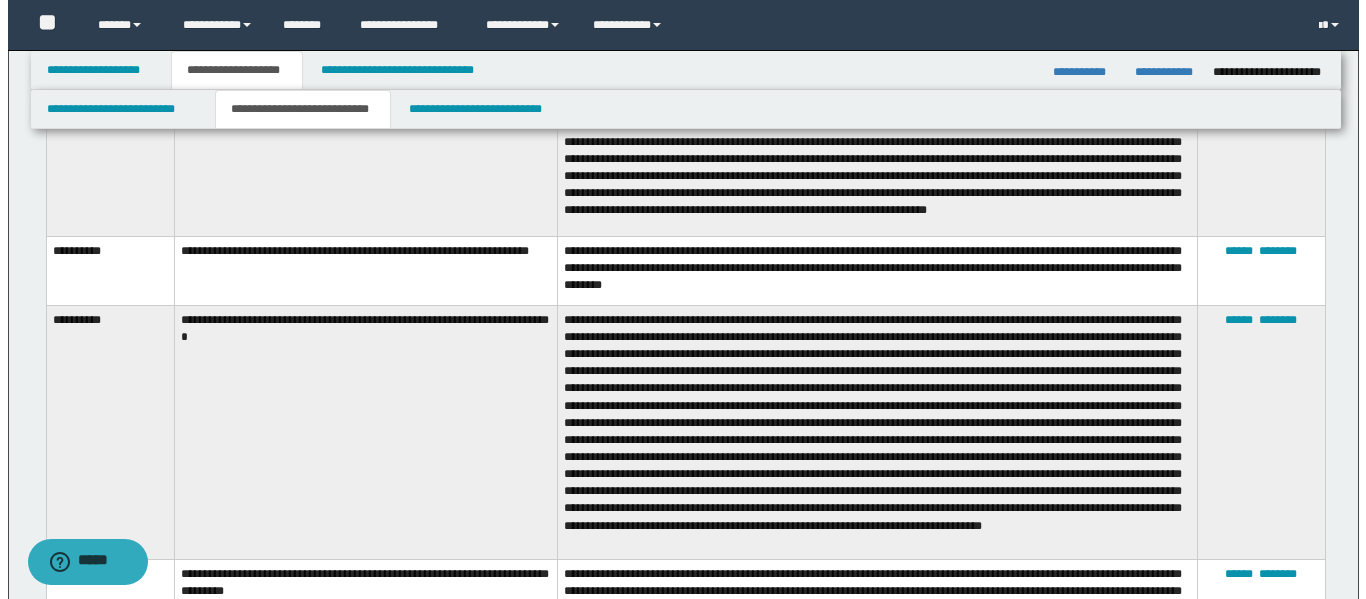 scroll, scrollTop: 1200, scrollLeft: 0, axis: vertical 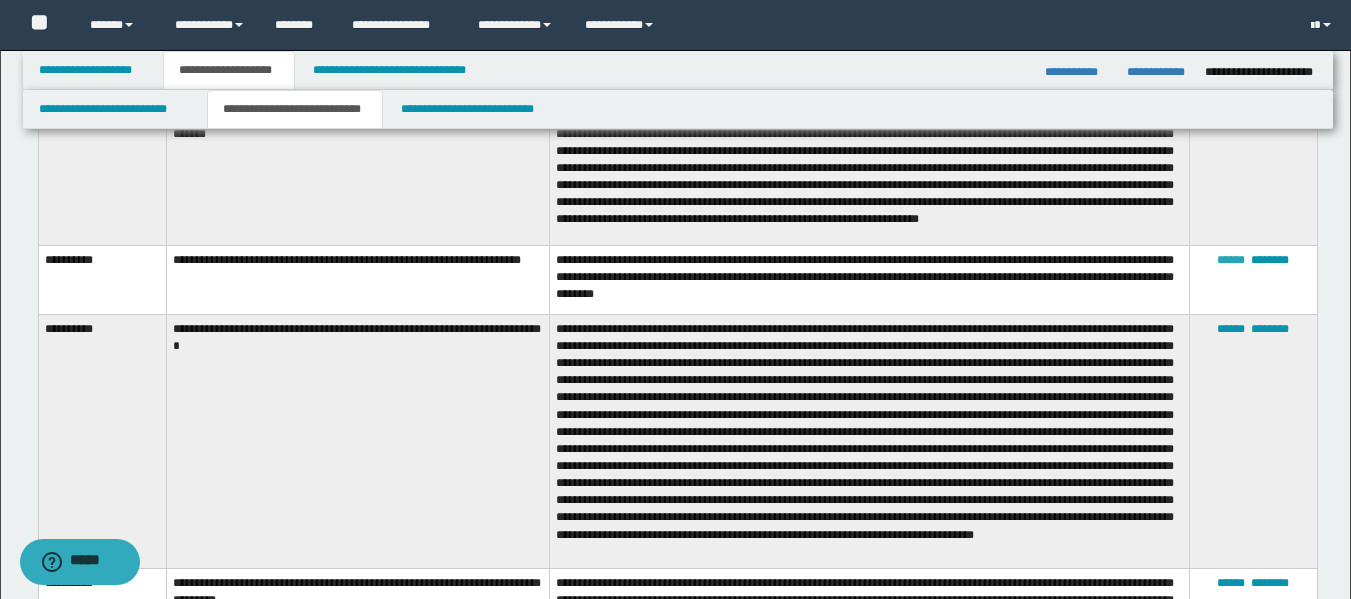 click on "******" at bounding box center [1231, 260] 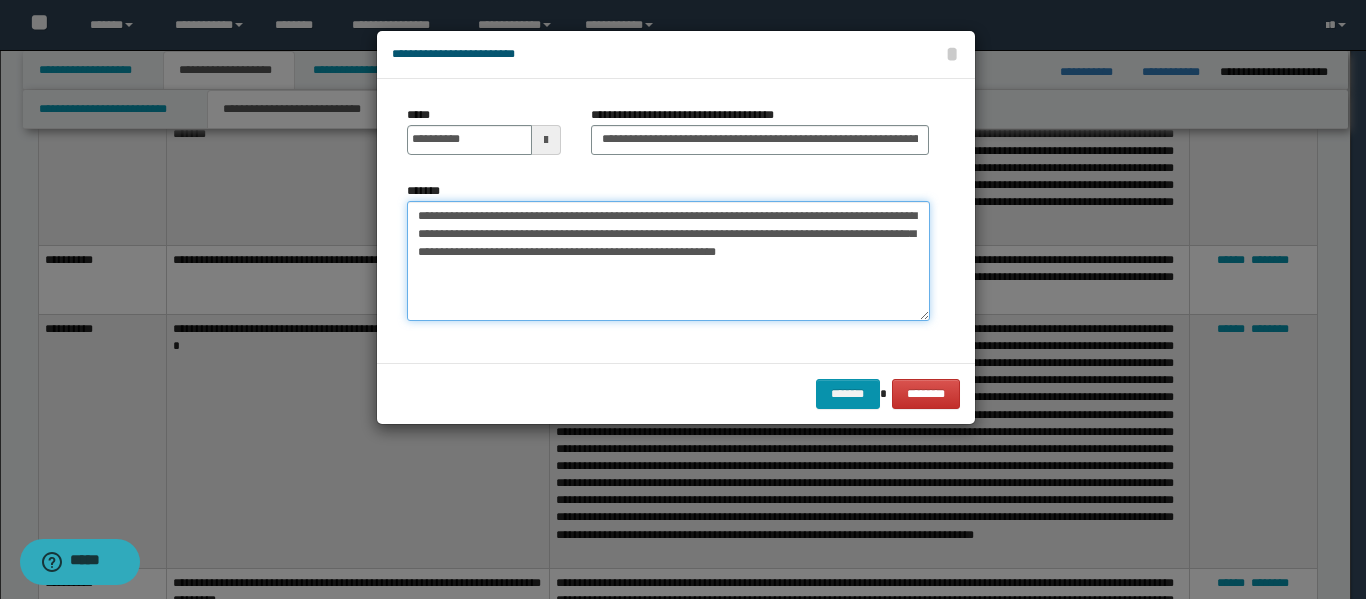 click on "**********" at bounding box center (668, 261) 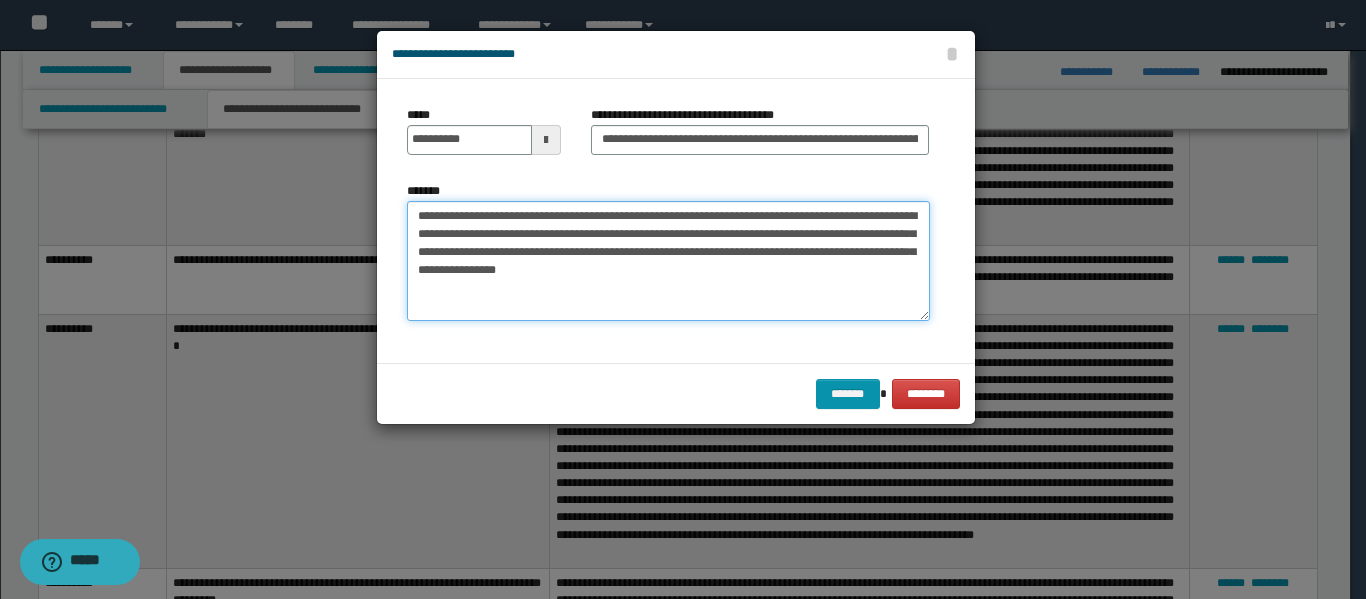 click on "**********" at bounding box center [668, 261] 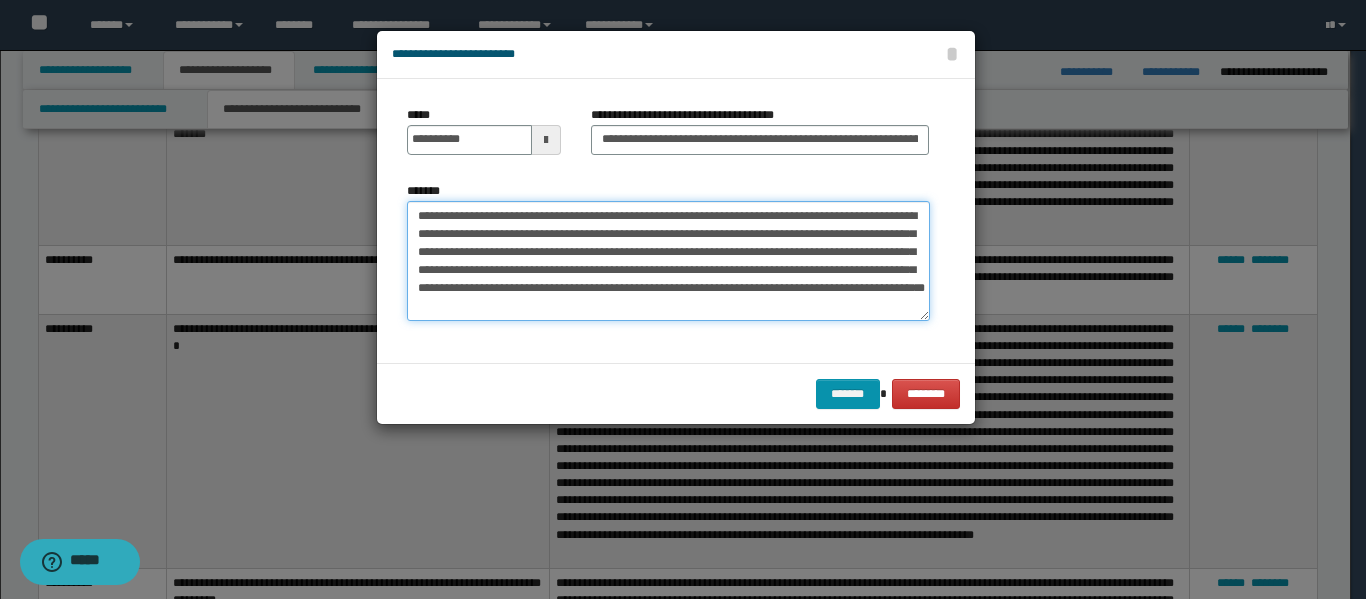 click on "**********" at bounding box center [668, 261] 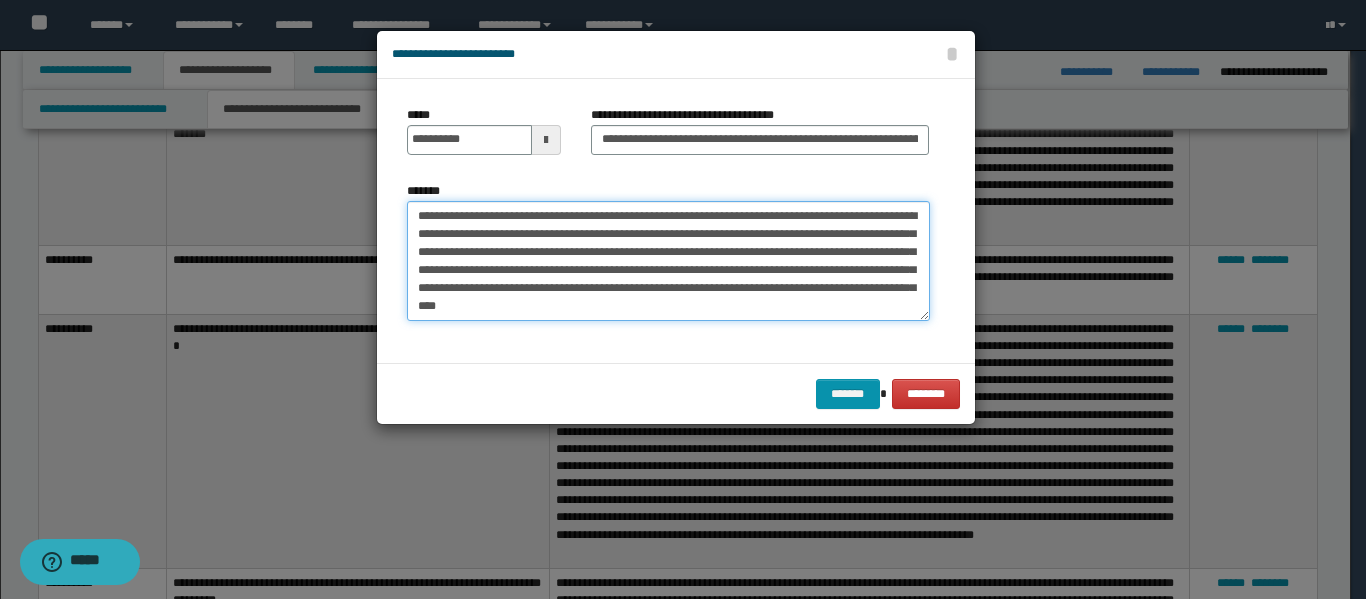click on "**********" at bounding box center [668, 261] 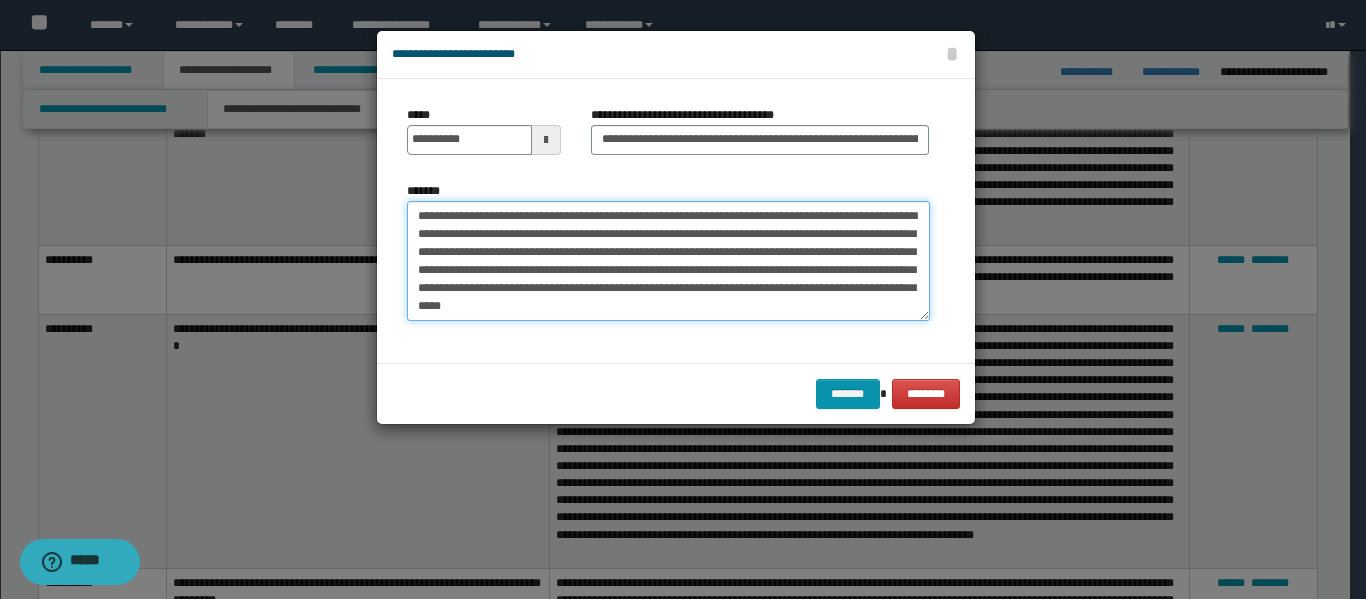 click on "**********" at bounding box center [668, 261] 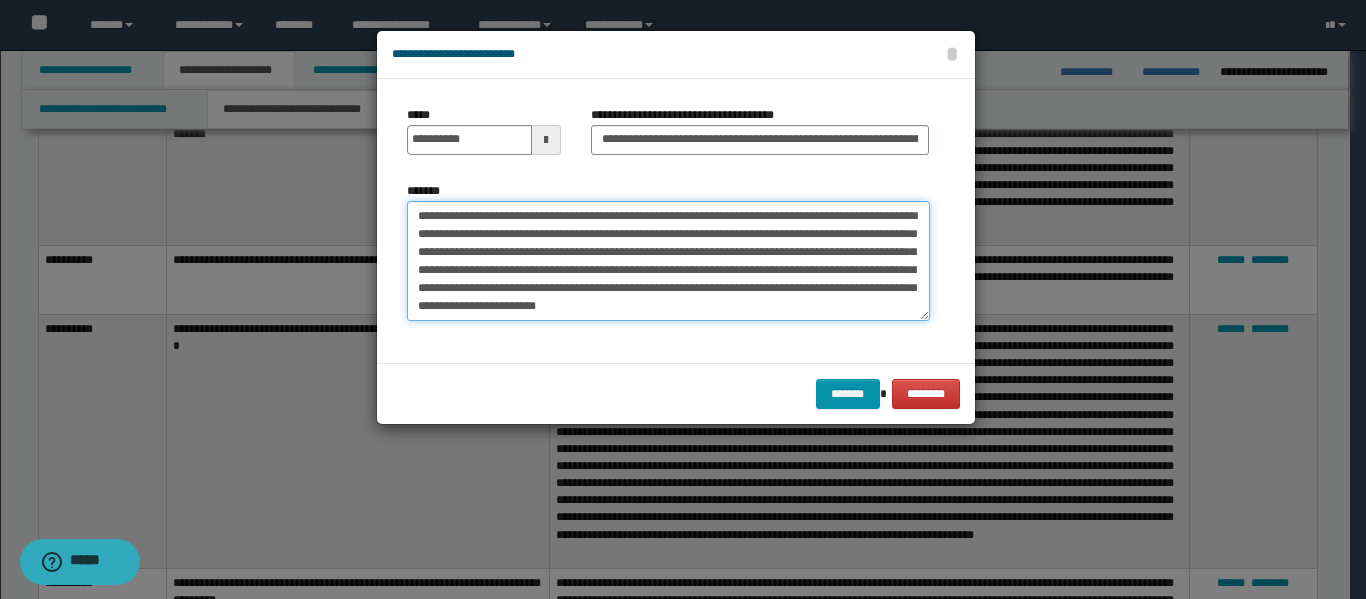 click on "**********" at bounding box center (668, 261) 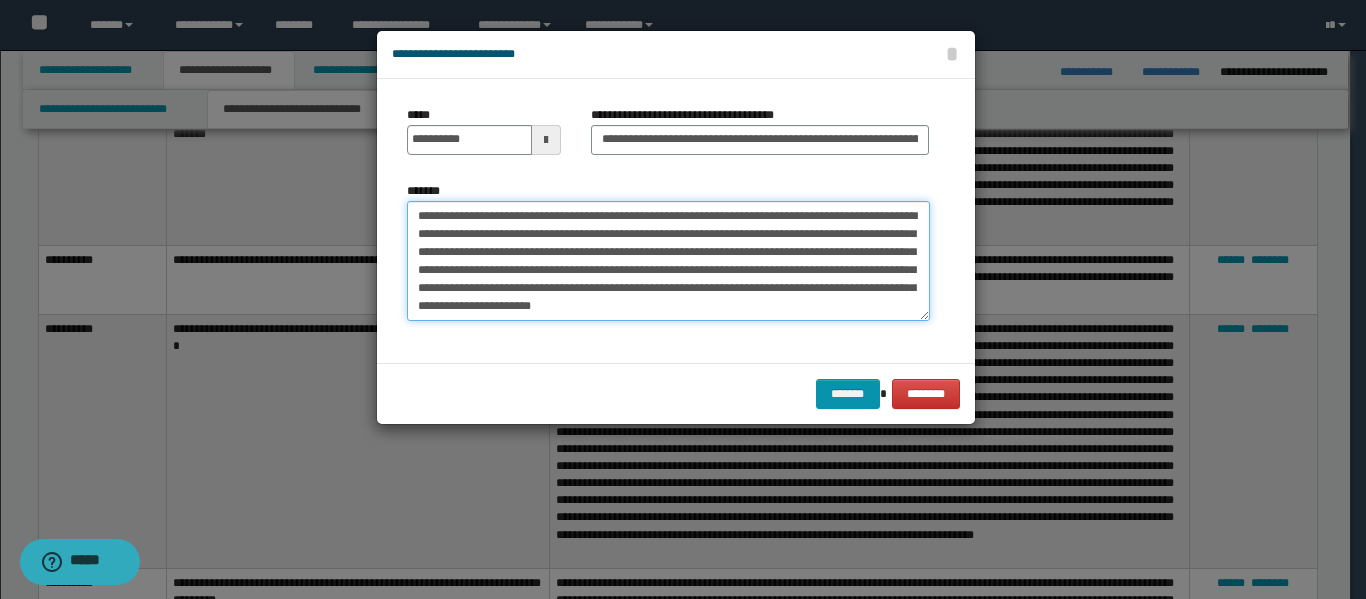 click on "**********" at bounding box center (668, 261) 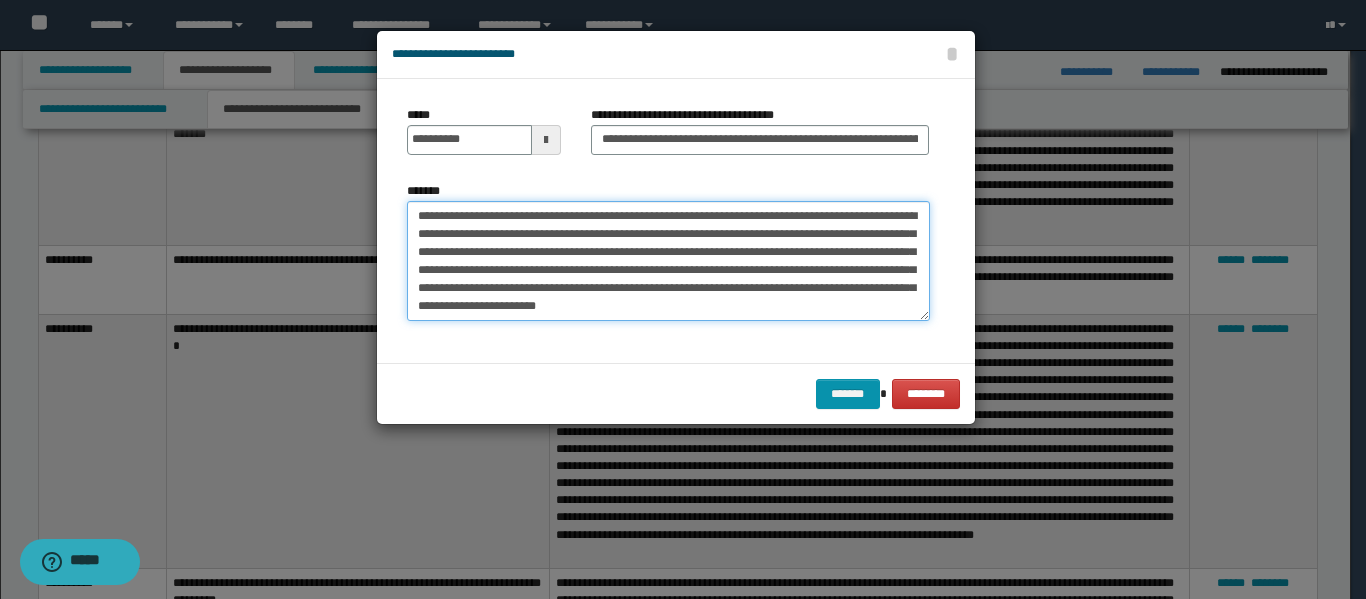 click on "**********" at bounding box center (668, 261) 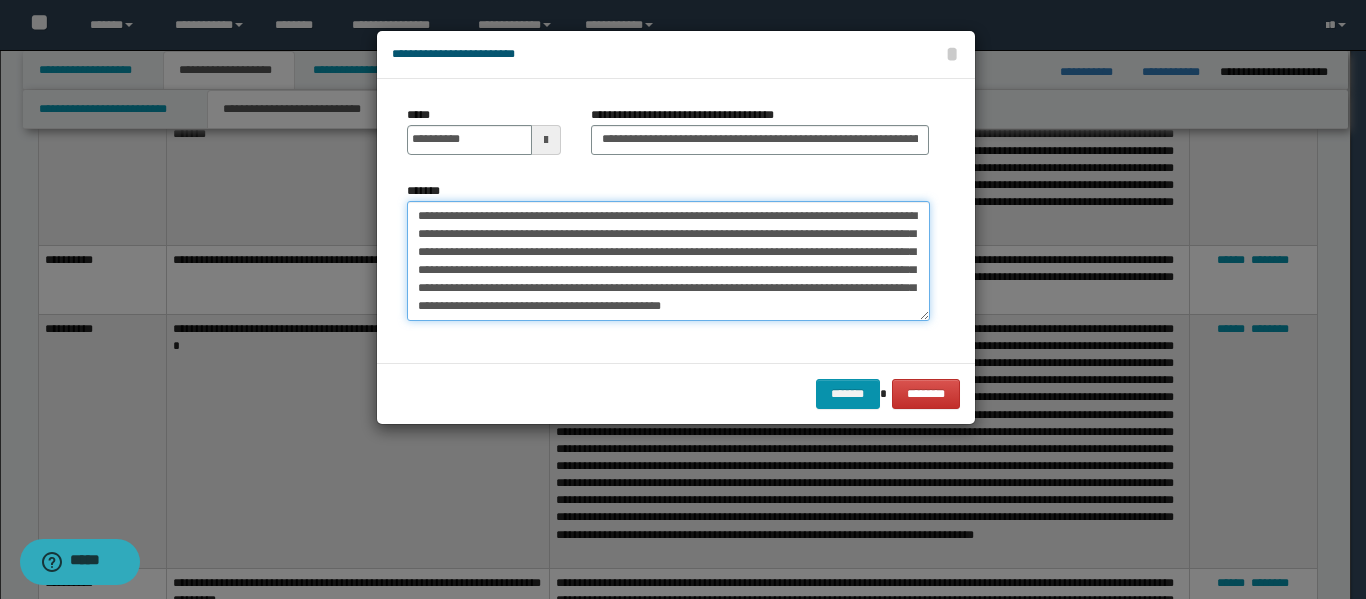 scroll, scrollTop: 12, scrollLeft: 0, axis: vertical 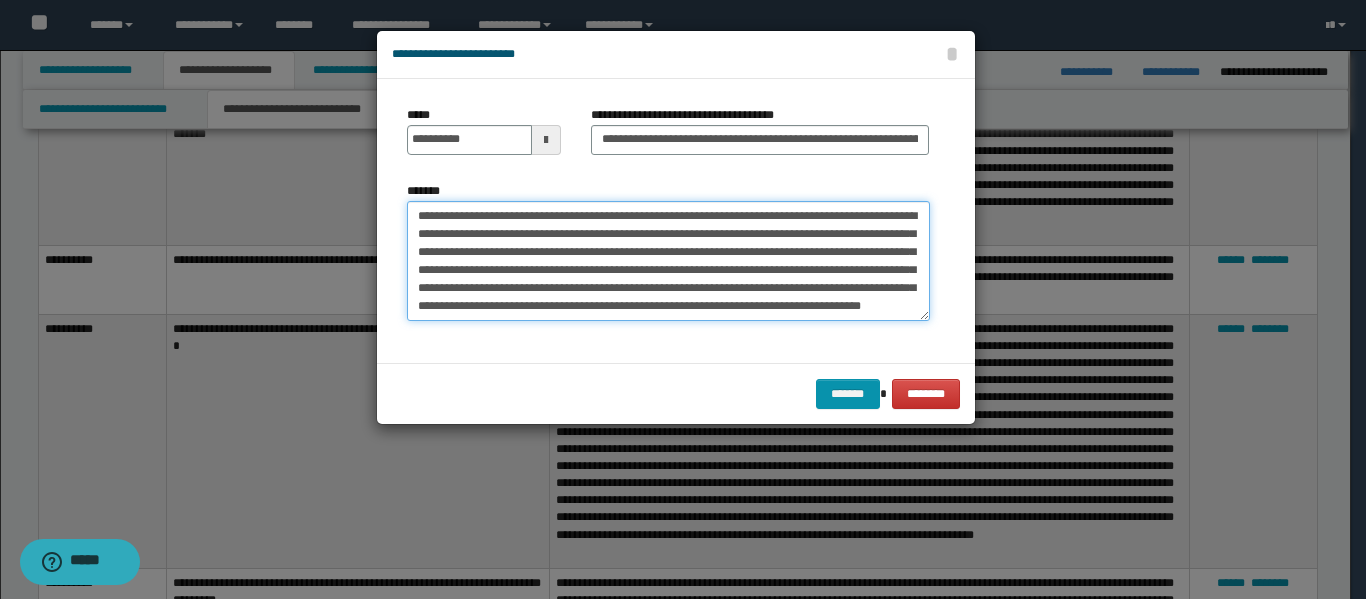 click on "**********" at bounding box center [668, 261] 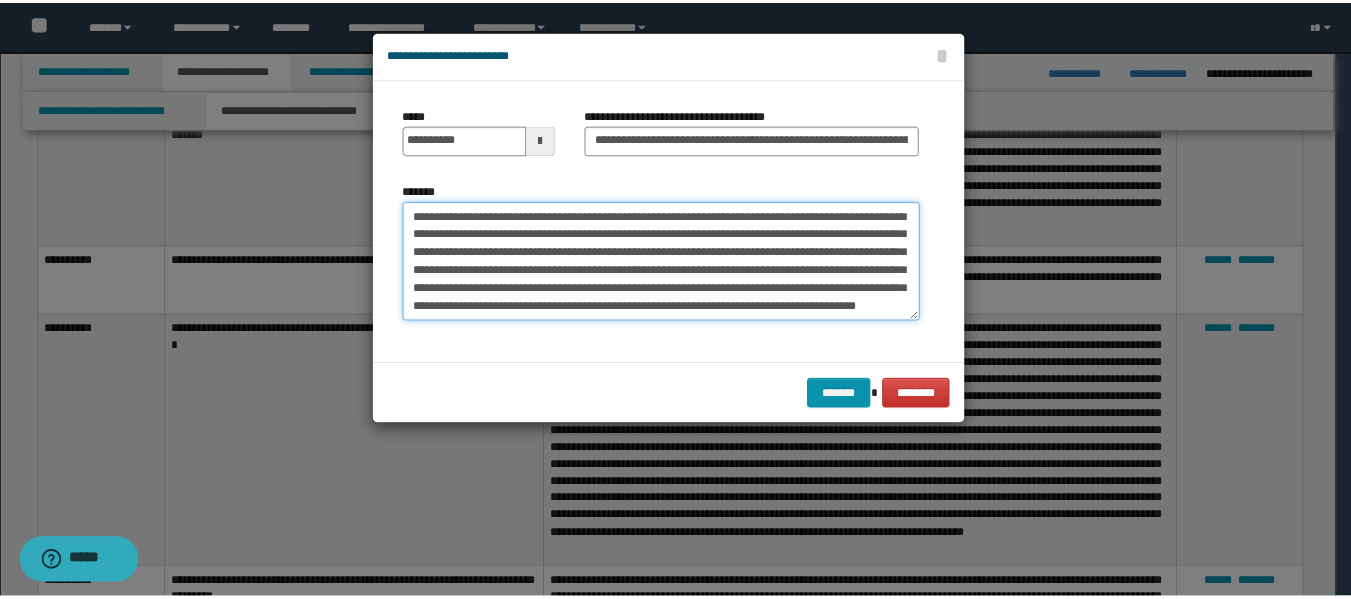 scroll, scrollTop: 18, scrollLeft: 0, axis: vertical 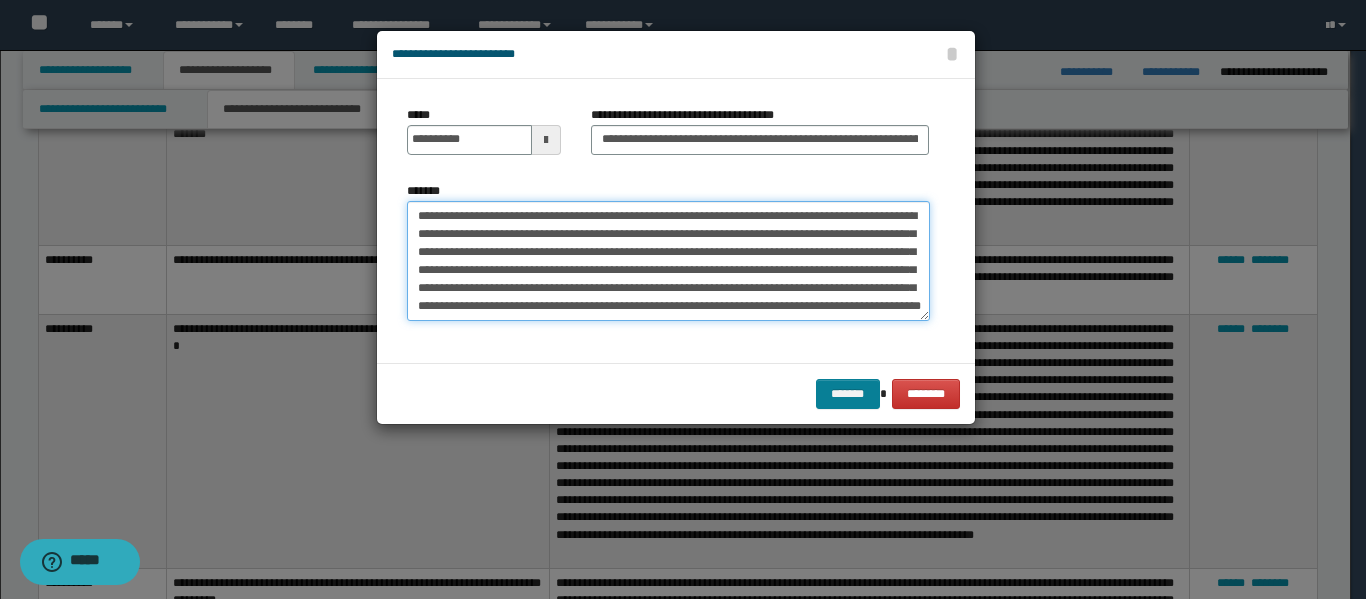 type on "**********" 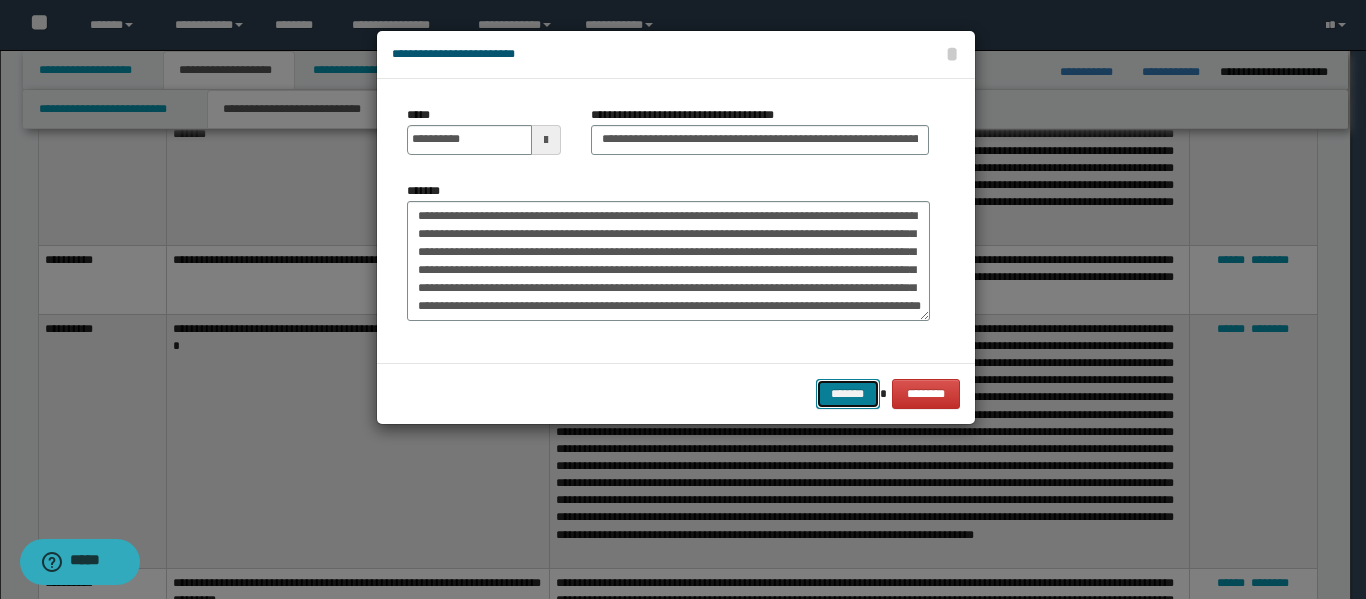 click on "*******" at bounding box center [848, 394] 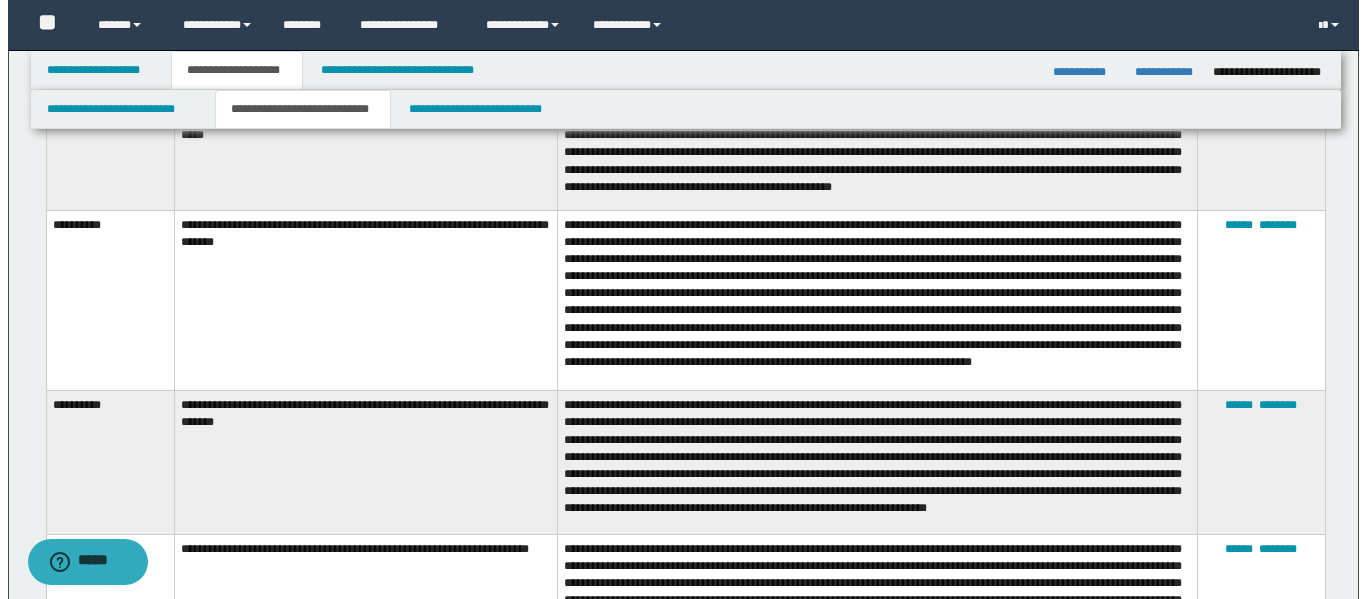 scroll, scrollTop: 700, scrollLeft: 0, axis: vertical 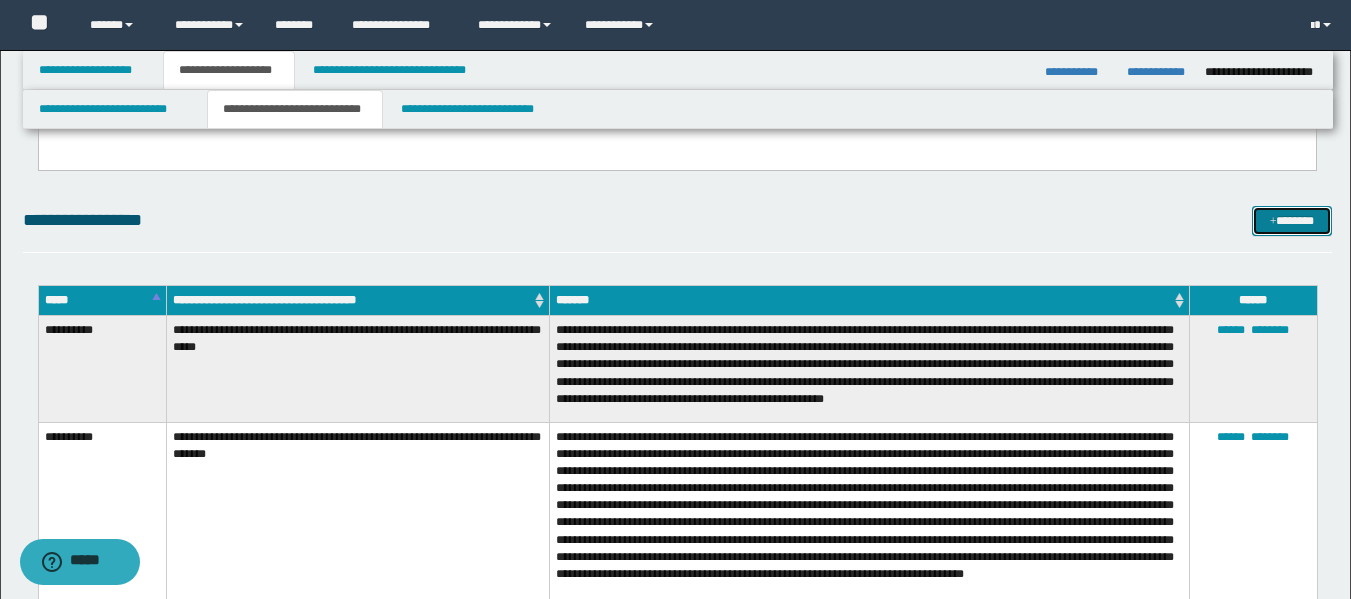 click on "*******" at bounding box center (1292, 221) 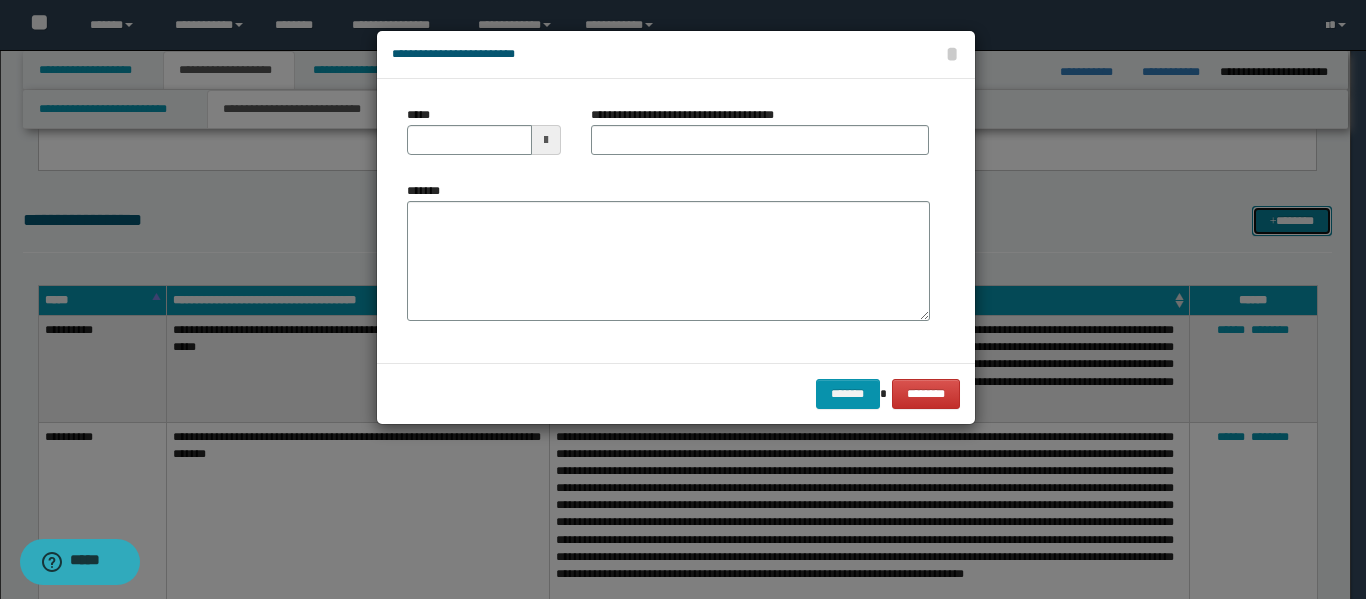 scroll, scrollTop: 0, scrollLeft: 0, axis: both 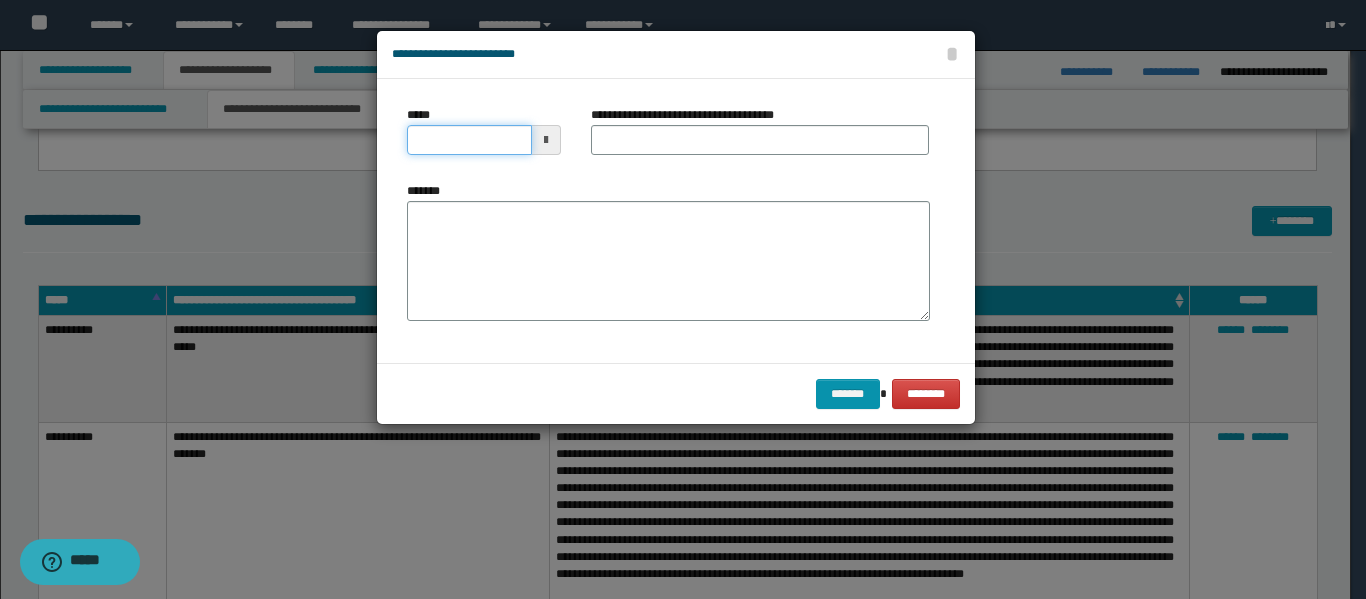 click on "*****" at bounding box center [469, 140] 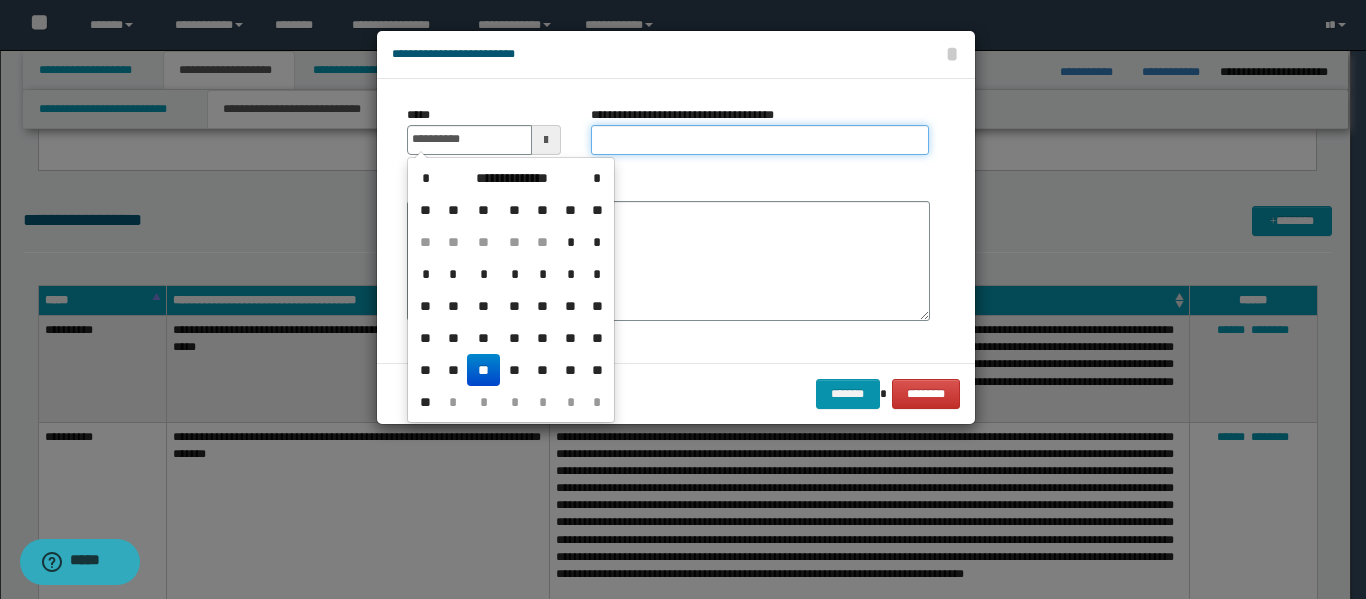 type on "**********" 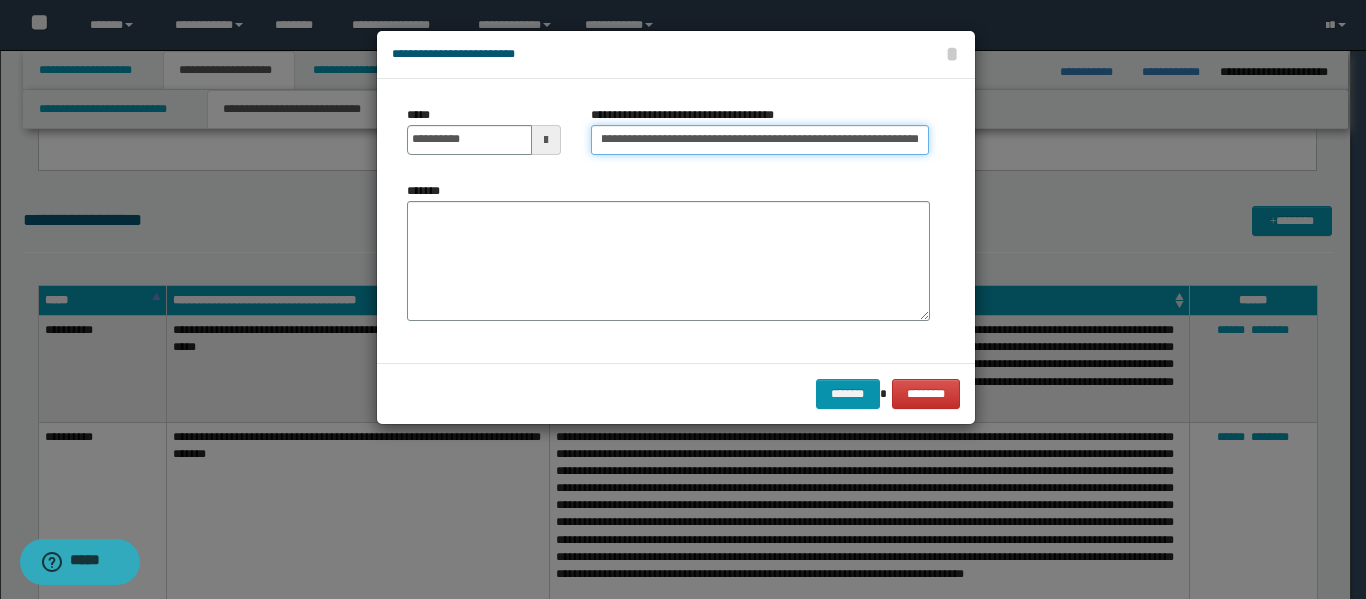 scroll, scrollTop: 0, scrollLeft: 148, axis: horizontal 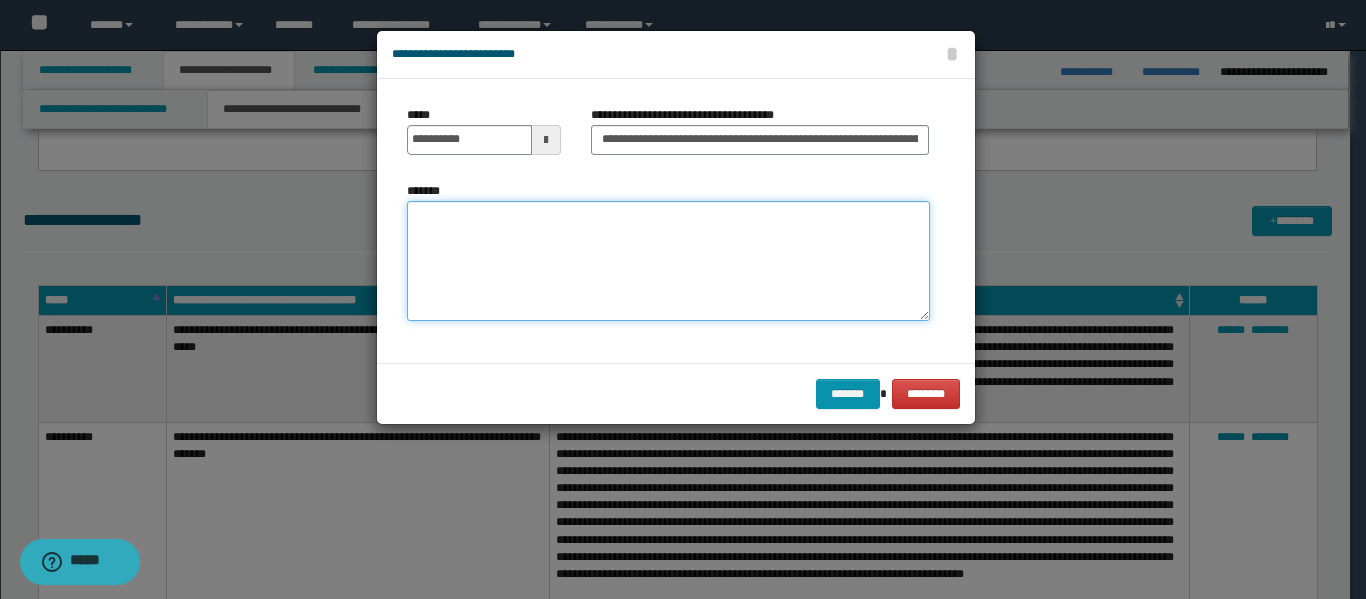 click on "*******" at bounding box center [668, 261] 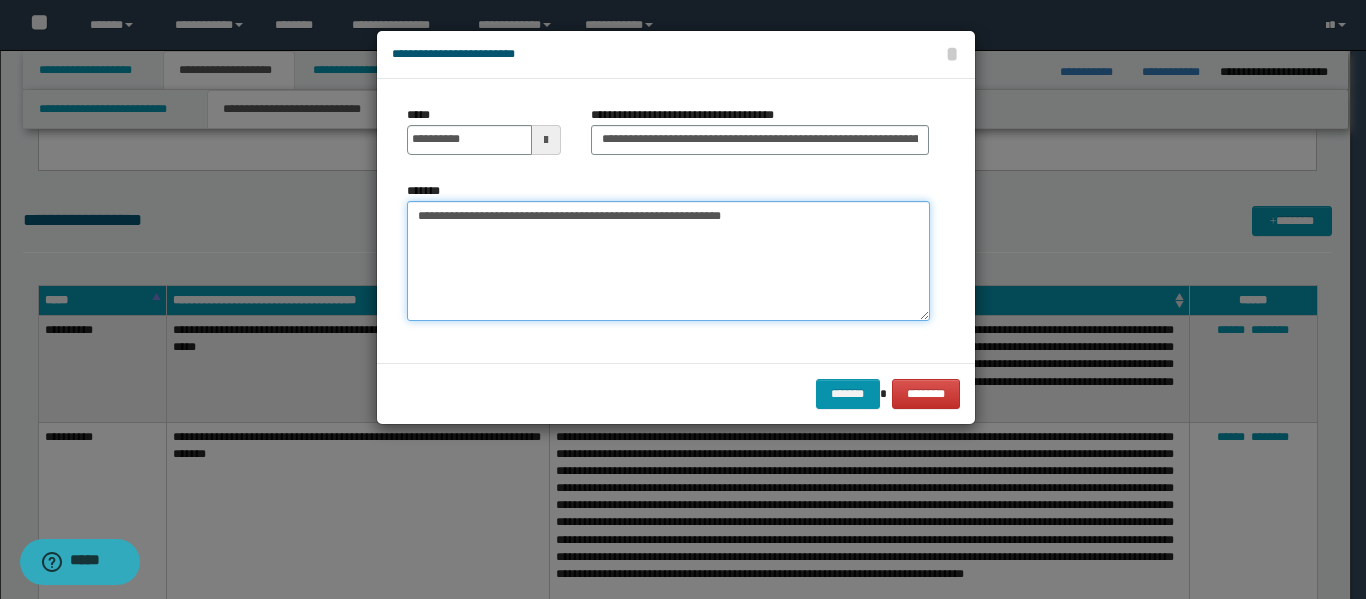 click on "**********" at bounding box center [668, 261] 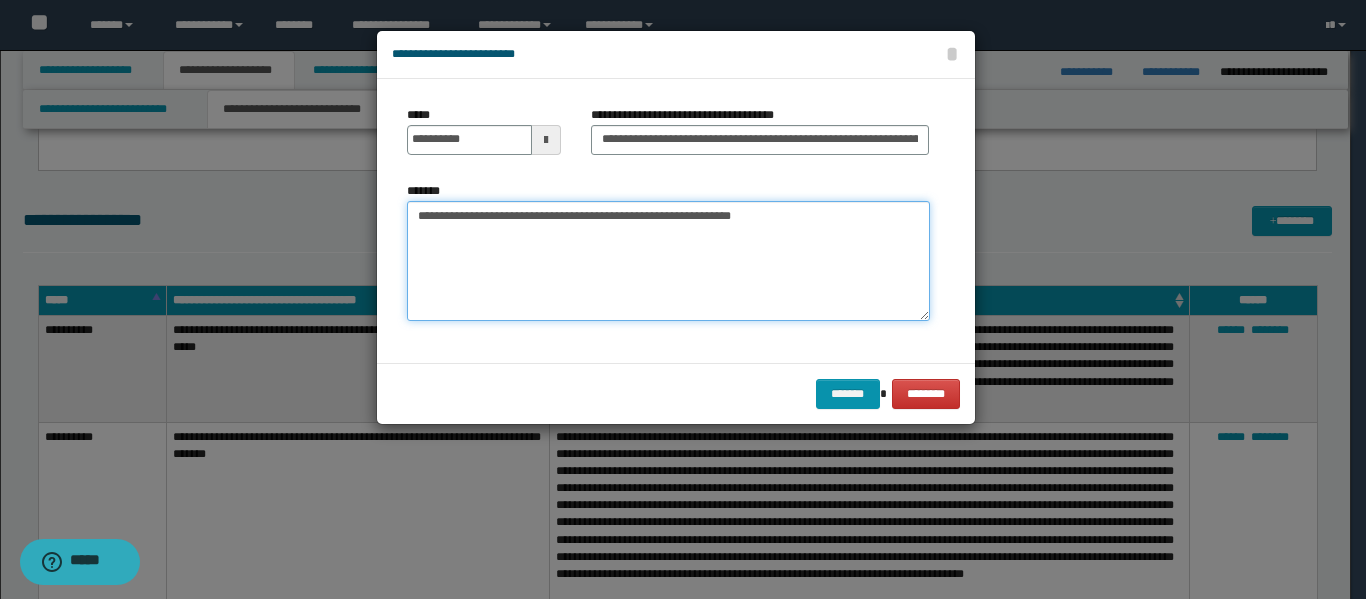 click on "**********" at bounding box center (668, 261) 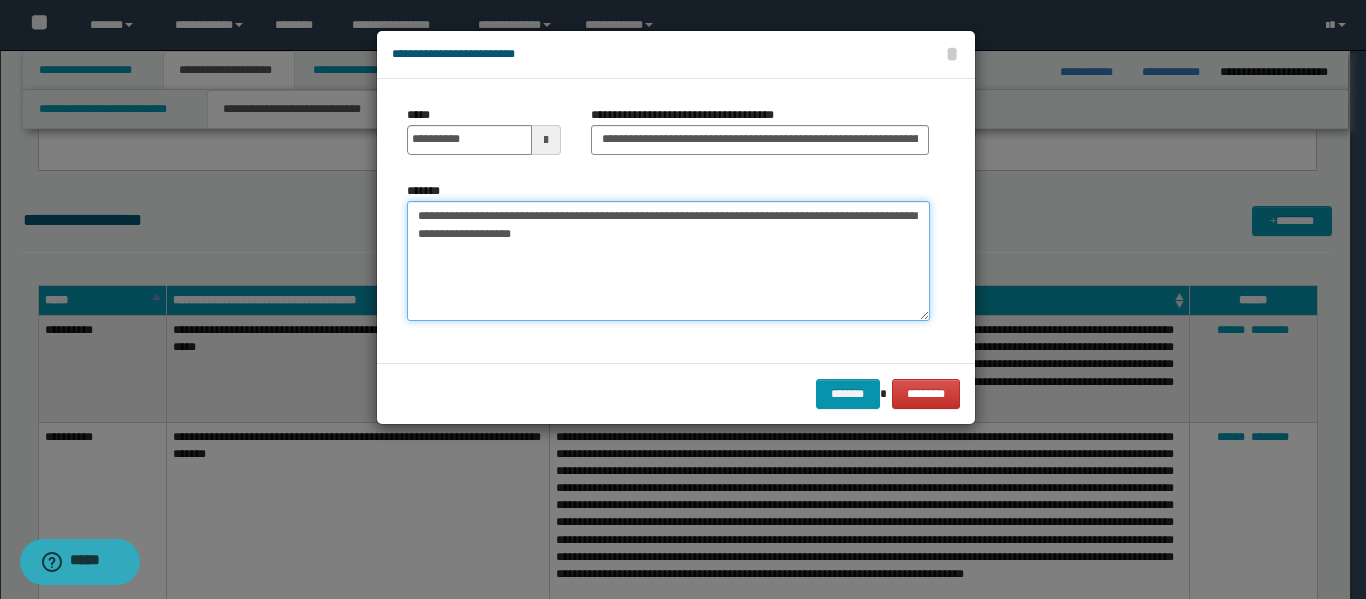 click on "**********" at bounding box center (668, 261) 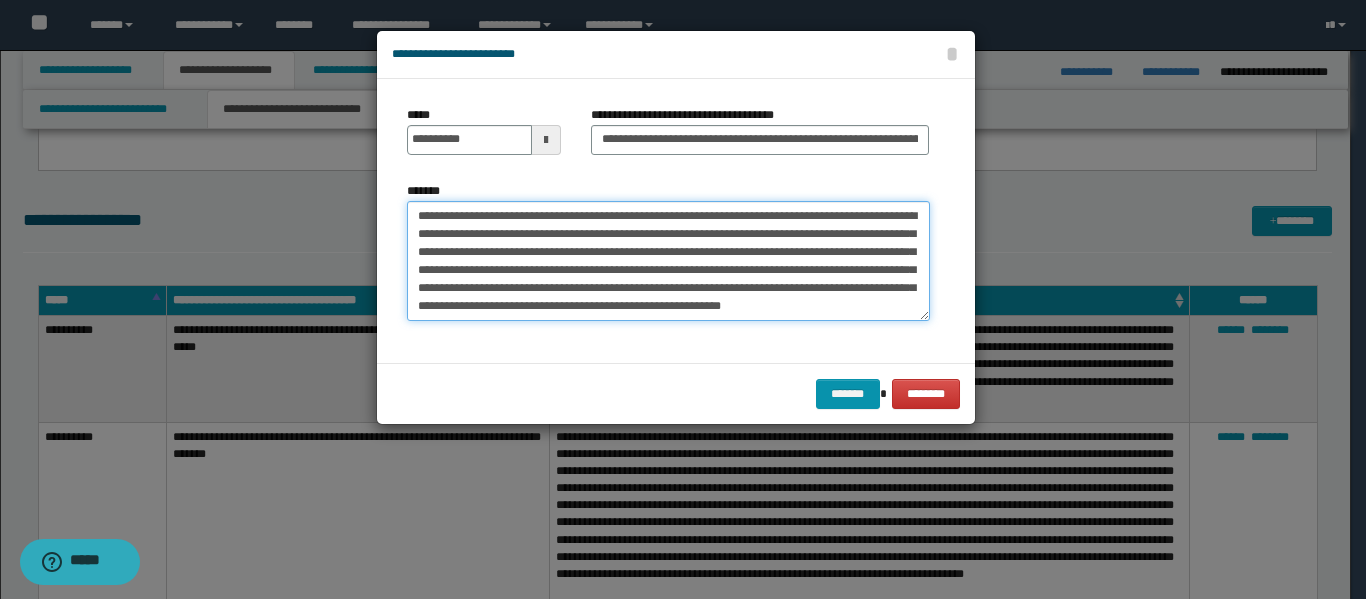click on "**********" at bounding box center (668, 261) 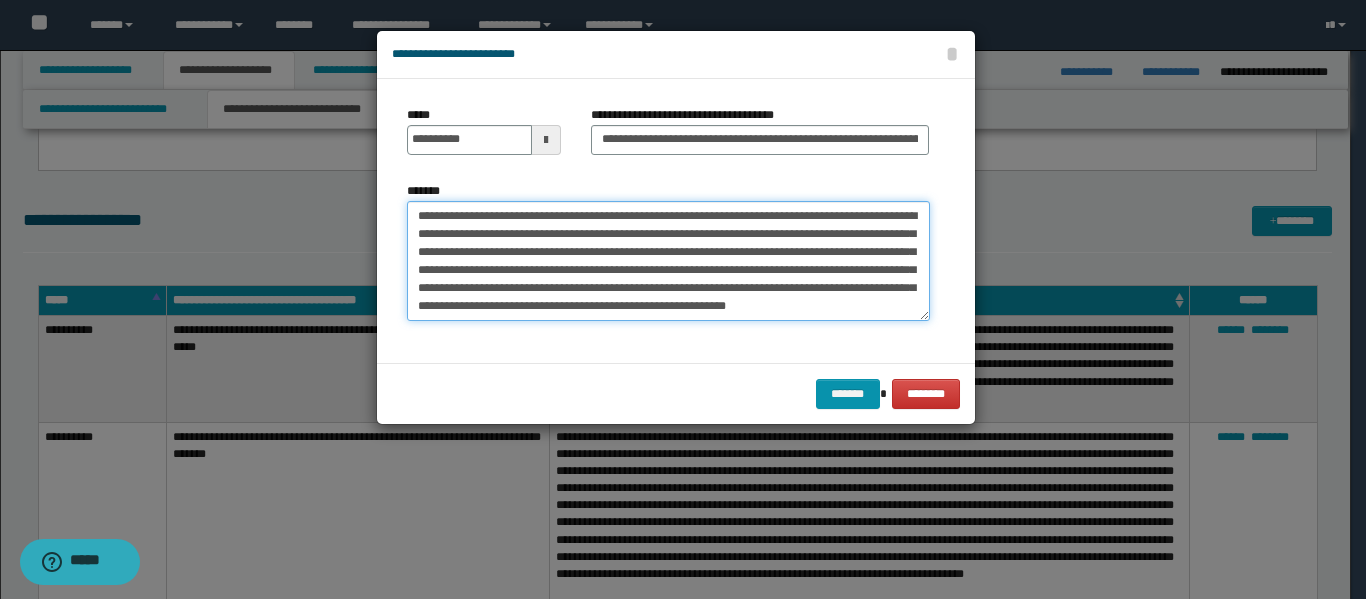 click on "**********" at bounding box center (668, 261) 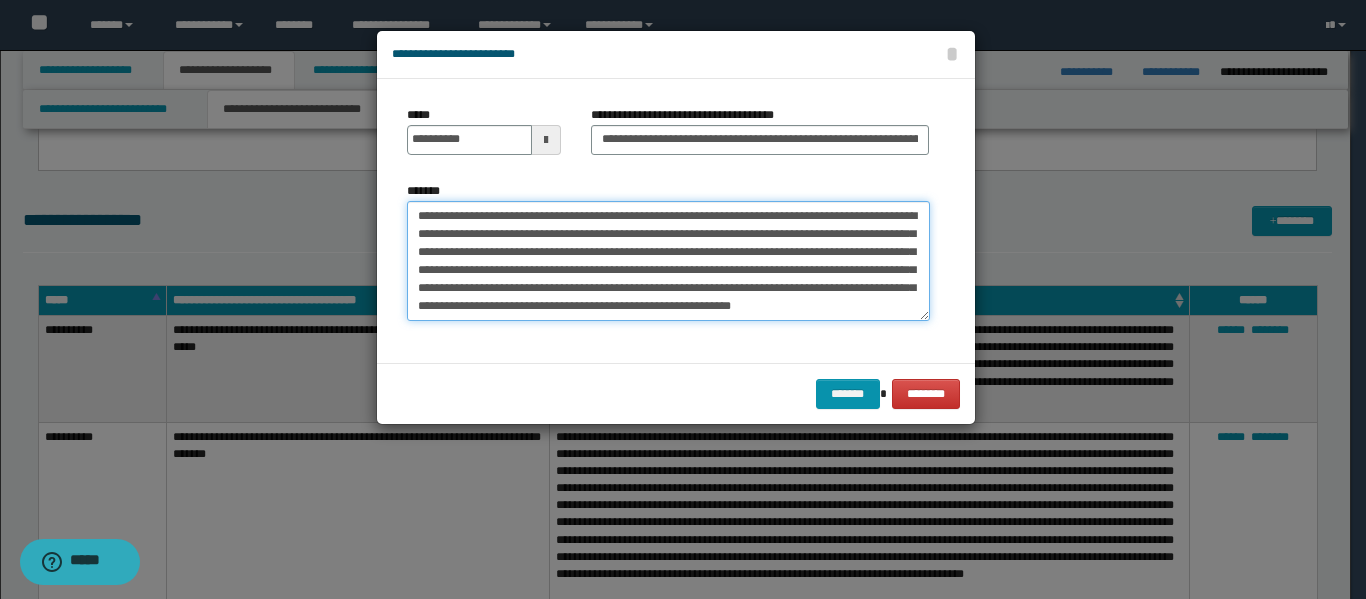 click on "**********" at bounding box center [668, 261] 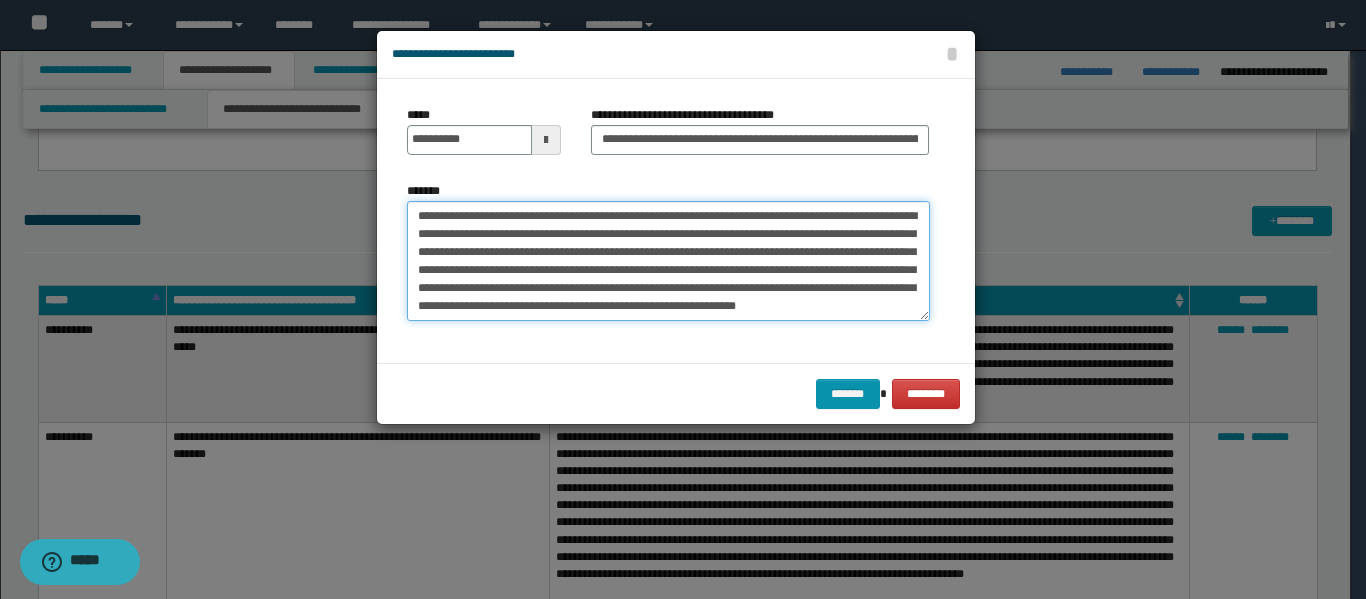 click on "**********" at bounding box center (668, 261) 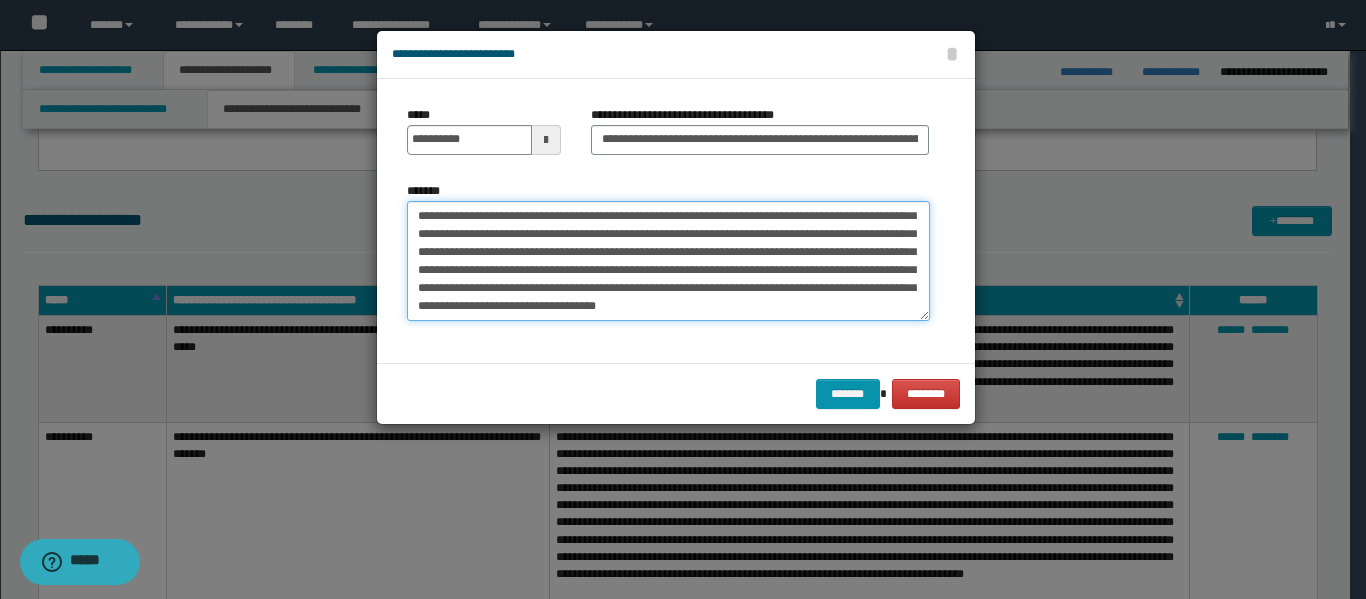 scroll, scrollTop: 336, scrollLeft: 0, axis: vertical 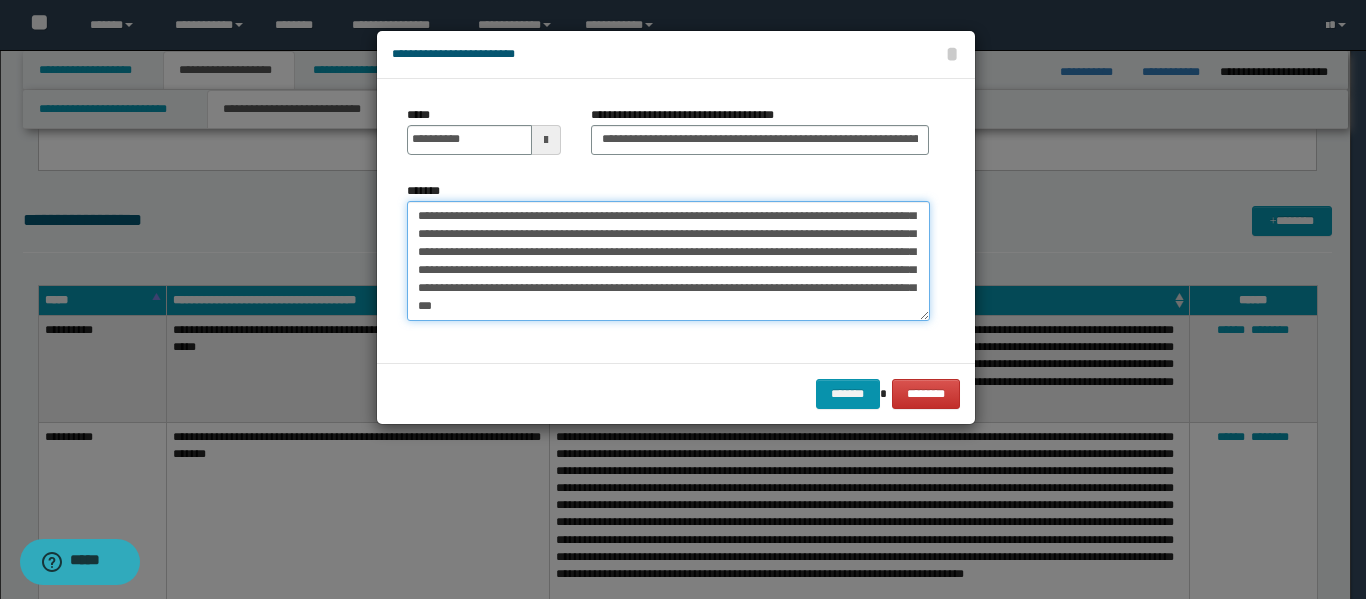 click on "*******" at bounding box center [668, 261] 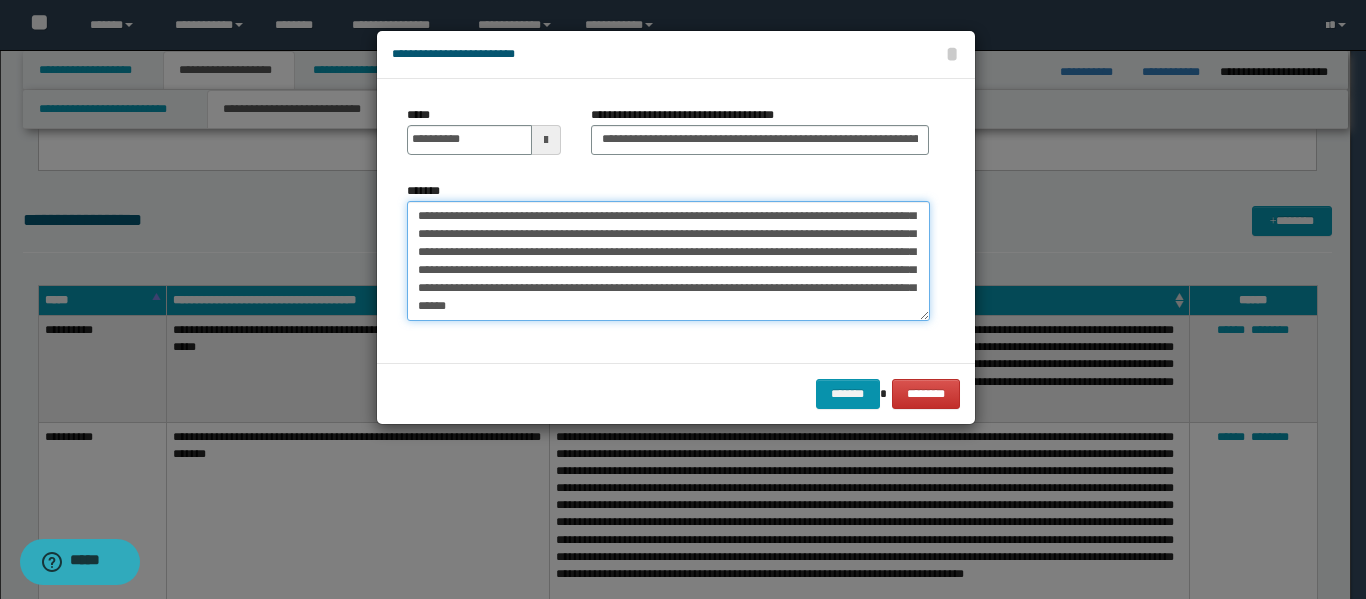 click on "*******" at bounding box center [668, 261] 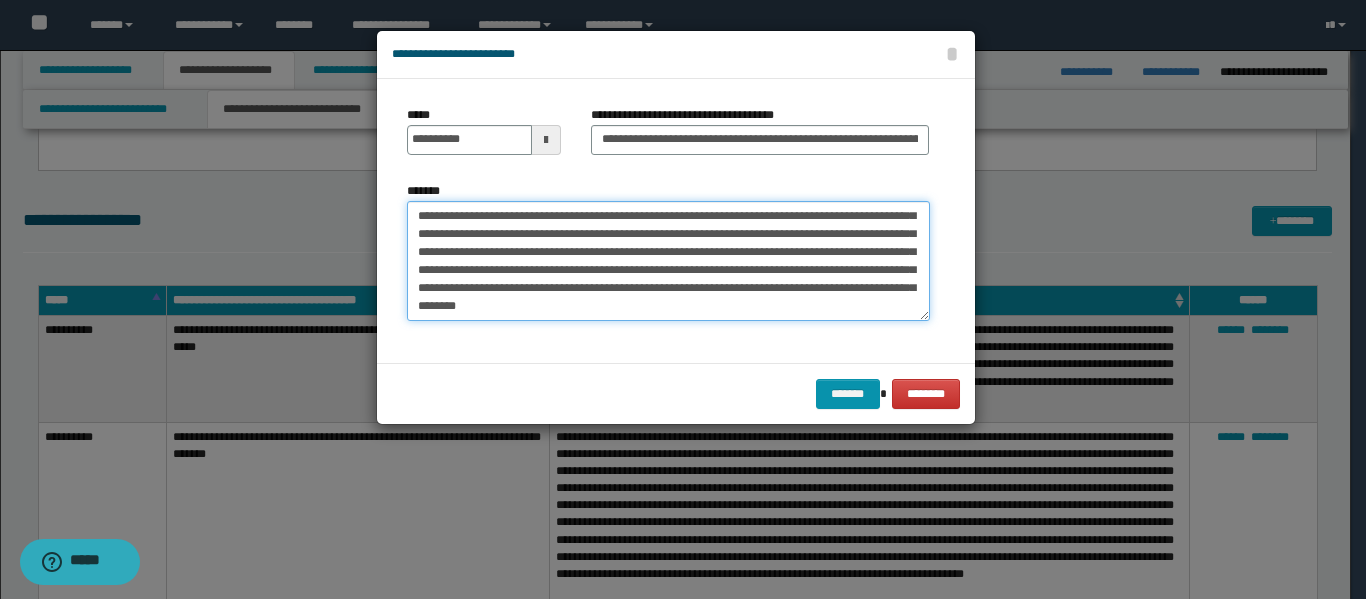 click on "*******" at bounding box center [668, 261] 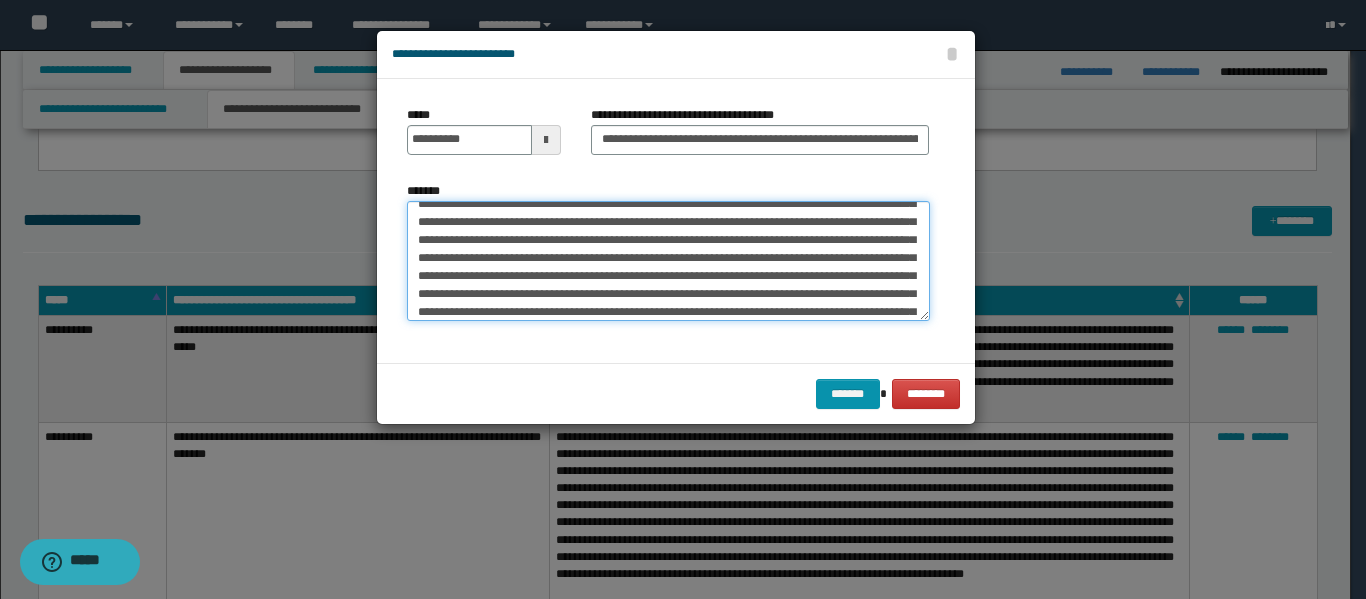 scroll, scrollTop: 100, scrollLeft: 0, axis: vertical 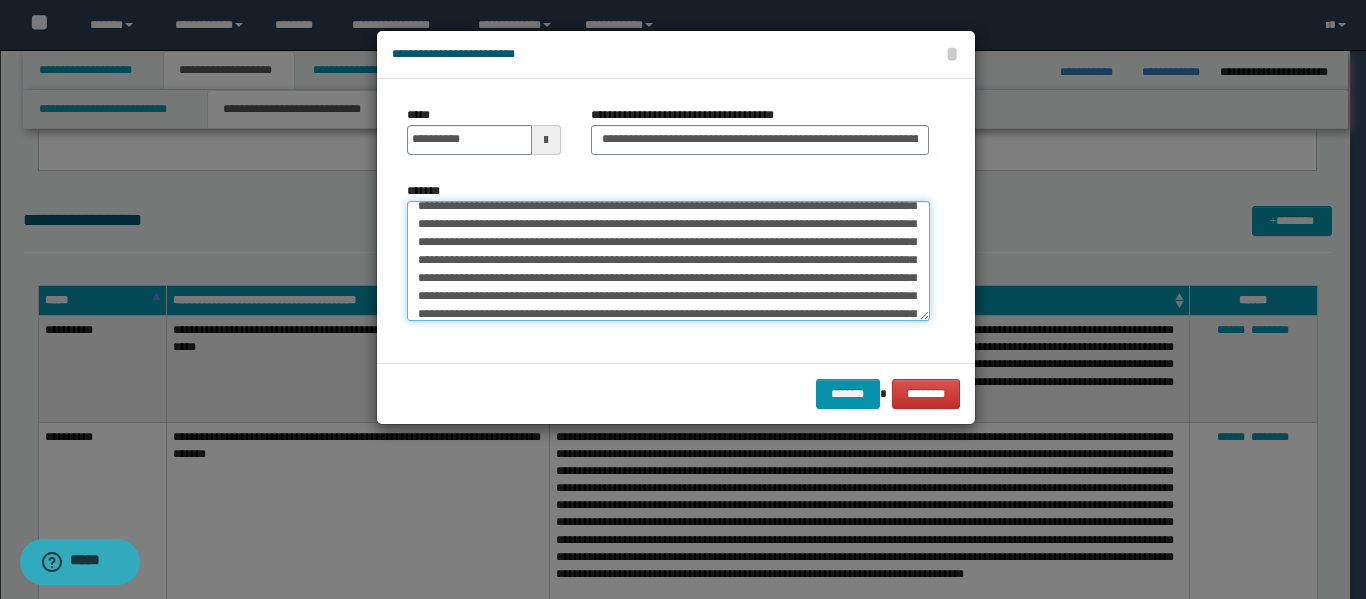 click on "*******" at bounding box center (668, 261) 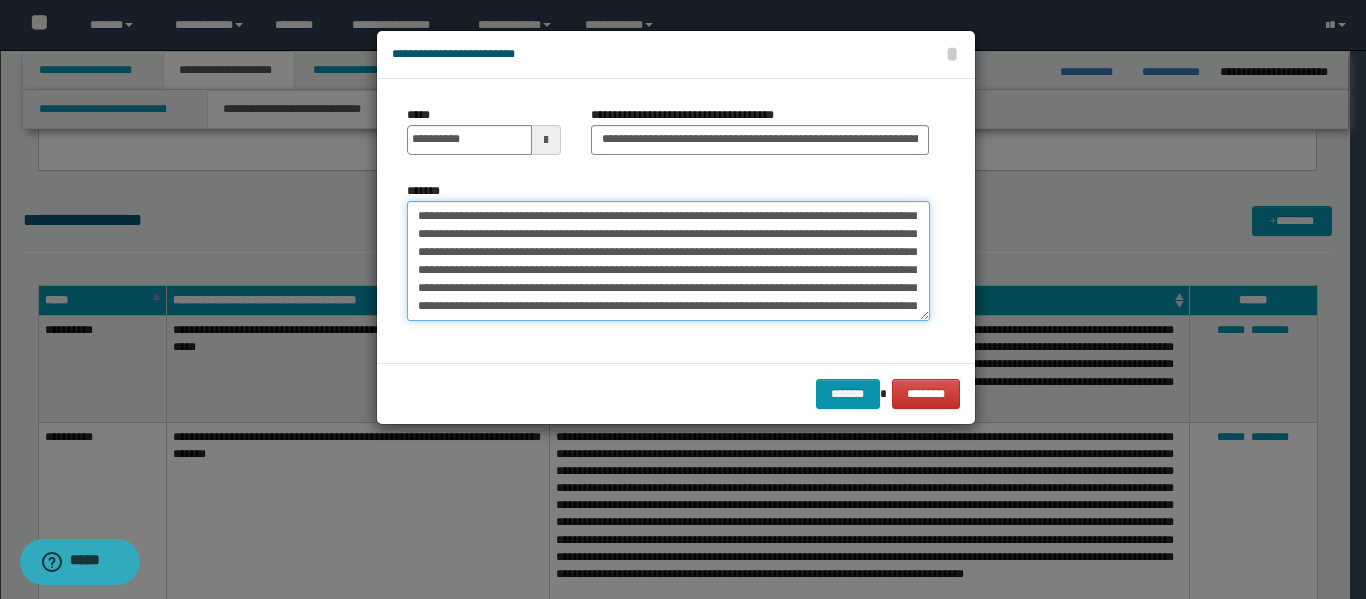 scroll, scrollTop: 200, scrollLeft: 0, axis: vertical 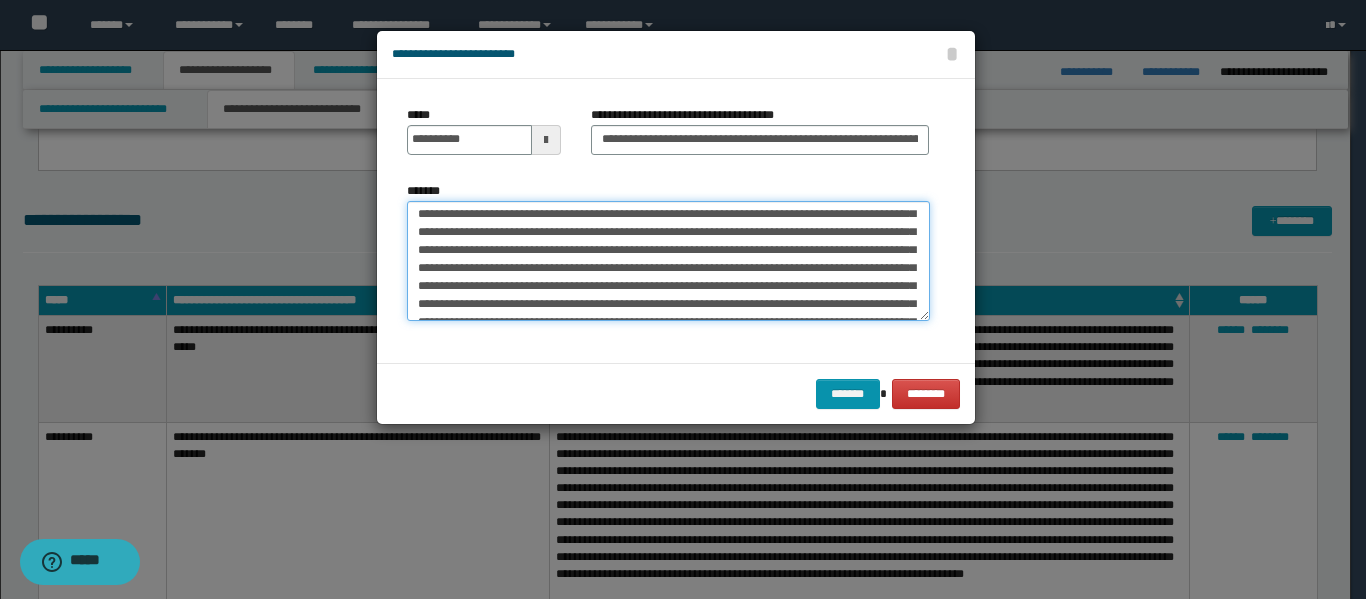 click on "*******" at bounding box center (668, 261) 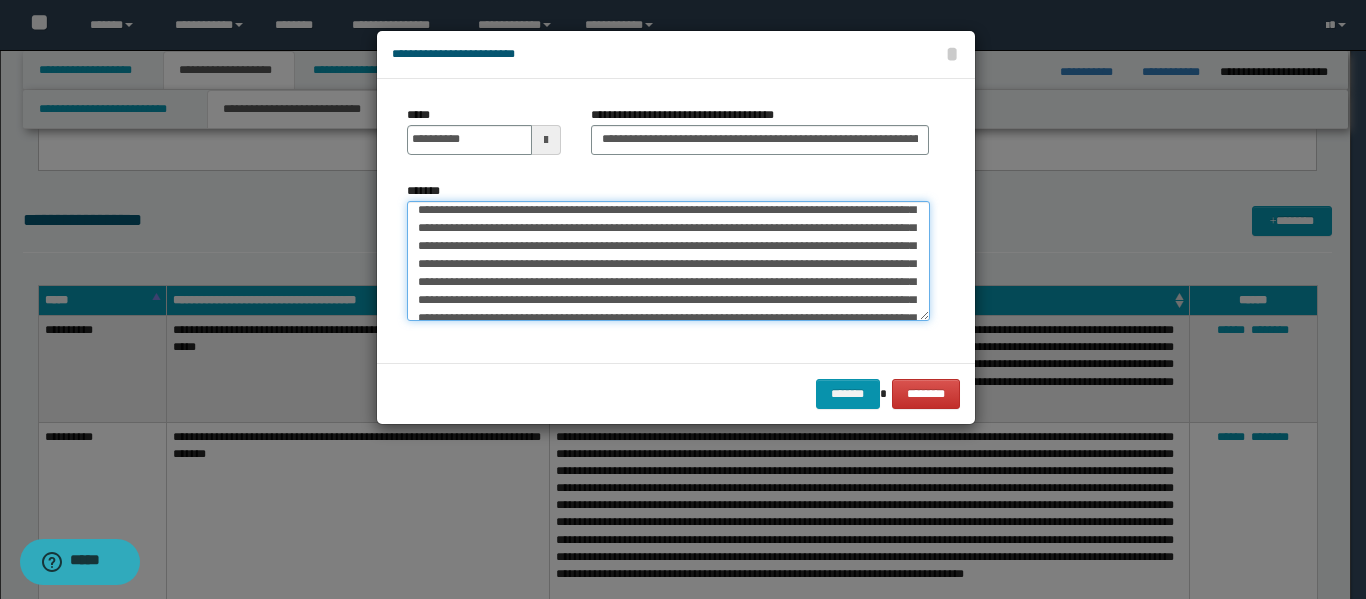 scroll, scrollTop: 242, scrollLeft: 0, axis: vertical 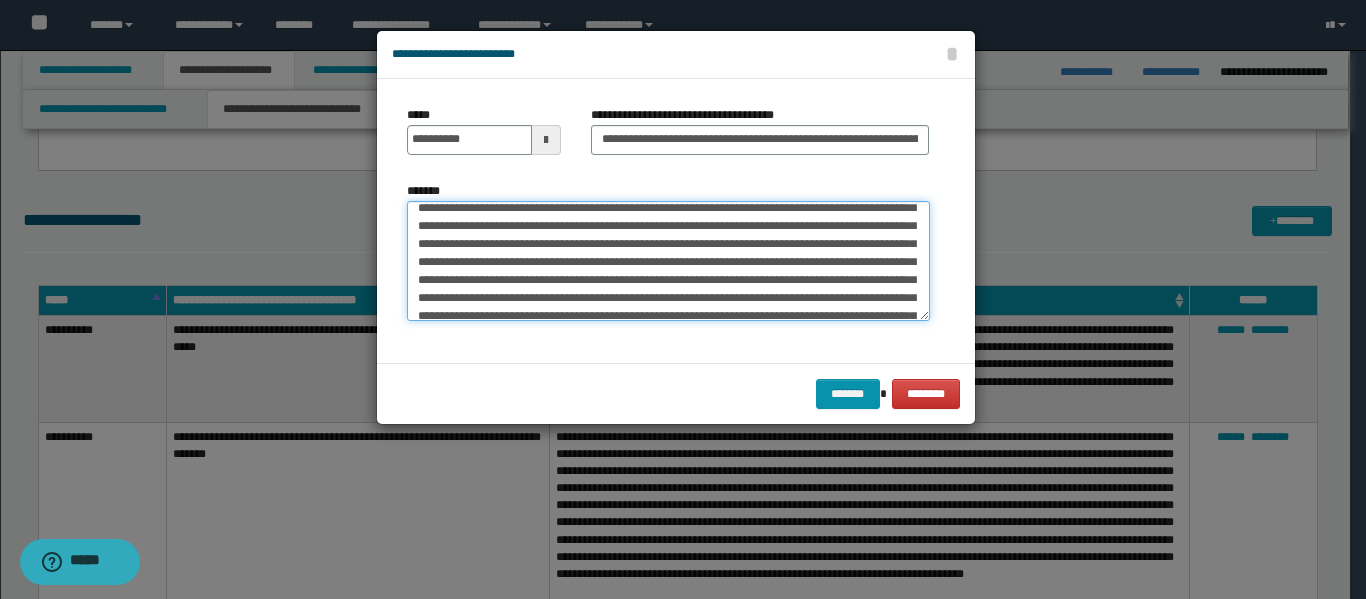 click on "*******" at bounding box center [668, 261] 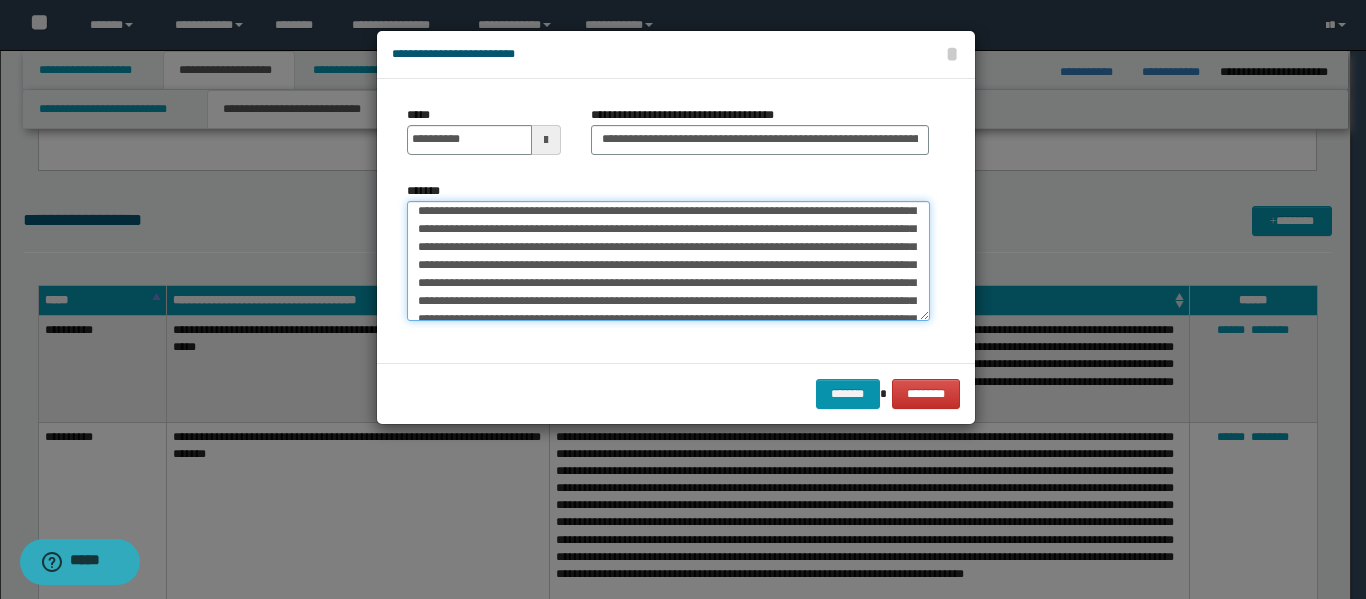 scroll, scrollTop: 200, scrollLeft: 0, axis: vertical 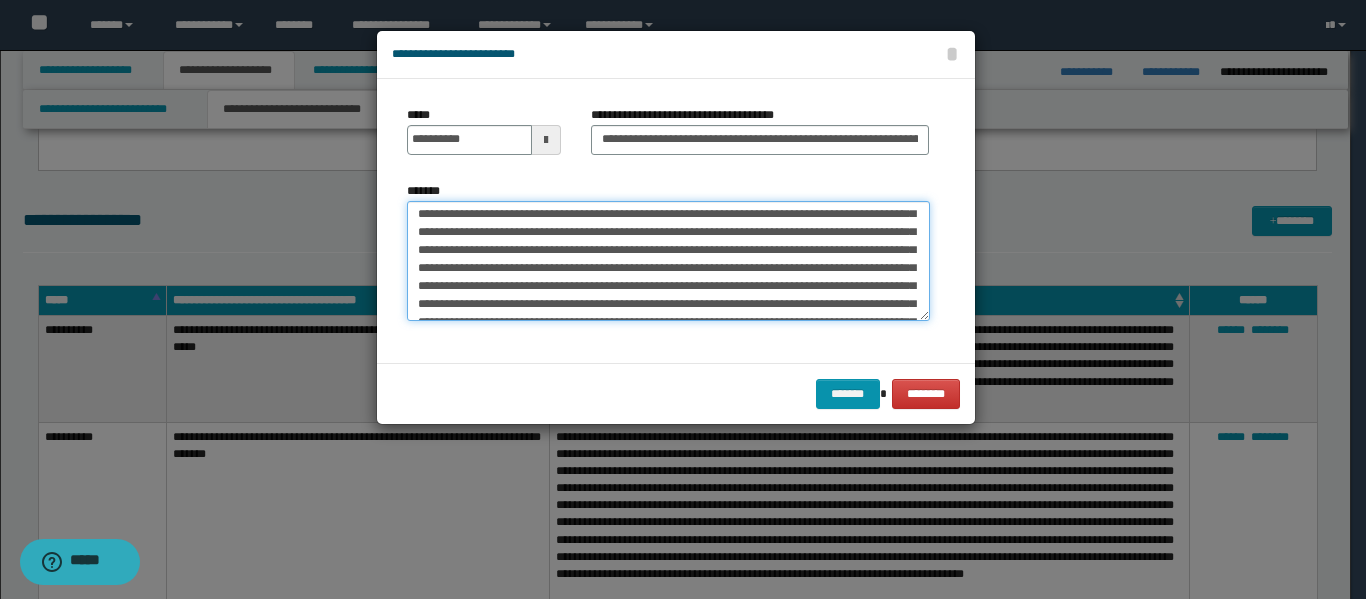 click on "*******" at bounding box center (668, 261) 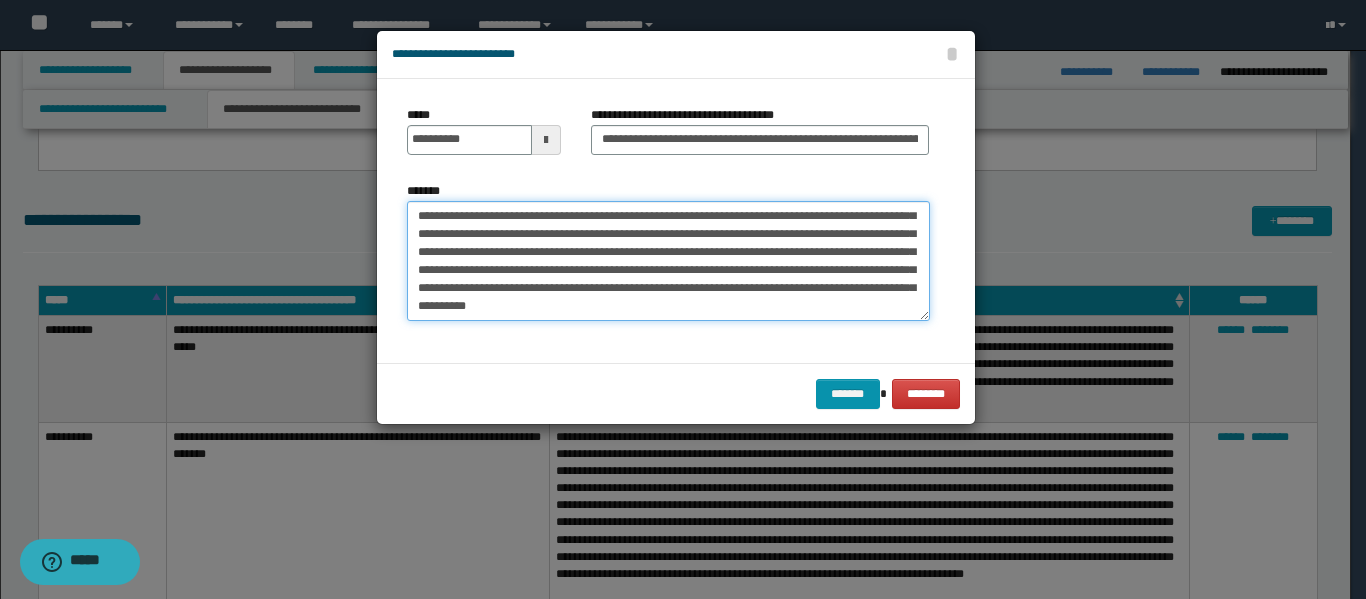 scroll, scrollTop: 342, scrollLeft: 0, axis: vertical 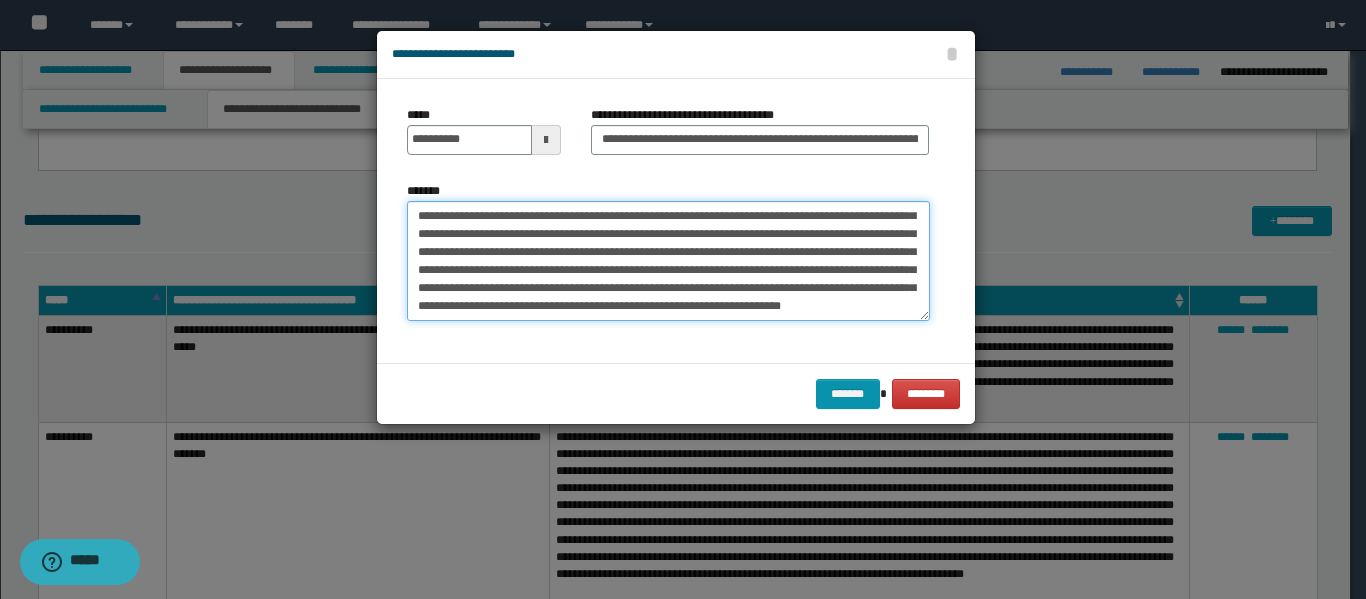 click on "*******" at bounding box center [668, 261] 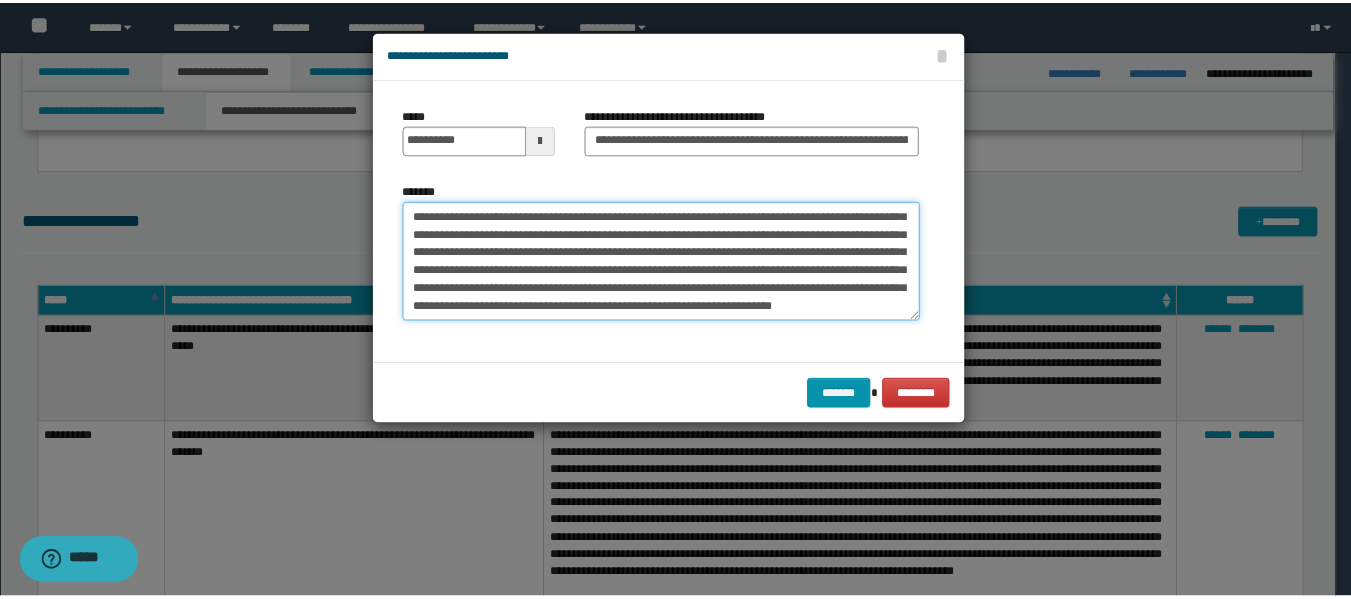 scroll, scrollTop: 414, scrollLeft: 0, axis: vertical 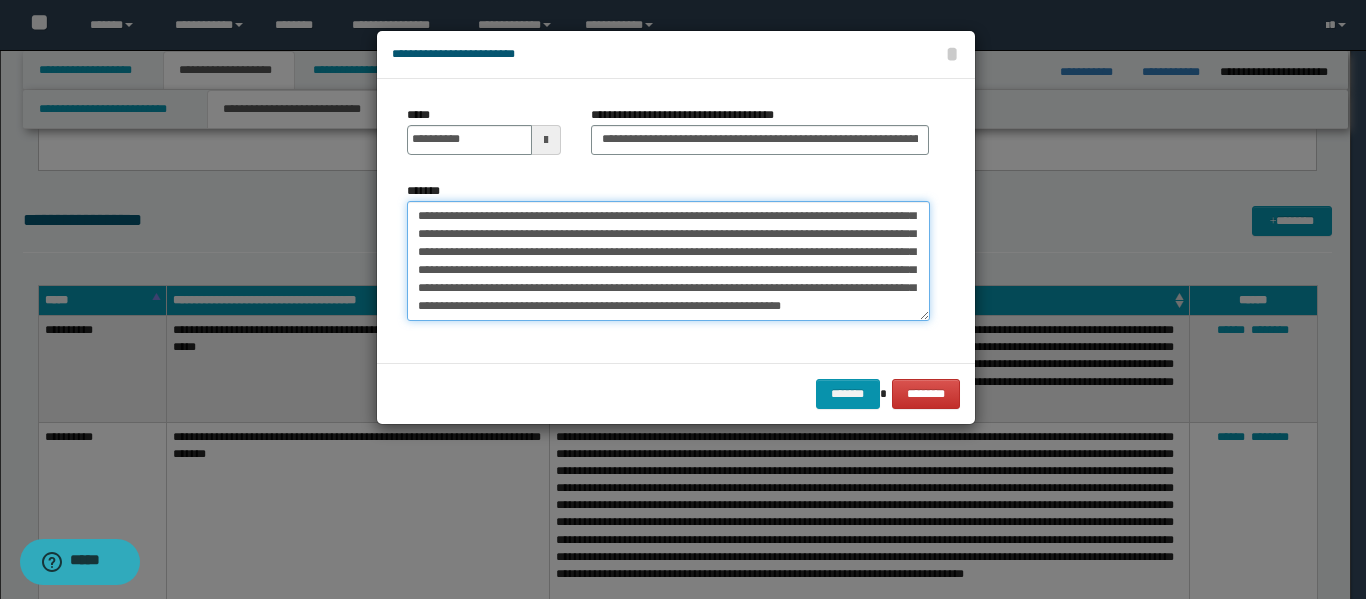 click on "*******" at bounding box center [668, 261] 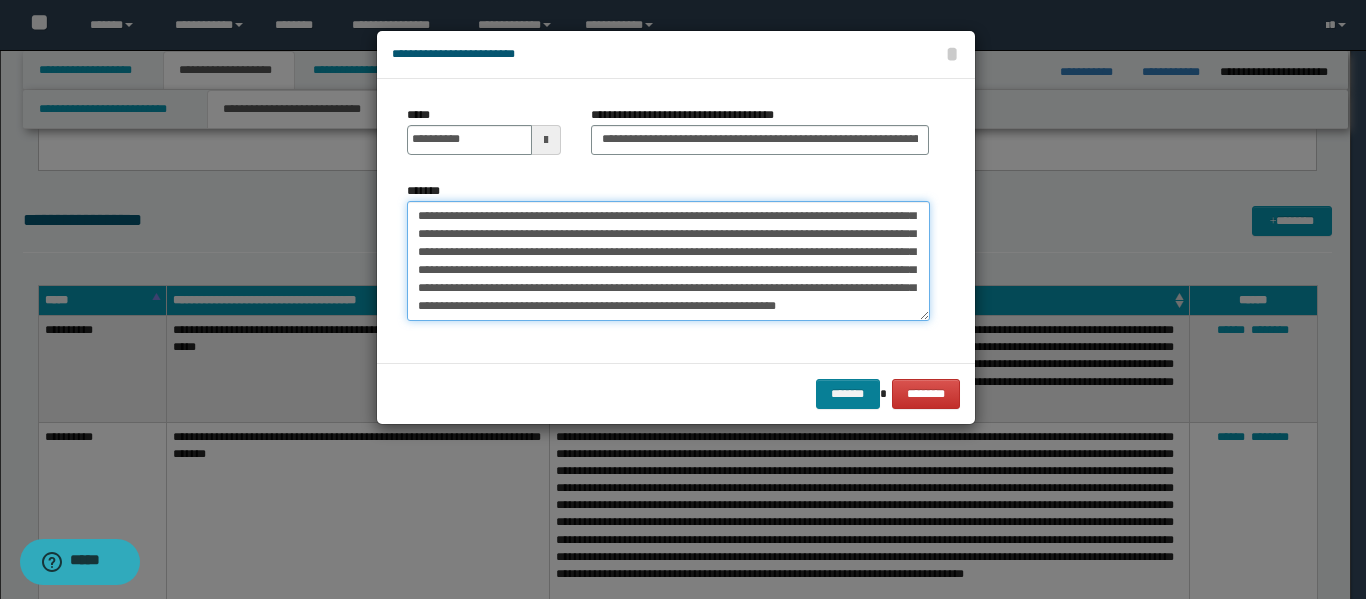 type on "**********" 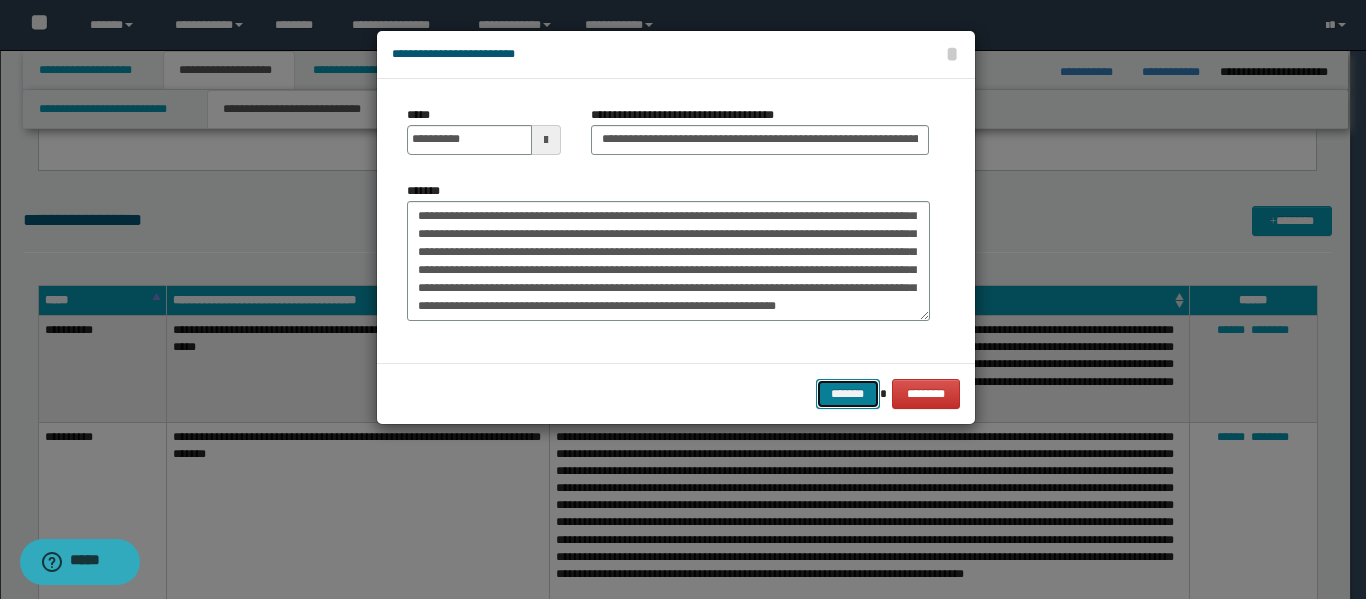 click on "*******" at bounding box center (848, 394) 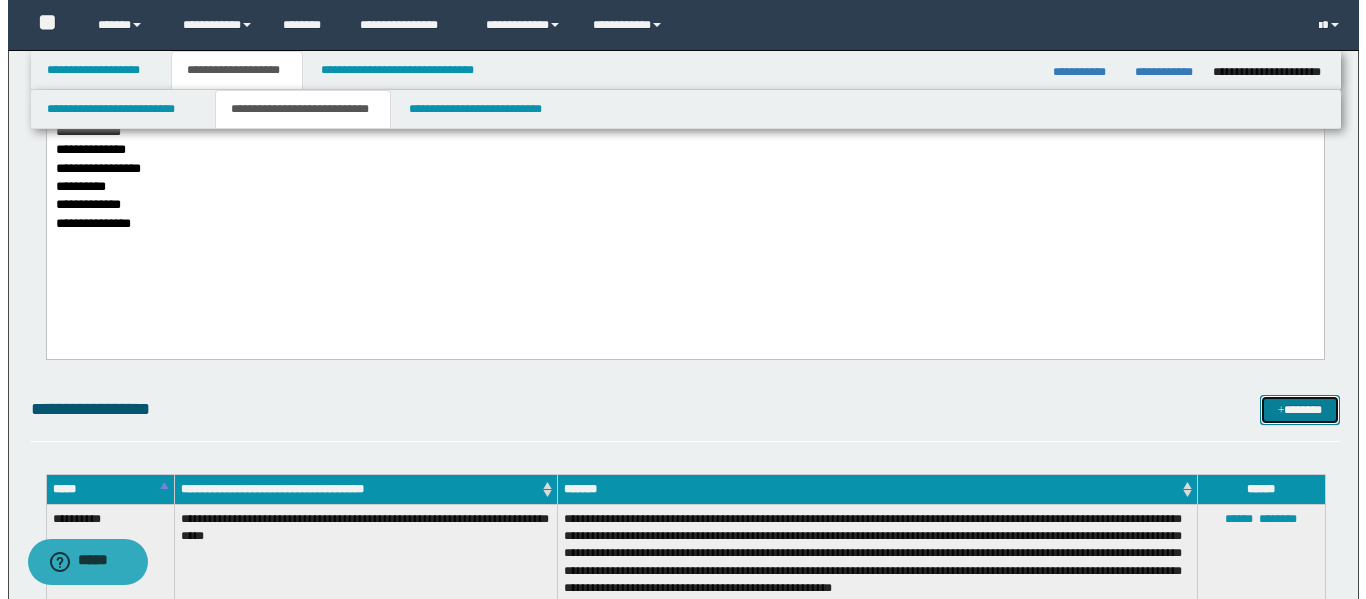 scroll, scrollTop: 400, scrollLeft: 0, axis: vertical 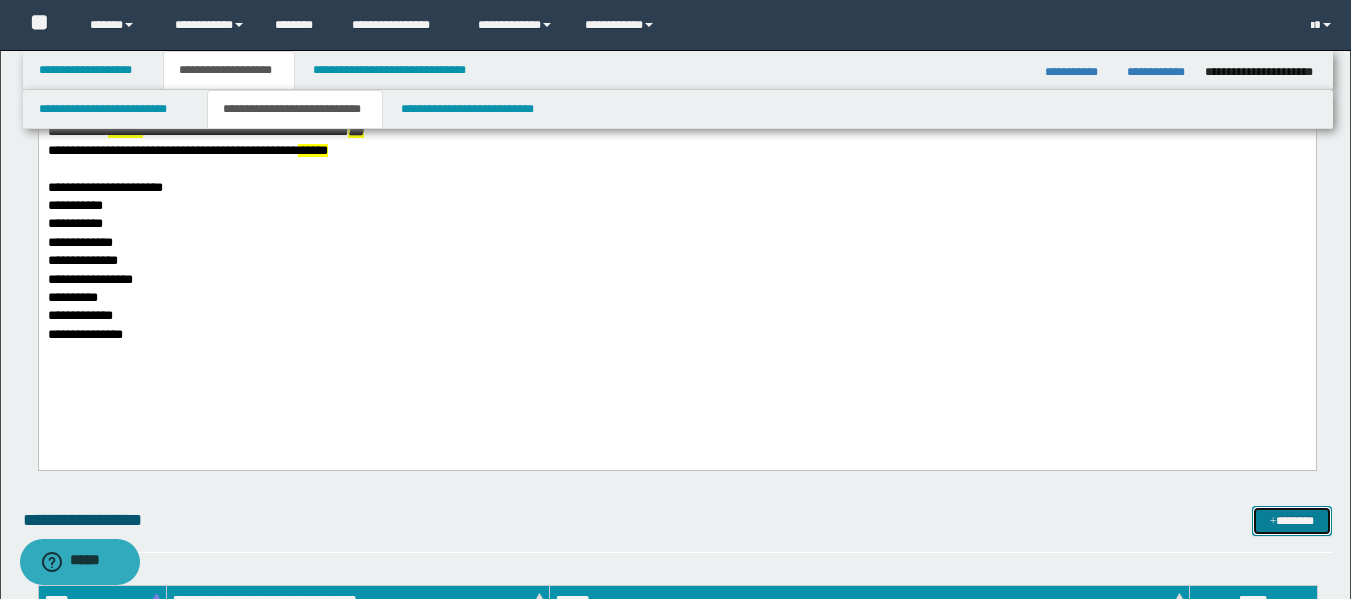click on "*******" at bounding box center (1292, 521) 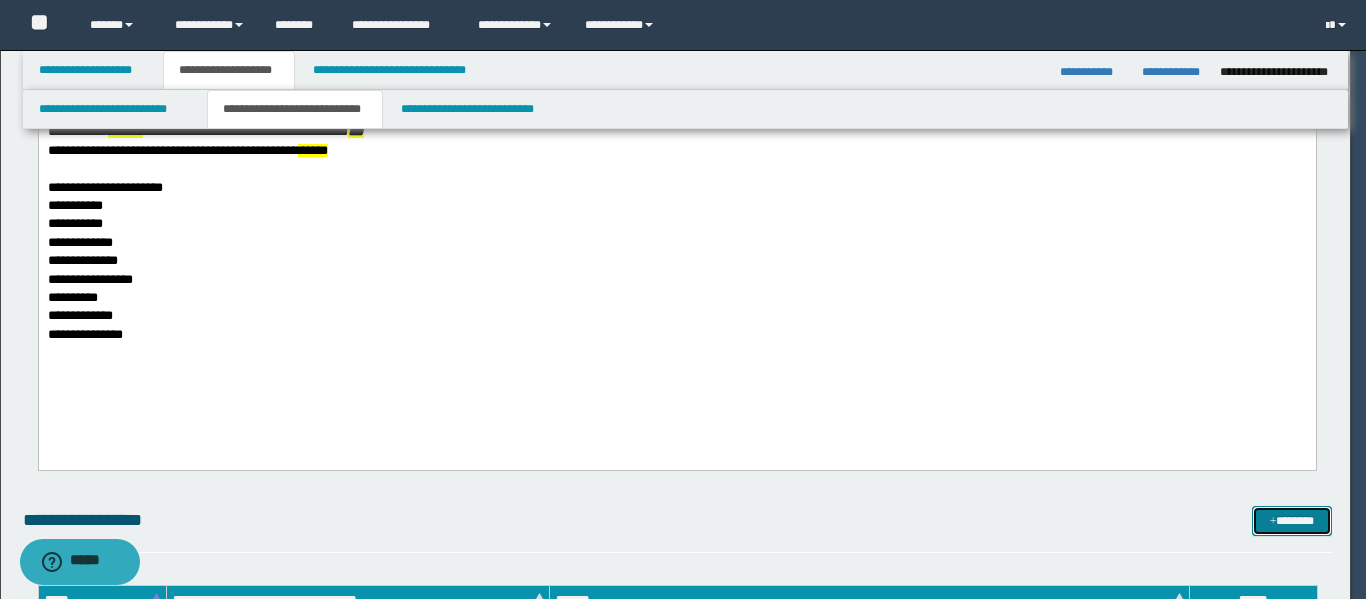 scroll, scrollTop: 0, scrollLeft: 0, axis: both 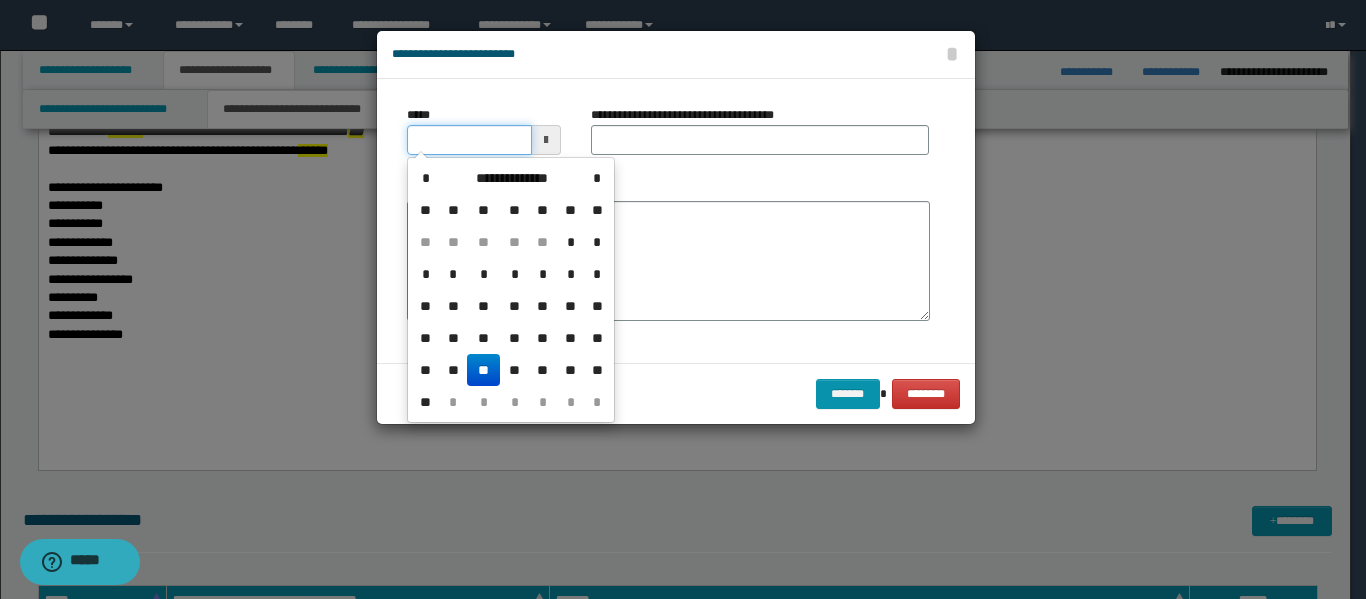 click on "*****" at bounding box center (469, 140) 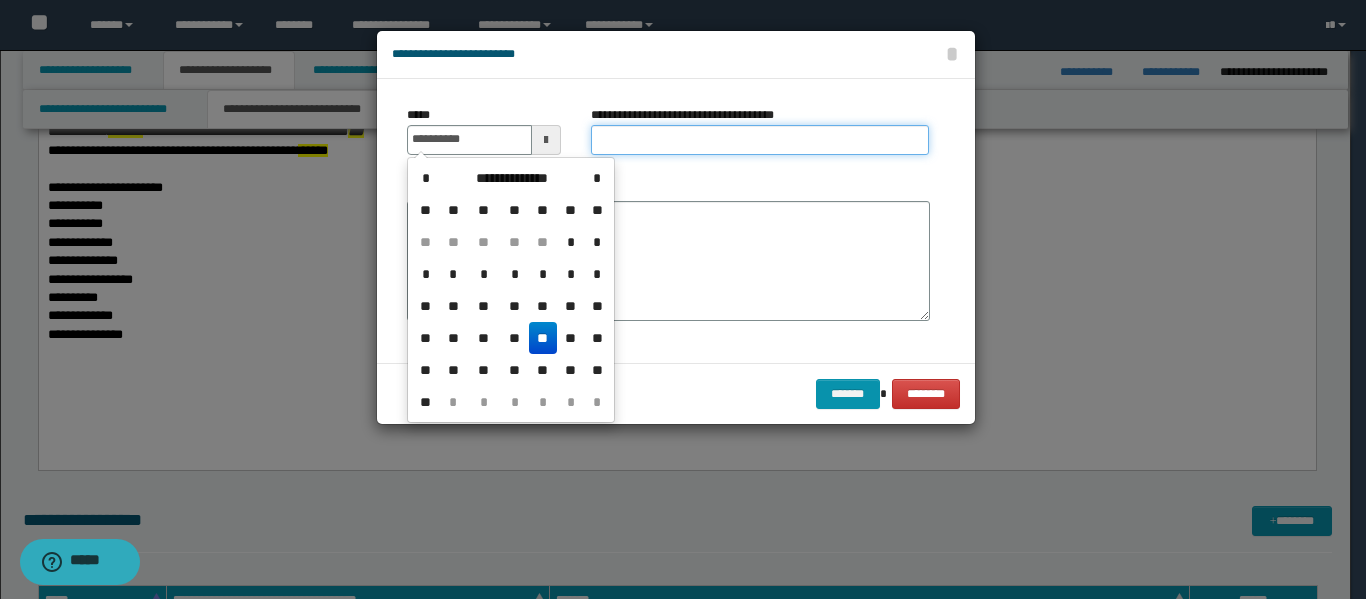 type on "**********" 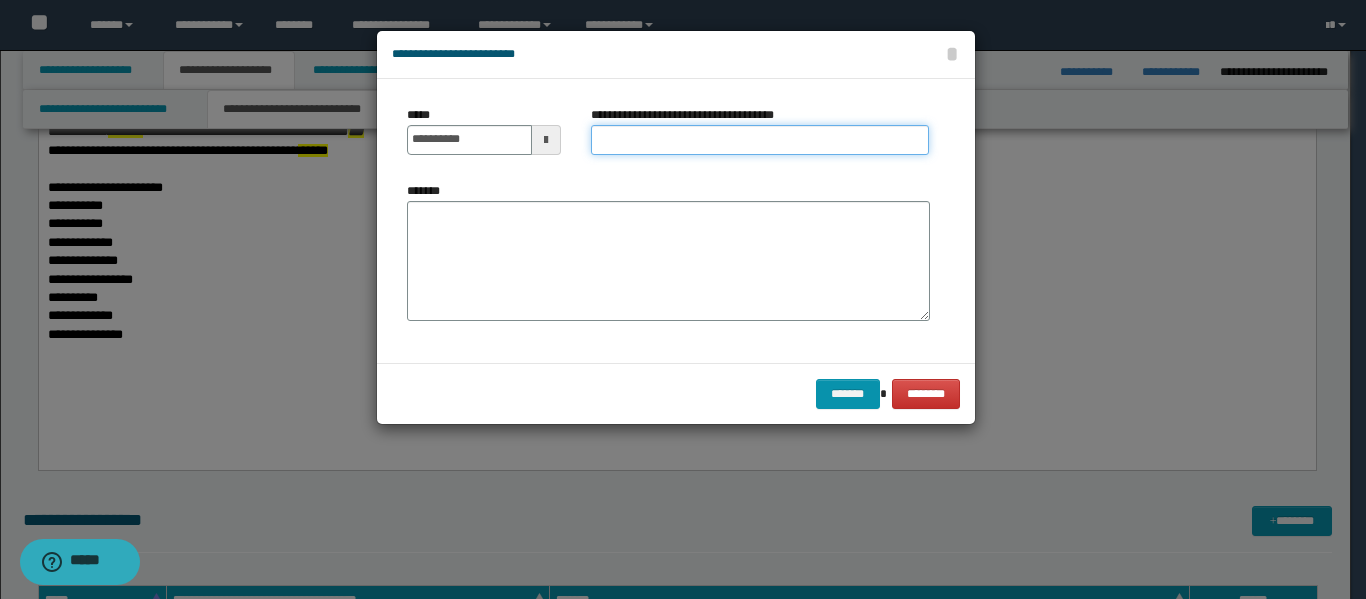 click on "**********" at bounding box center [760, 140] 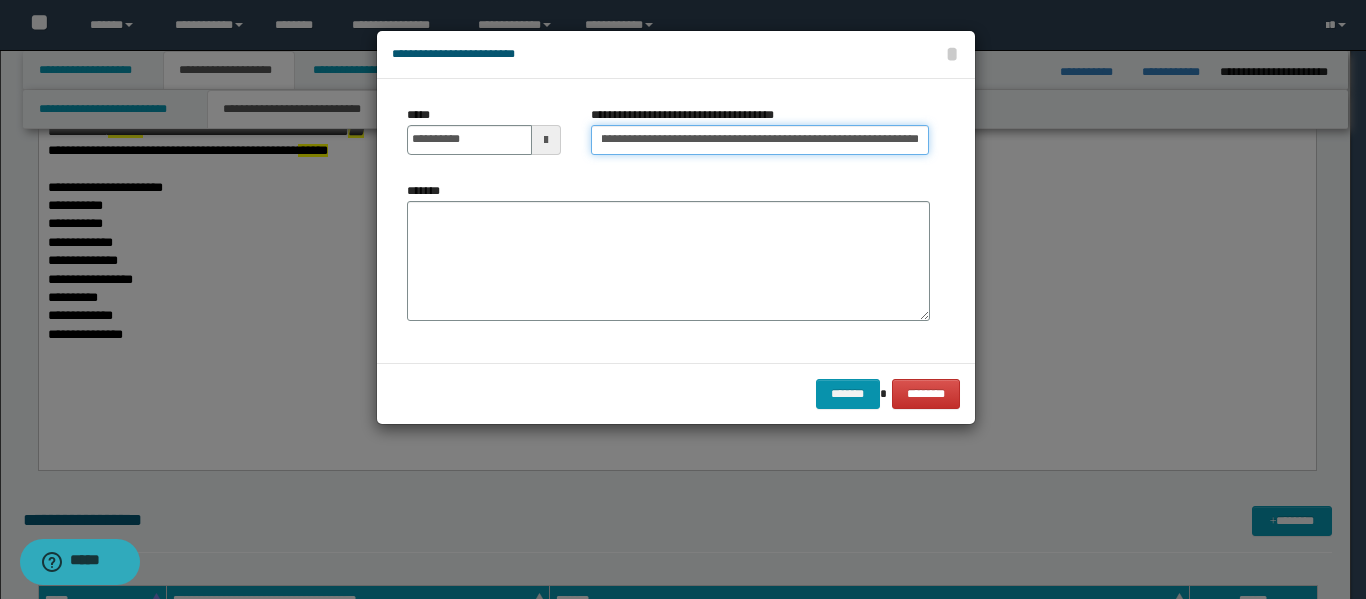 scroll, scrollTop: 0, scrollLeft: 142, axis: horizontal 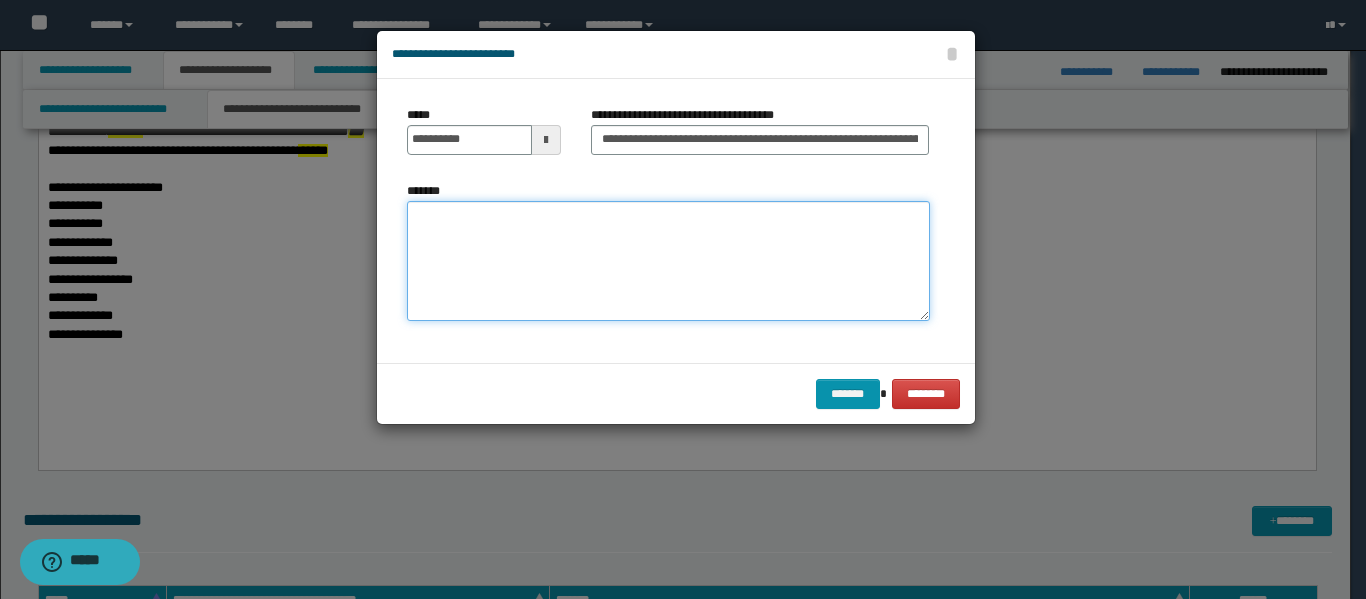 click on "*******" at bounding box center [668, 261] 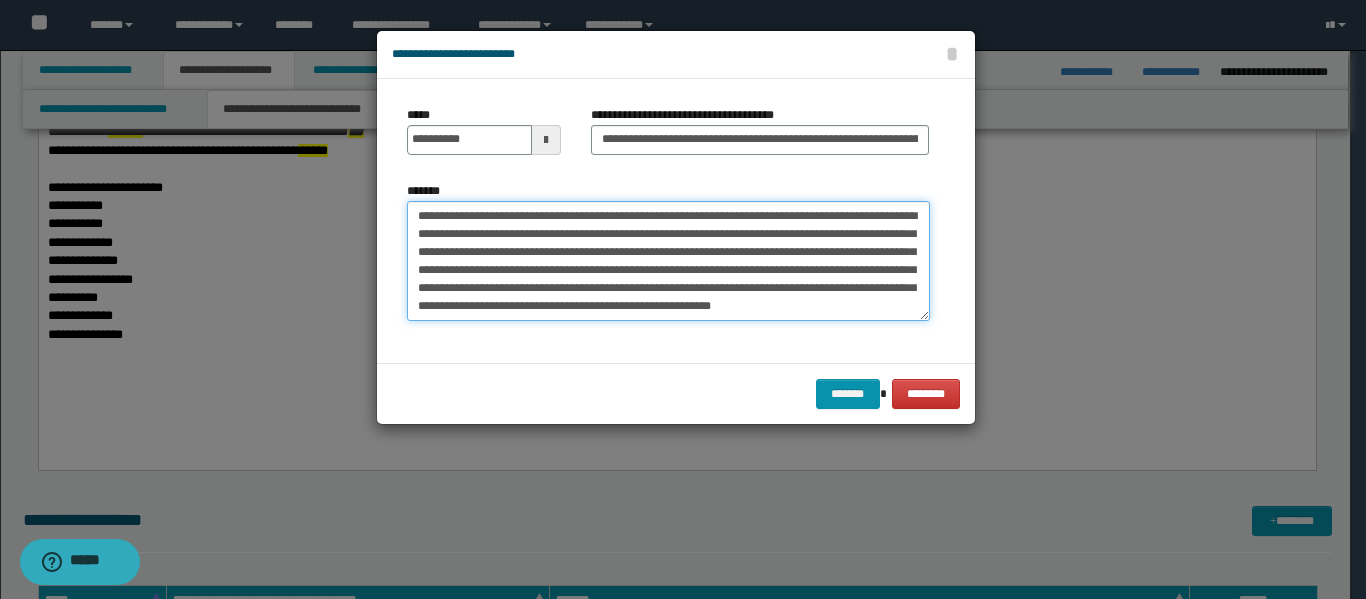 scroll, scrollTop: 12, scrollLeft: 0, axis: vertical 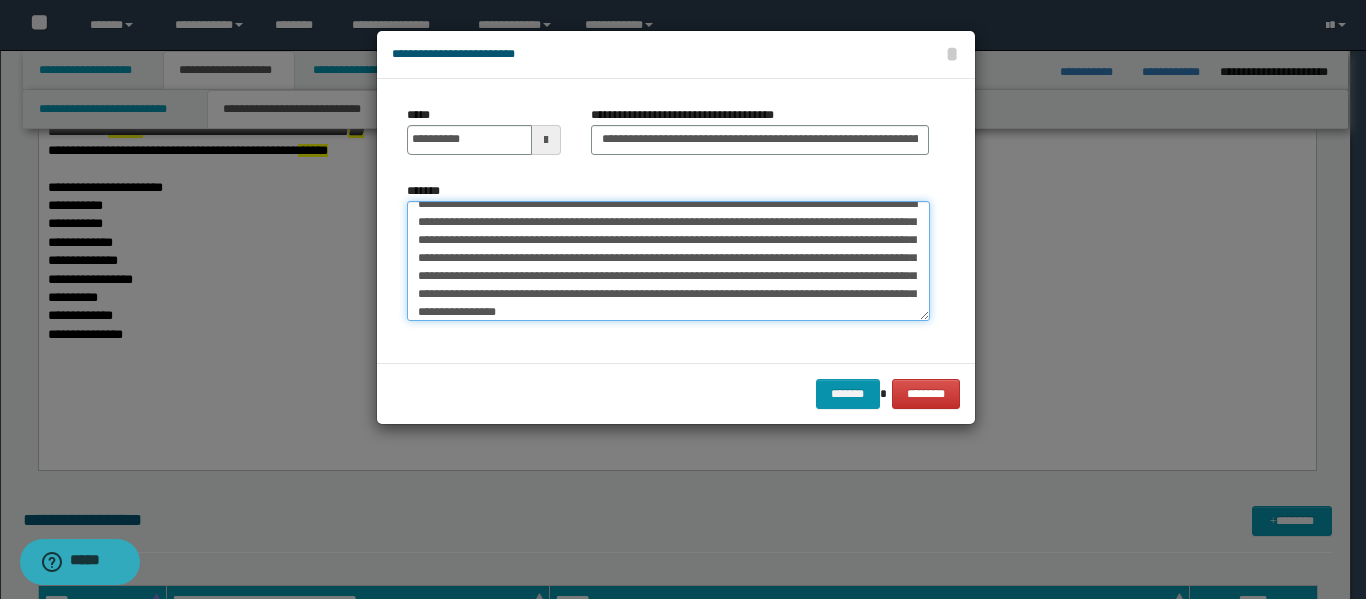 click on "**********" at bounding box center (668, 261) 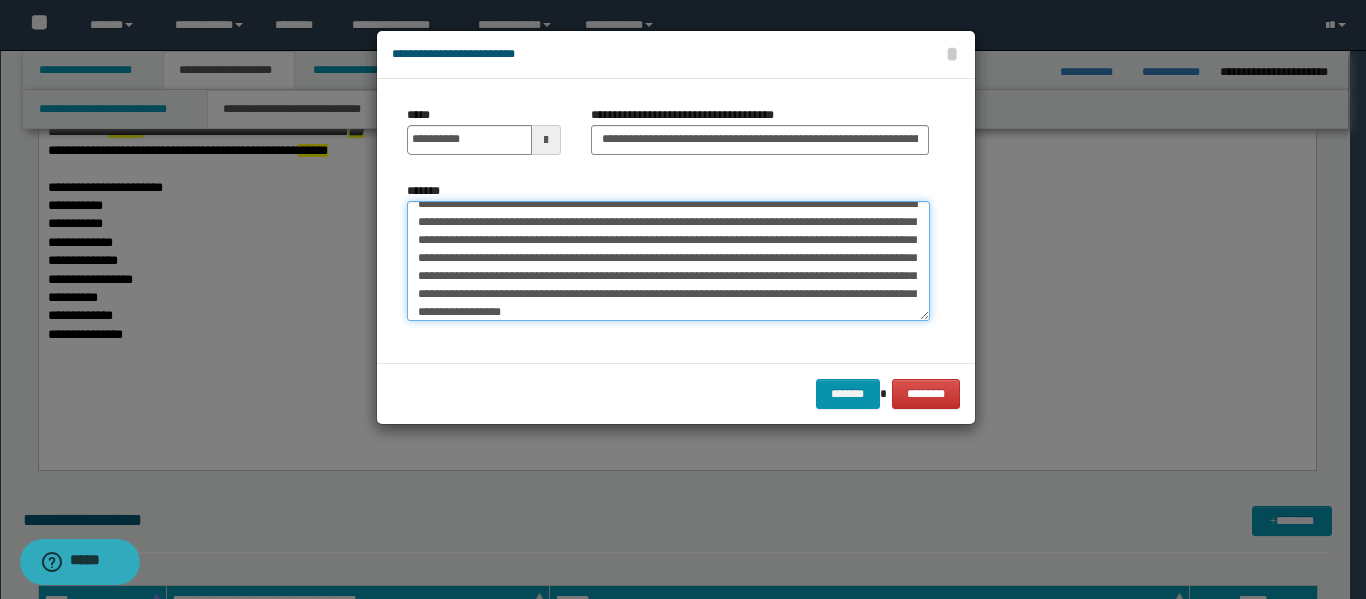 click on "**********" at bounding box center (668, 261) 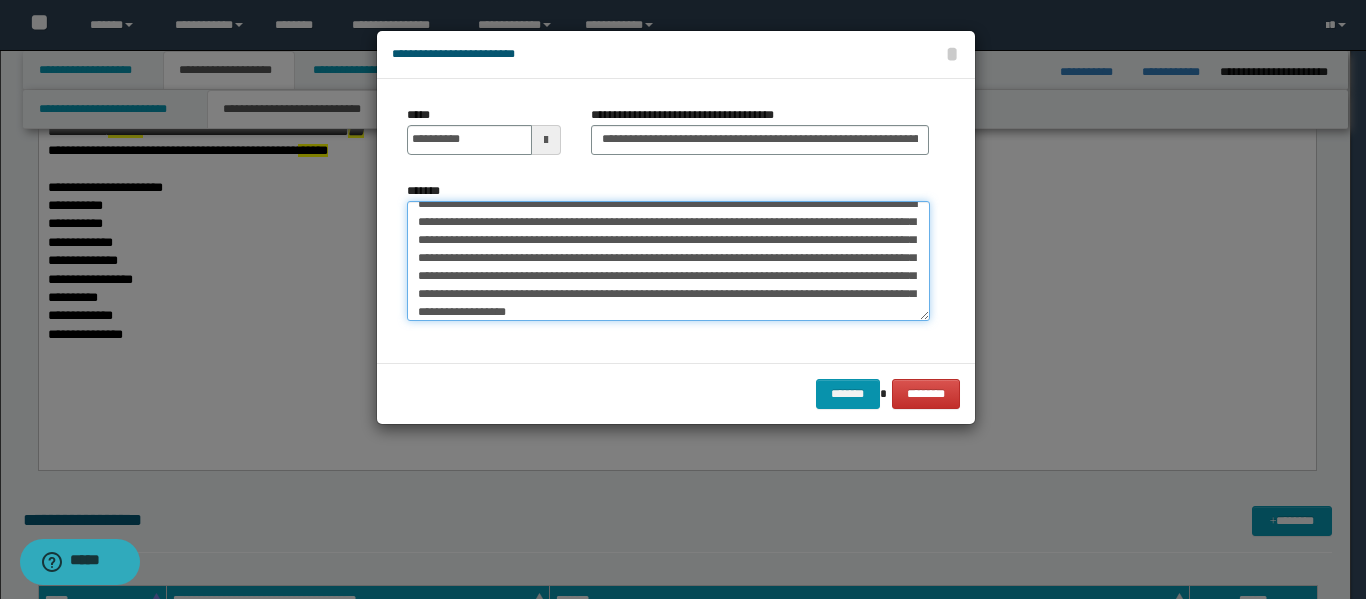 click on "**********" at bounding box center (668, 261) 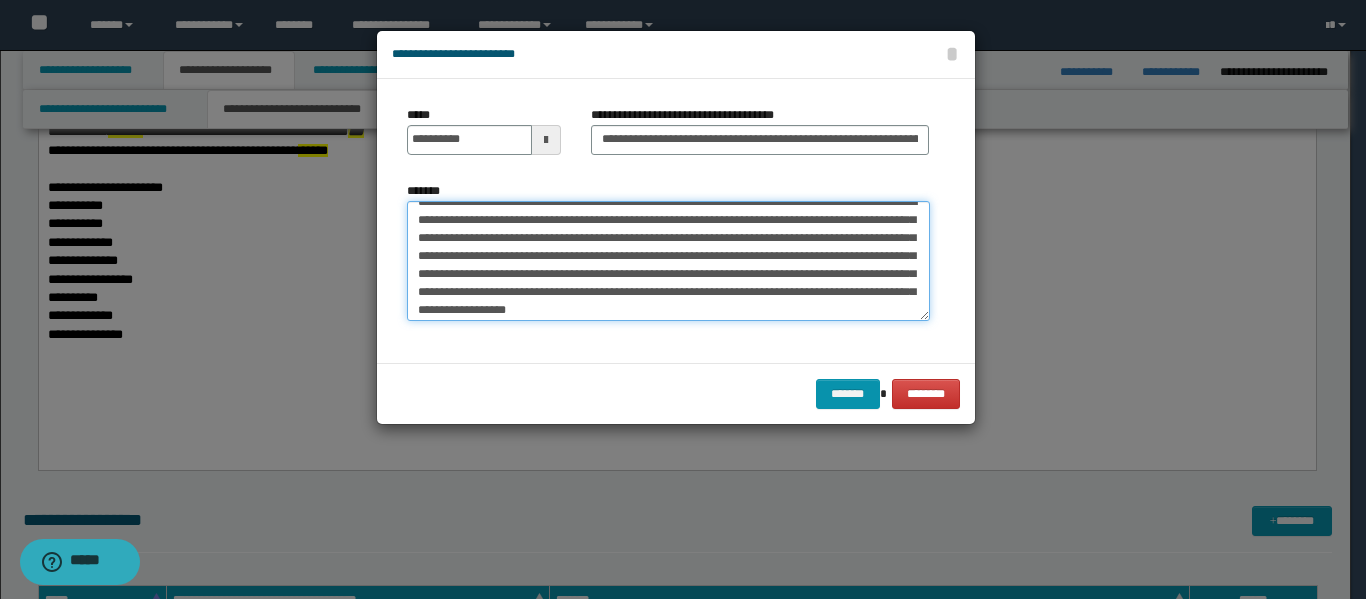 scroll, scrollTop: 18, scrollLeft: 0, axis: vertical 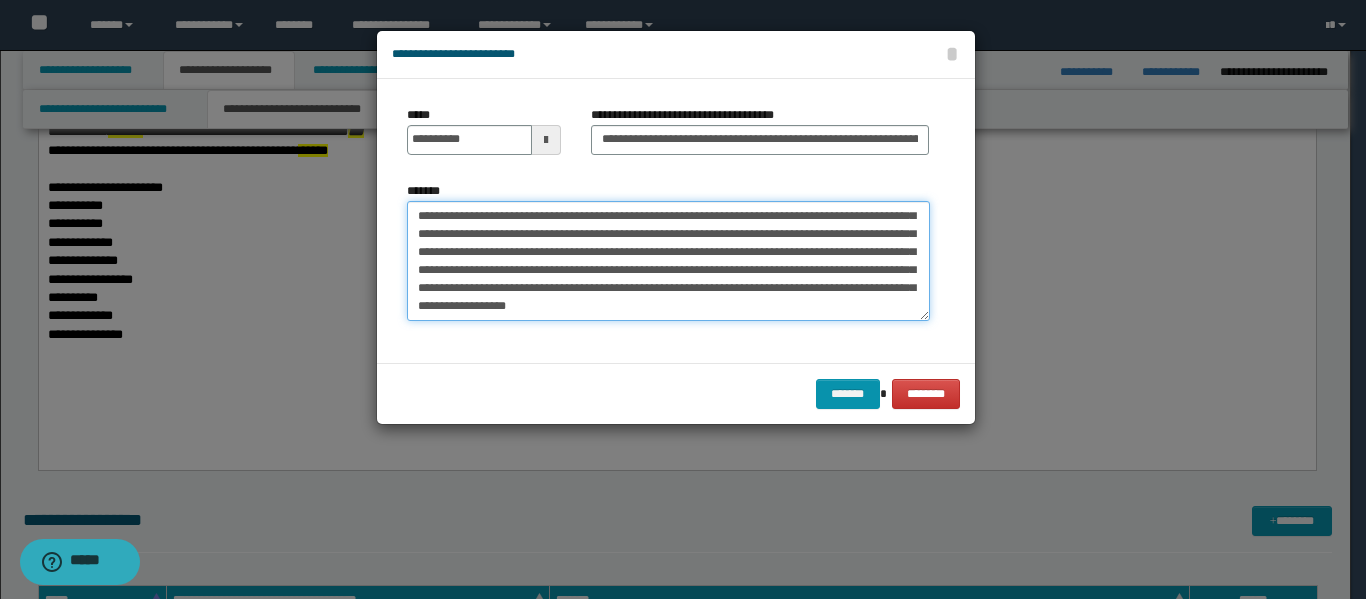 click on "**********" at bounding box center (668, 261) 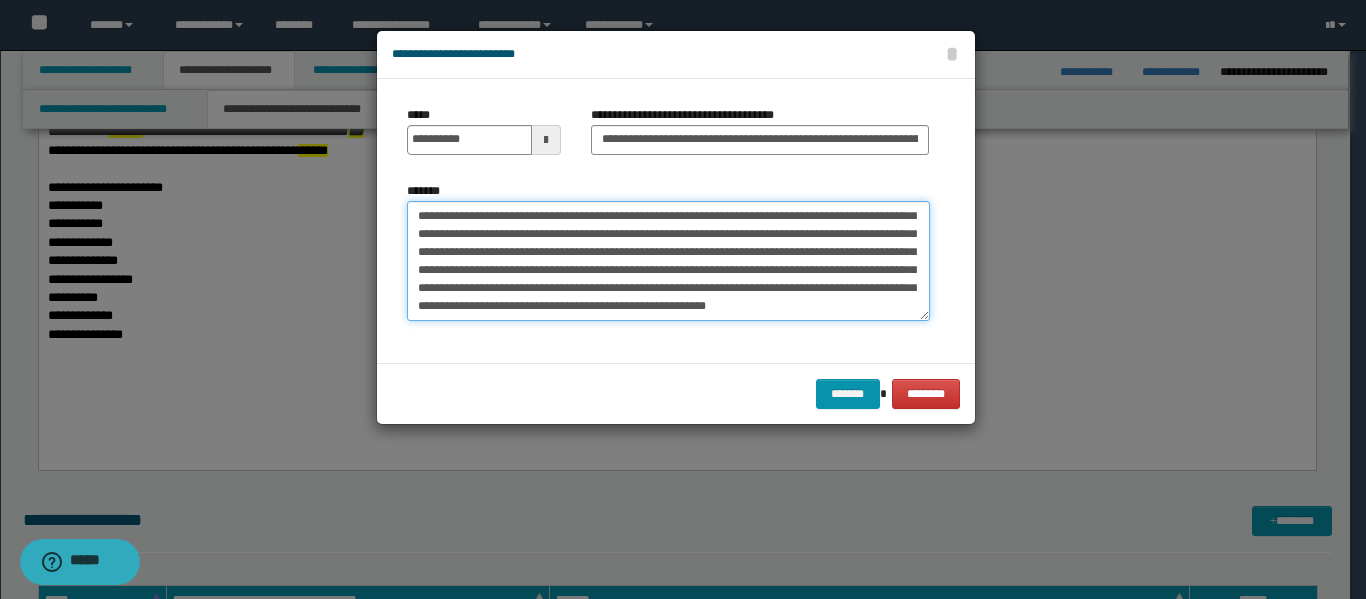 scroll, scrollTop: 246, scrollLeft: 0, axis: vertical 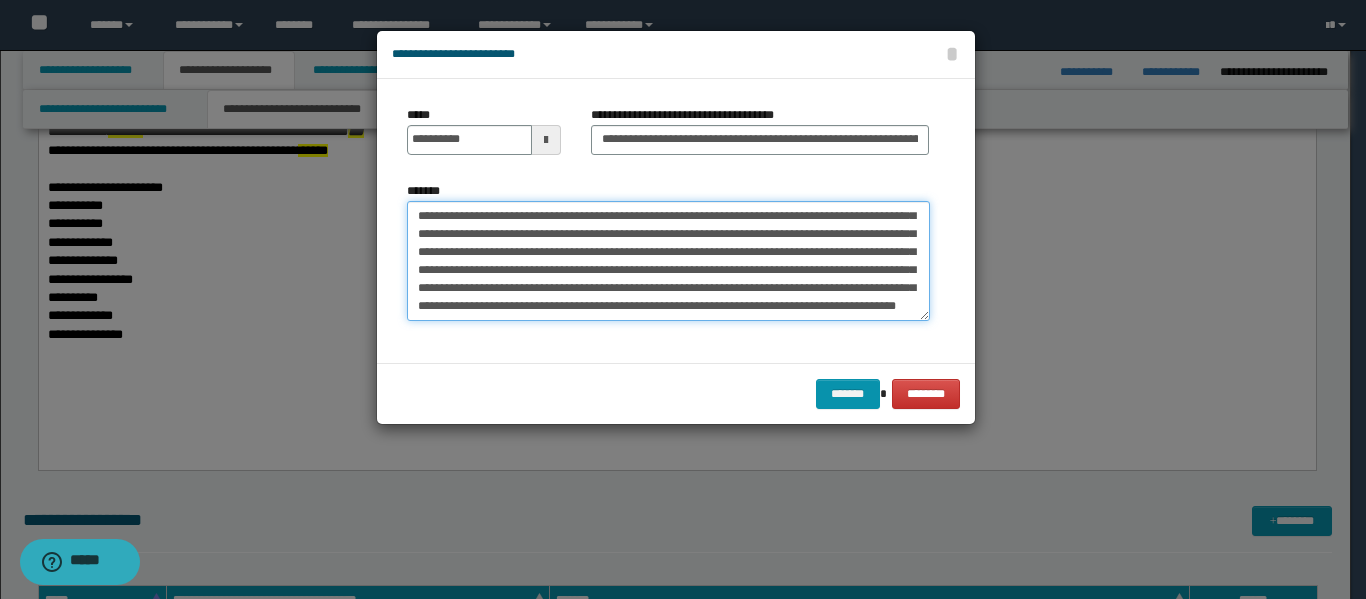 click on "*******" at bounding box center (668, 261) 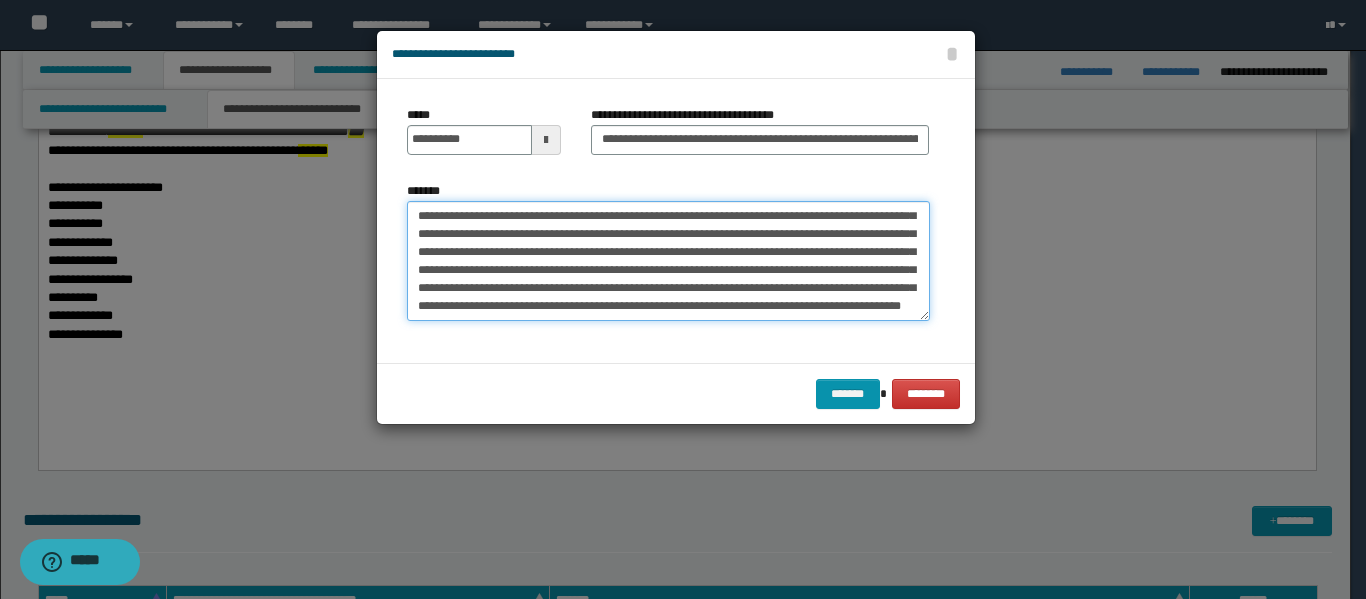 click on "*******" at bounding box center (668, 261) 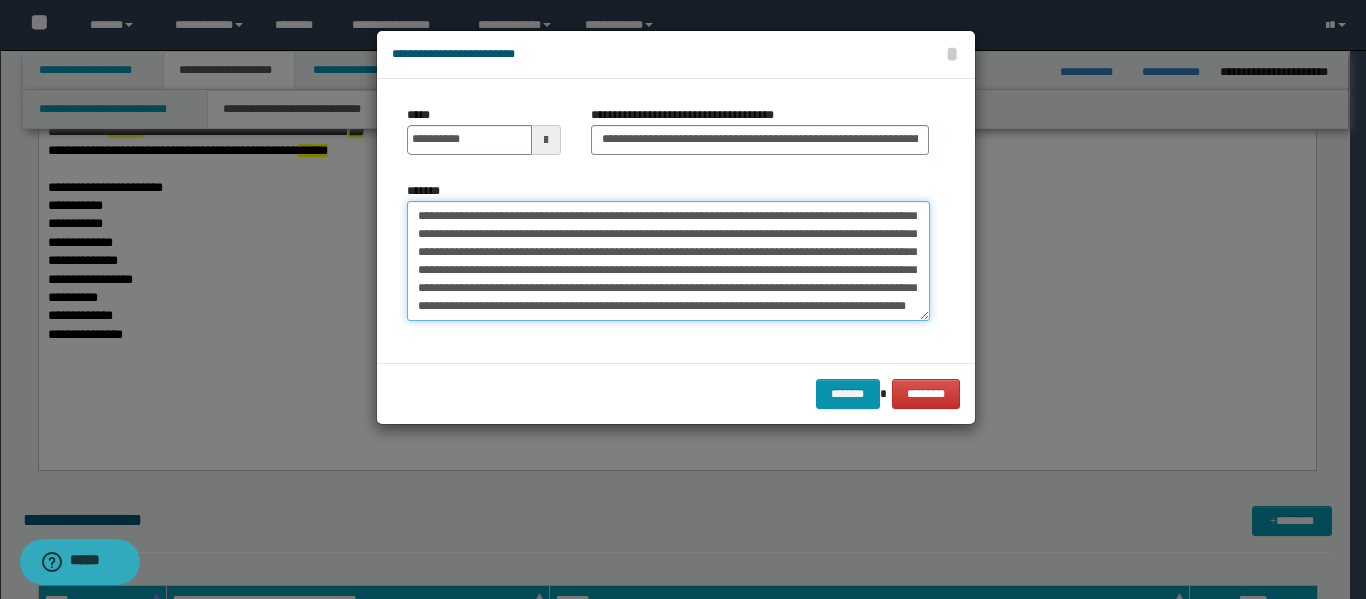 click on "*******" at bounding box center [668, 261] 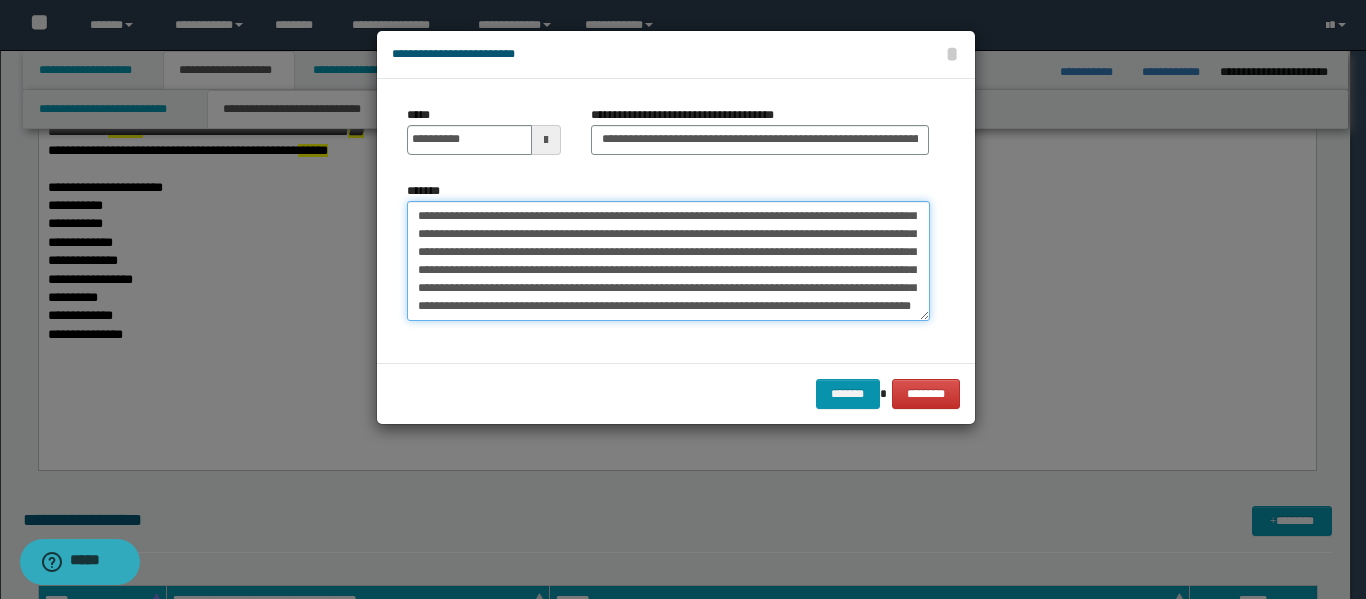 click on "*******" at bounding box center [668, 261] 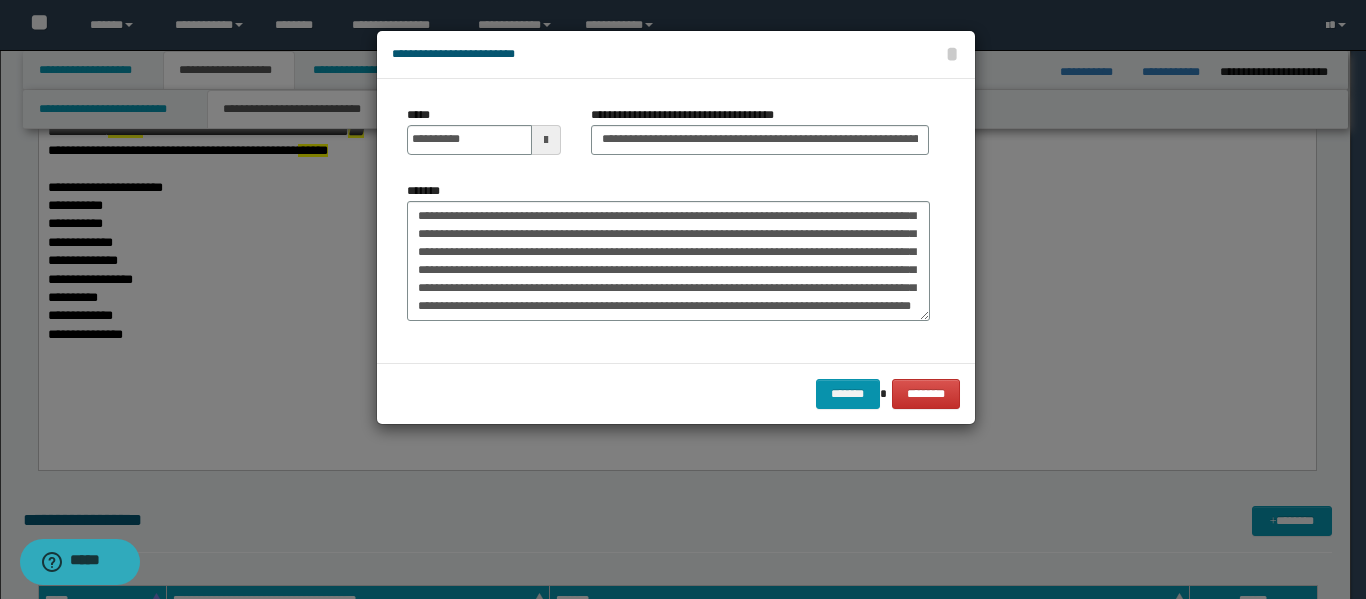 click on "*******" at bounding box center [668, 251] 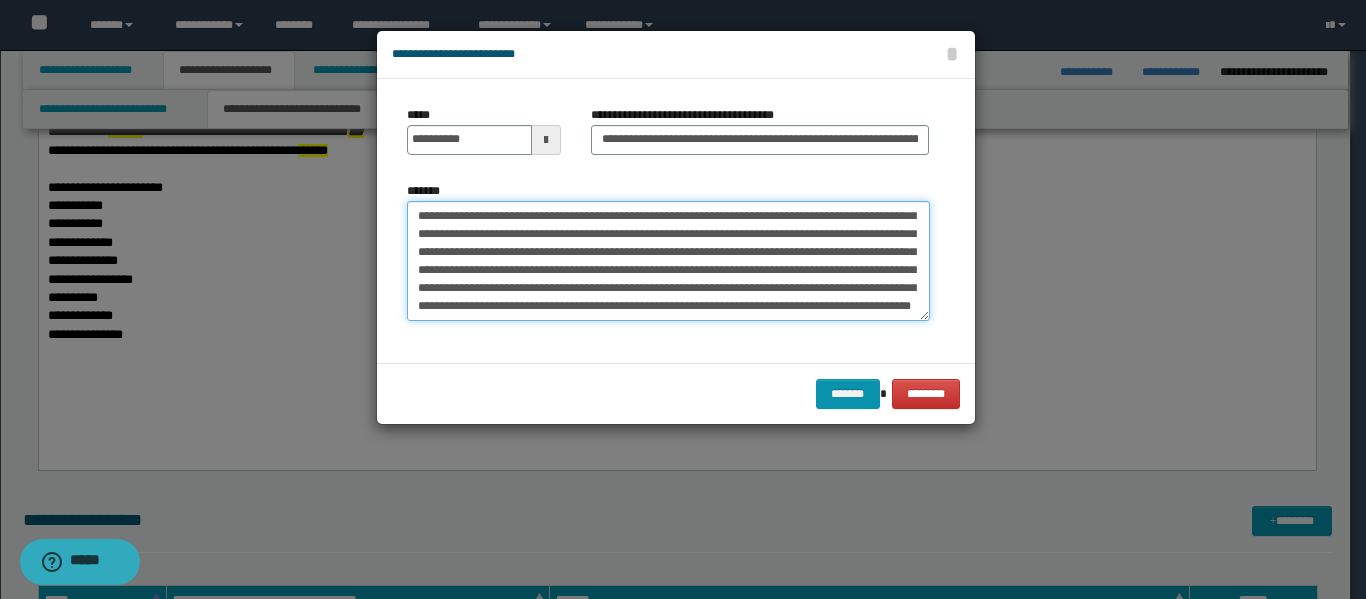 click on "*******" at bounding box center [668, 261] 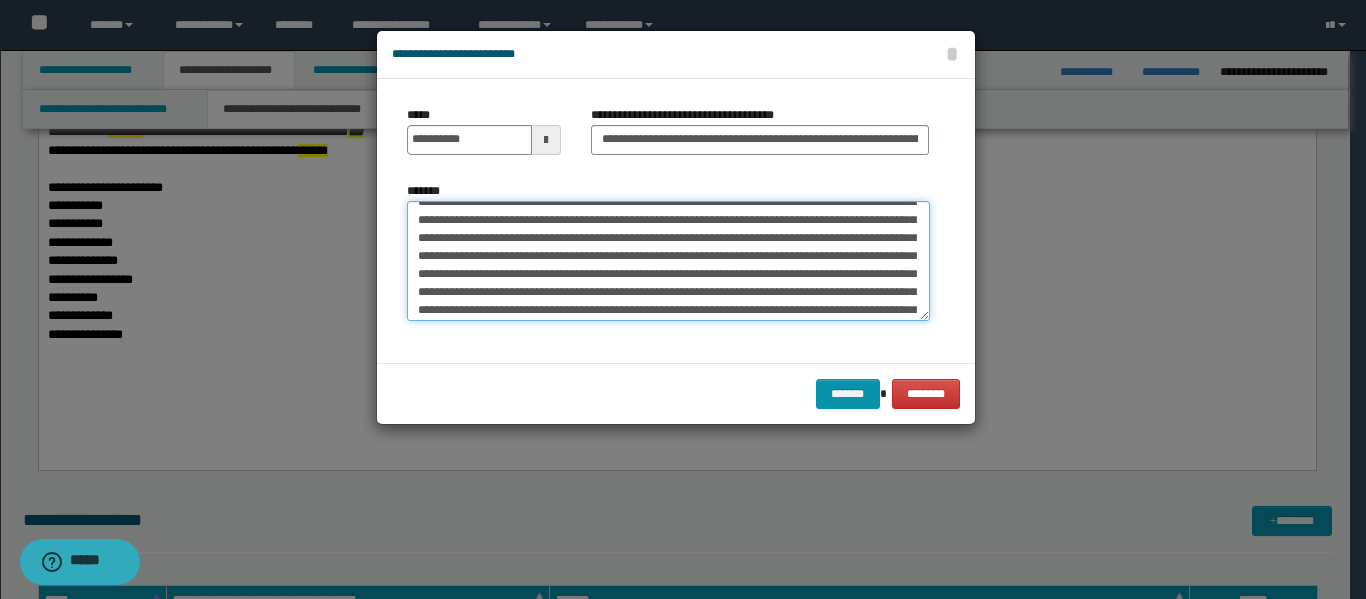 scroll, scrollTop: 46, scrollLeft: 0, axis: vertical 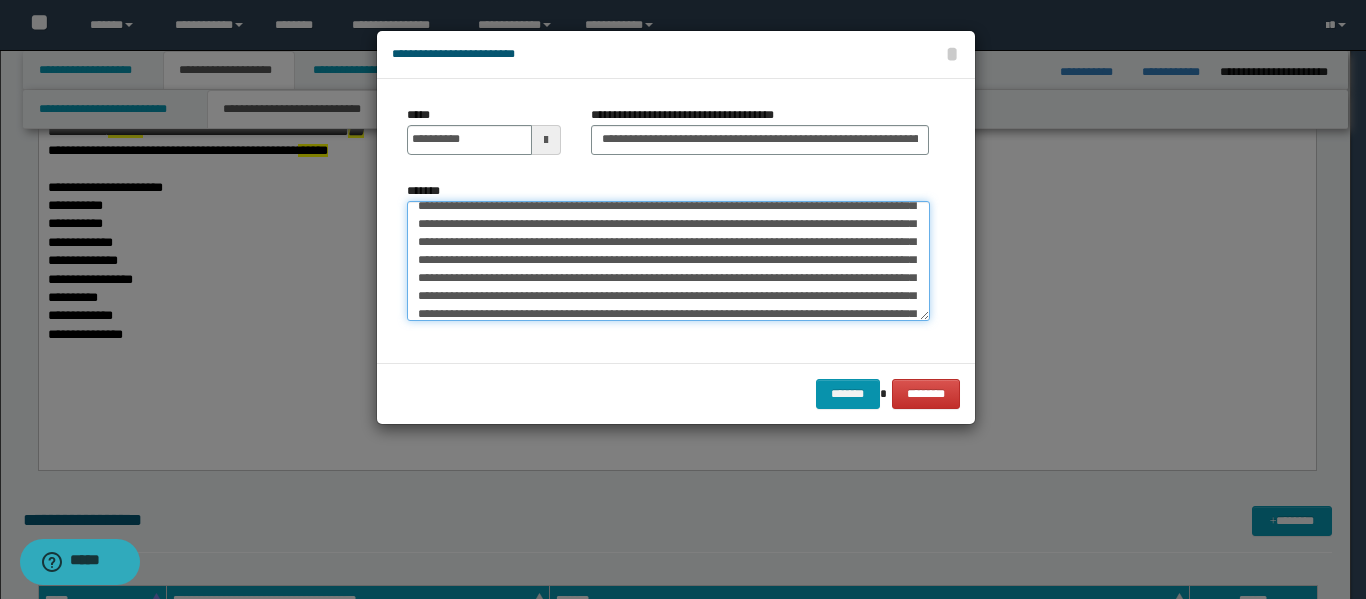 click on "*******" at bounding box center [668, 261] 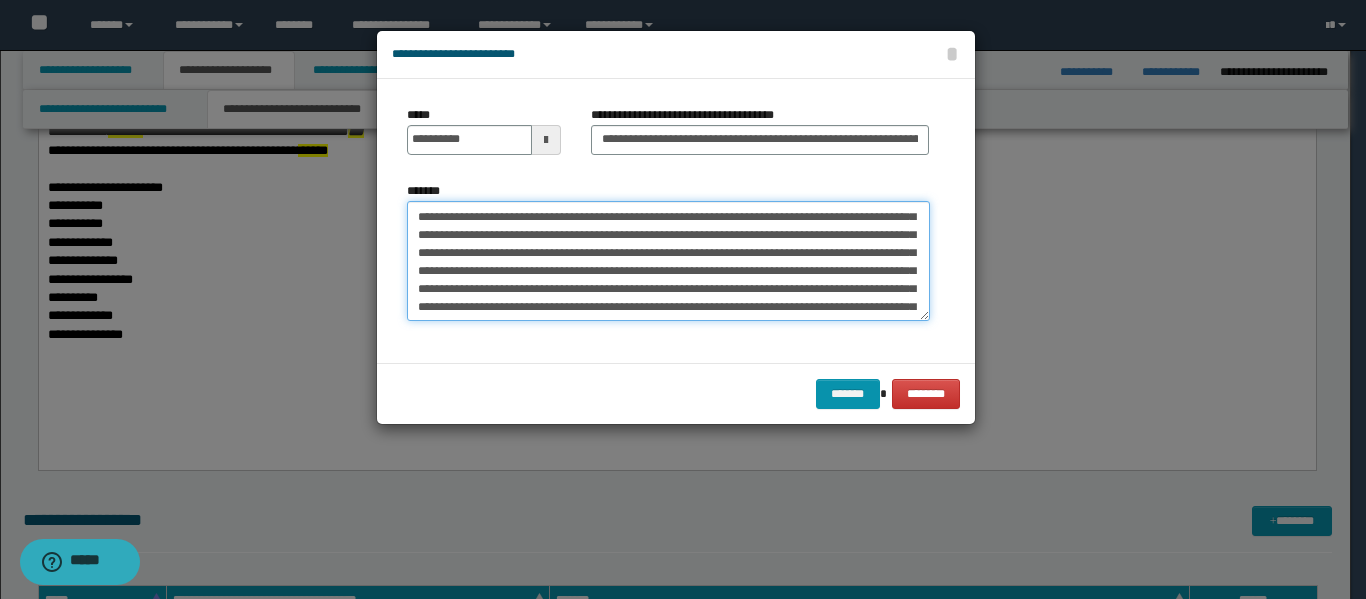 scroll, scrollTop: 146, scrollLeft: 0, axis: vertical 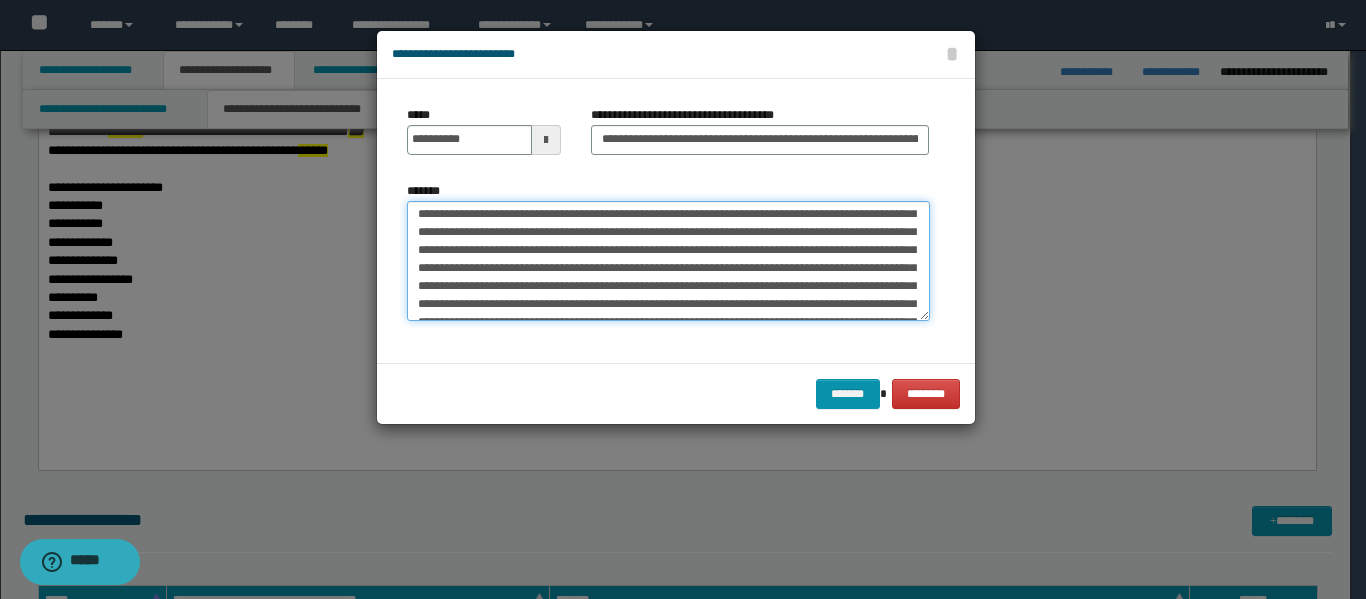 click on "*******" at bounding box center [668, 261] 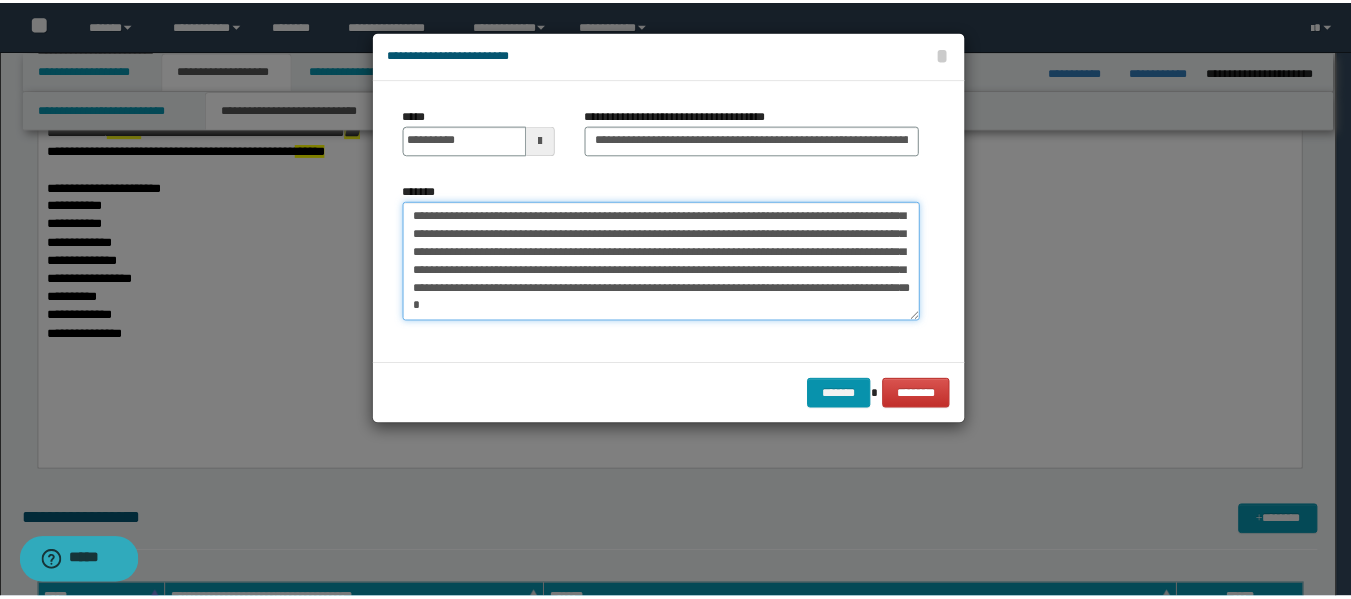 scroll, scrollTop: 252, scrollLeft: 0, axis: vertical 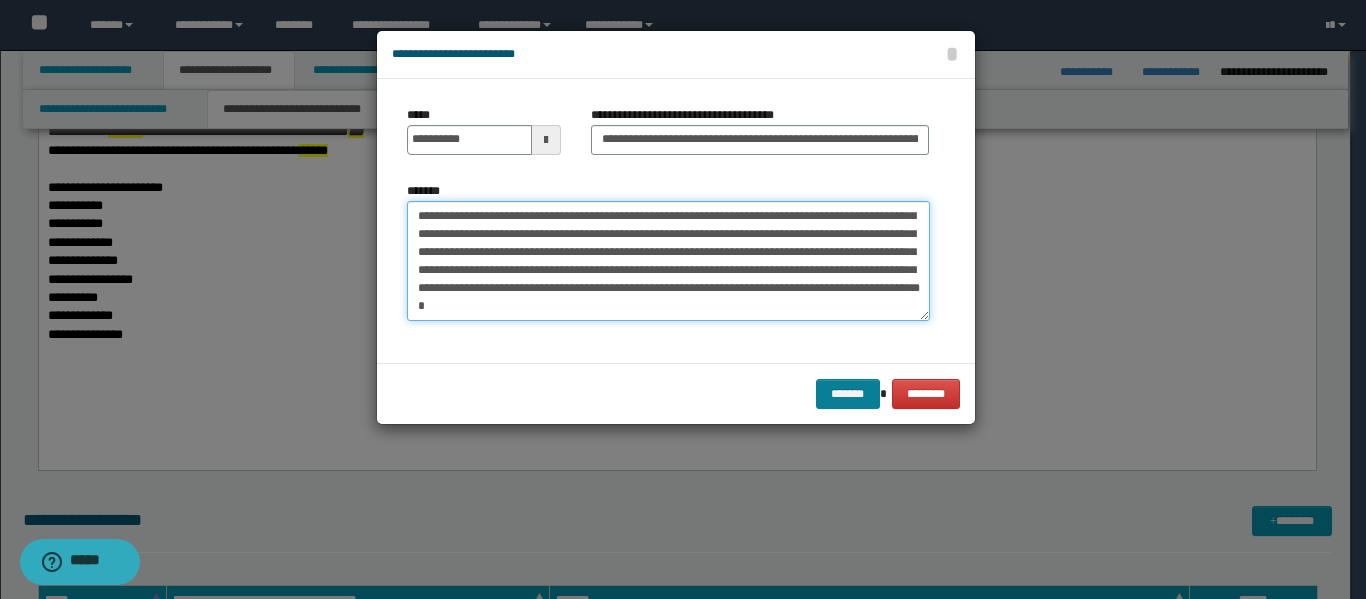 type on "**********" 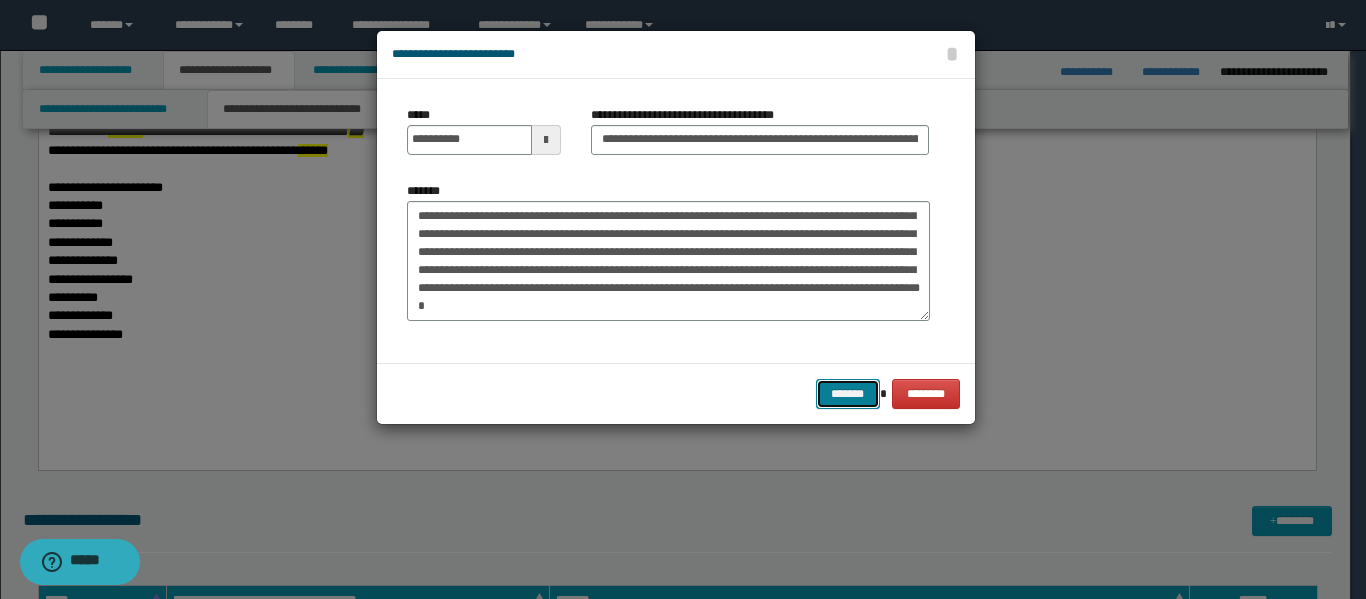 click on "*******" at bounding box center [848, 394] 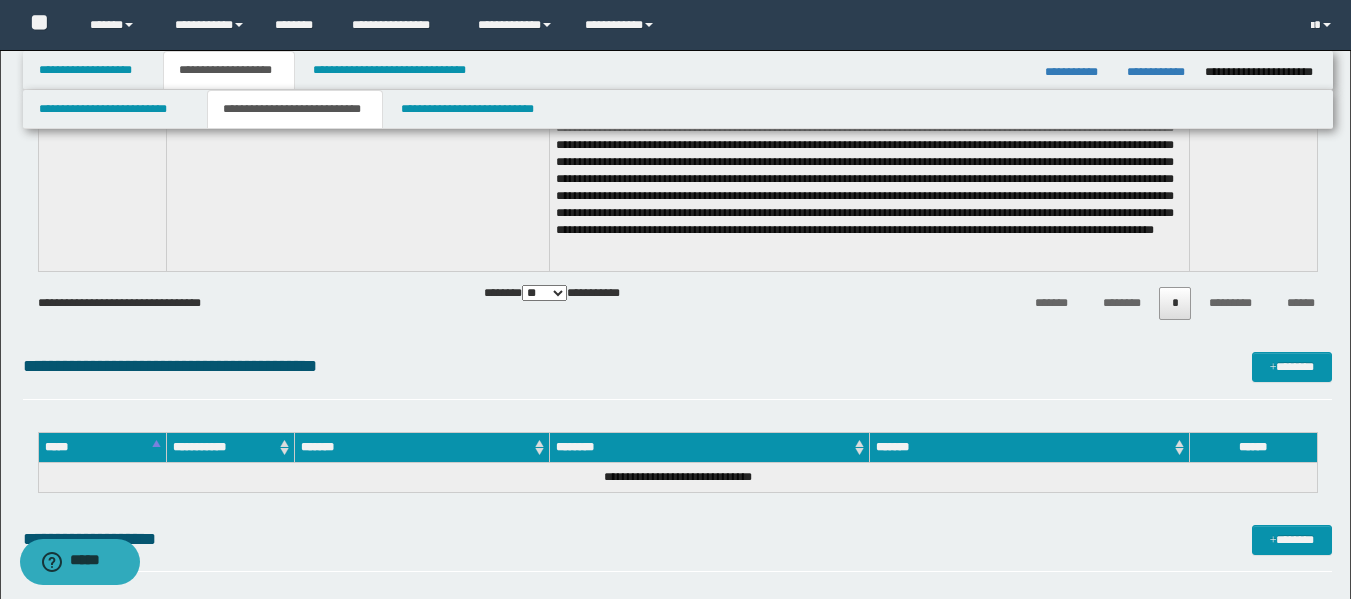 scroll, scrollTop: 6100, scrollLeft: 0, axis: vertical 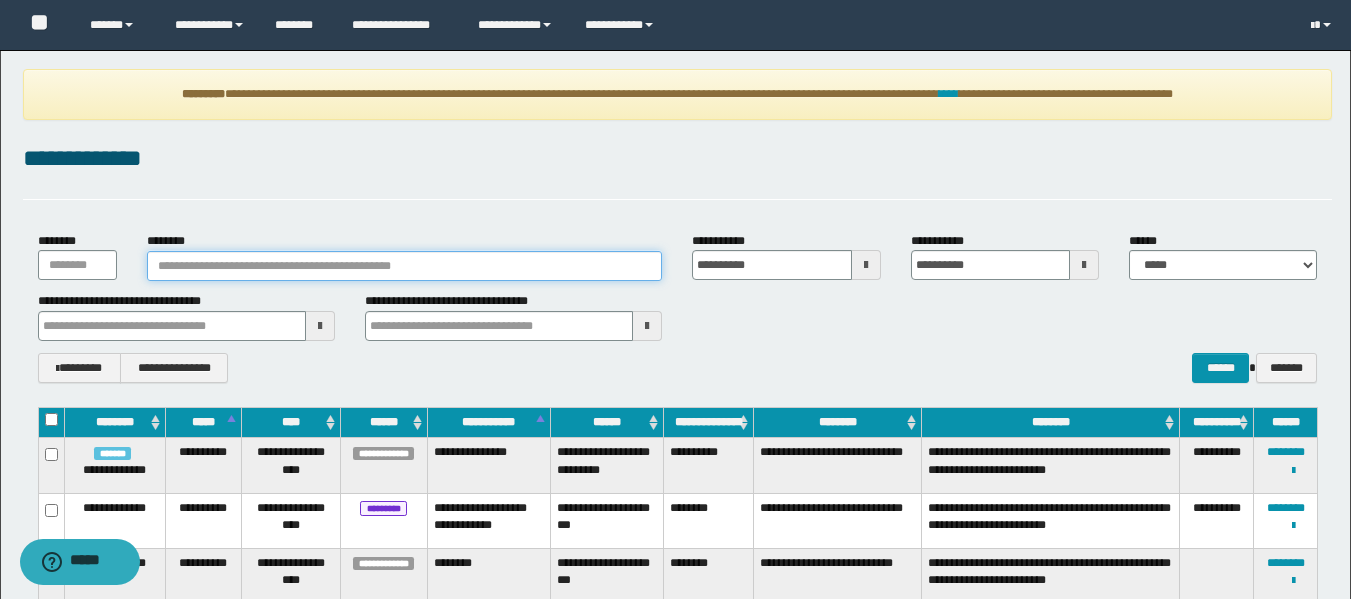 click on "********" at bounding box center [405, 266] 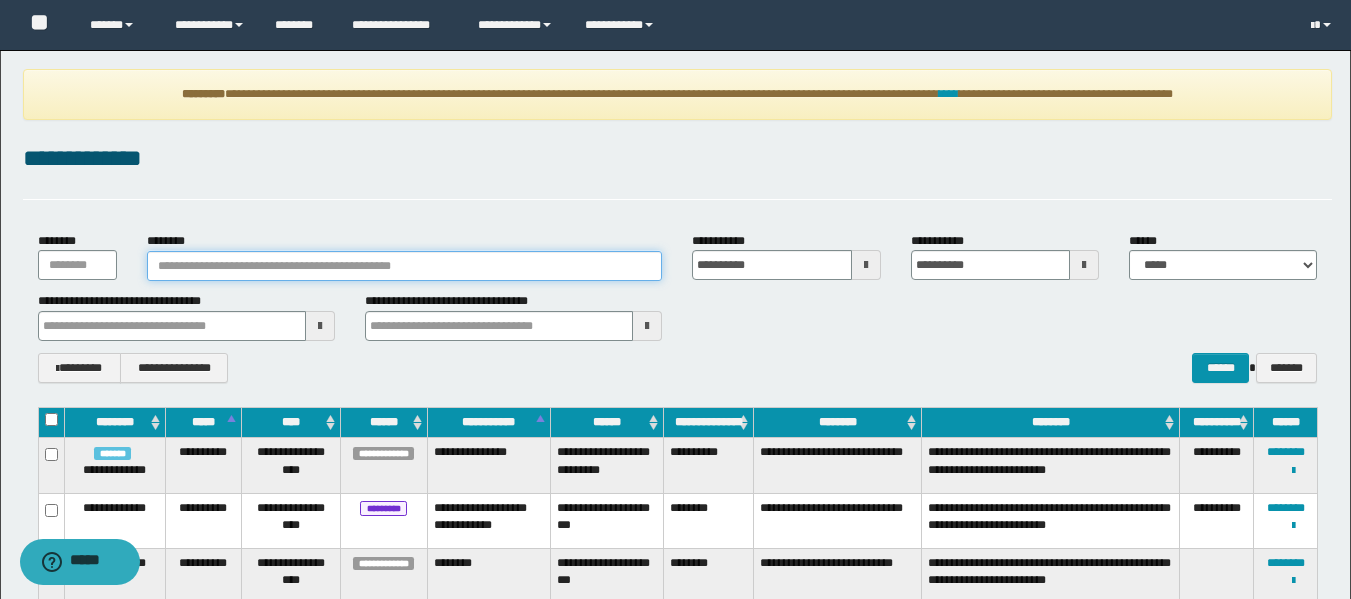 click on "********" at bounding box center [405, 266] 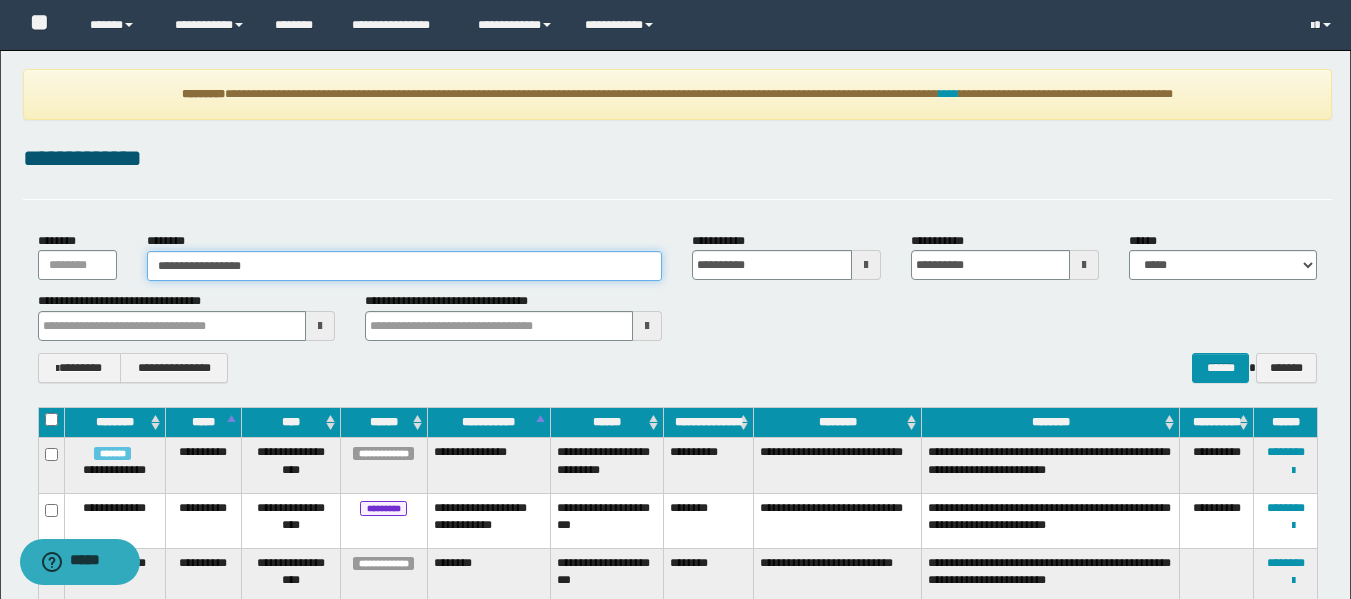 type on "**********" 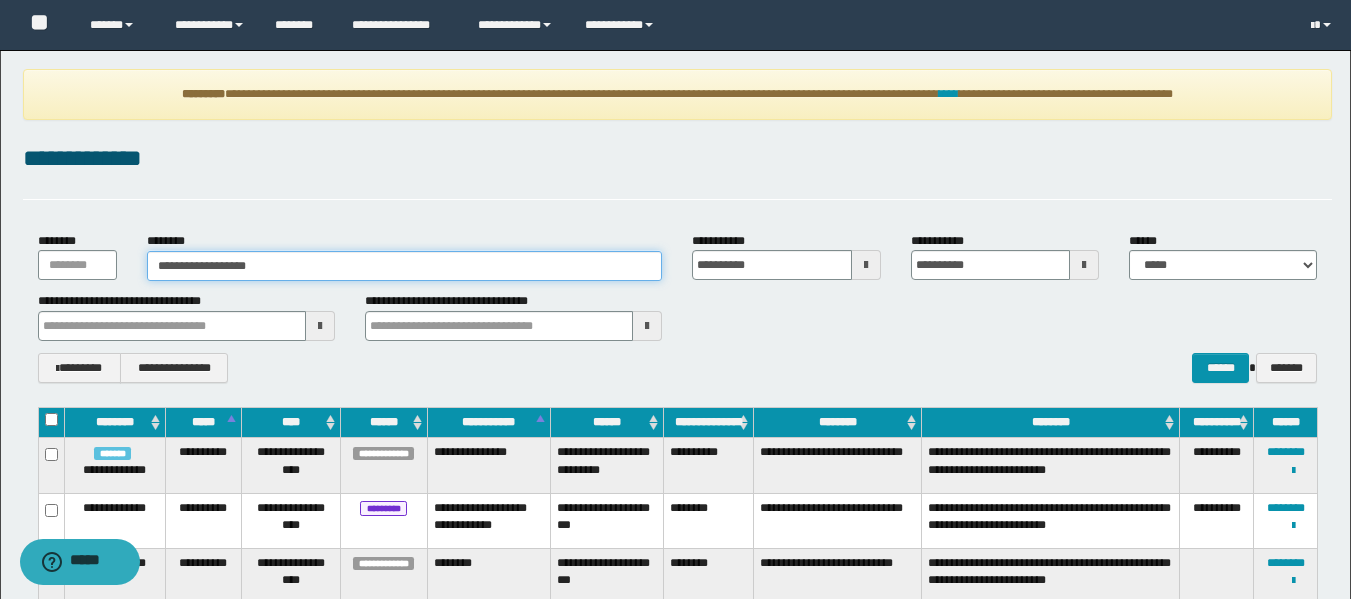 type on "**********" 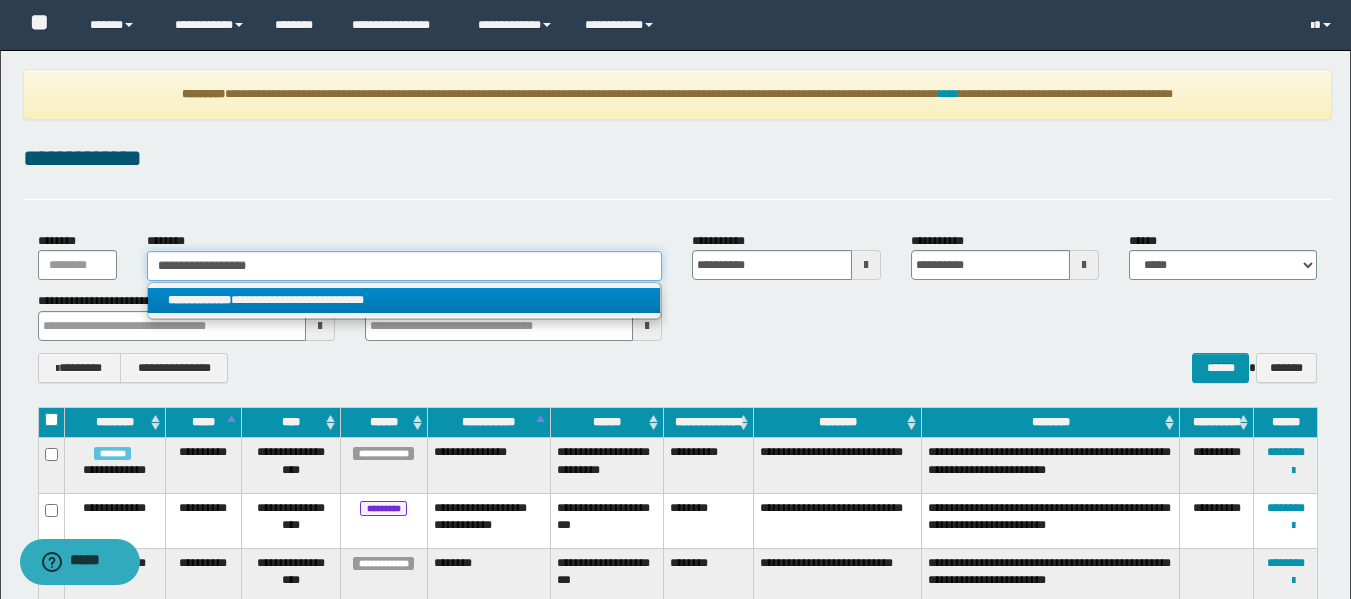 type 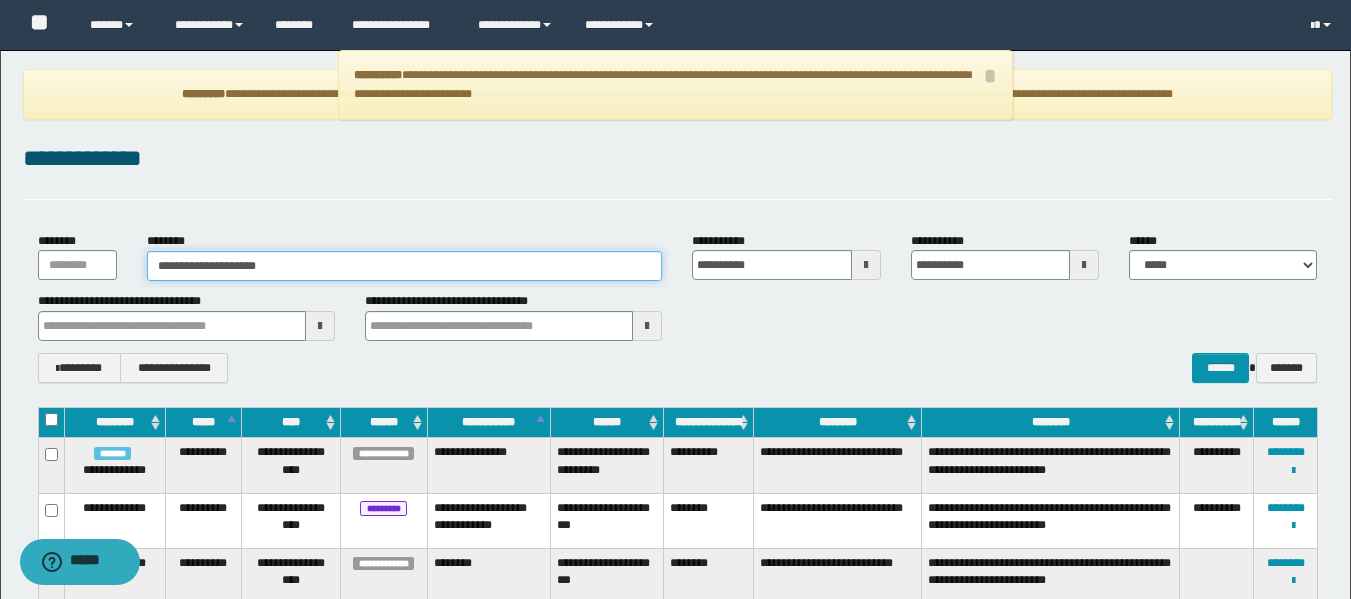 type on "**********" 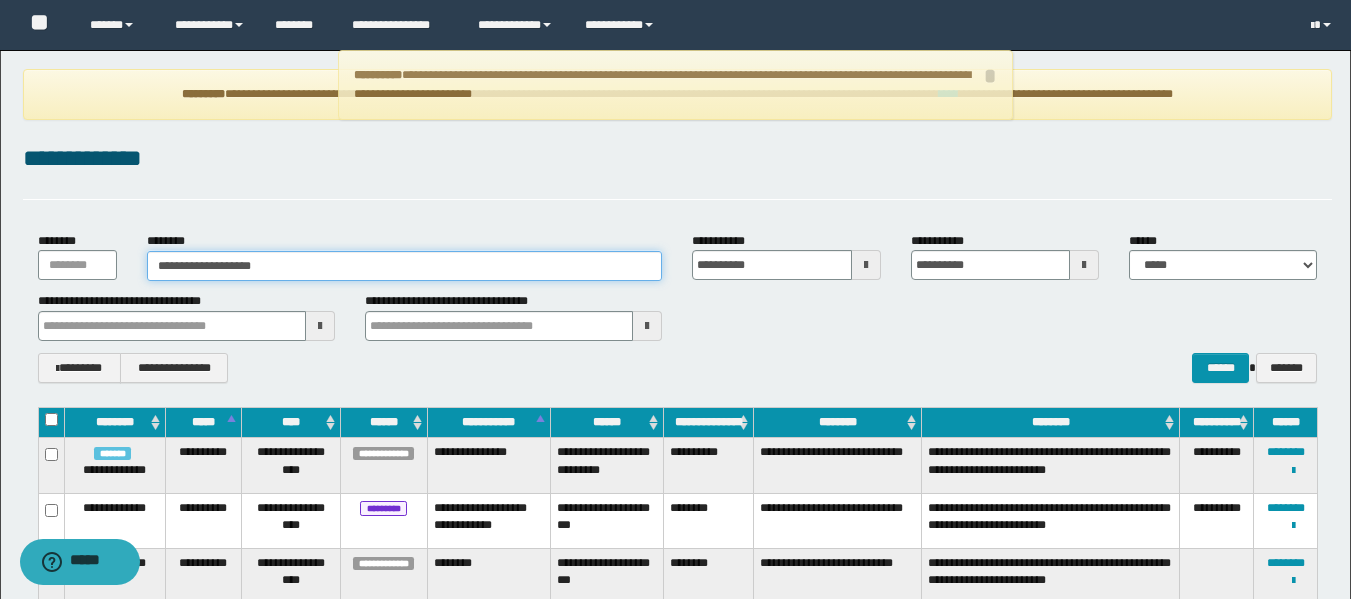 type on "**********" 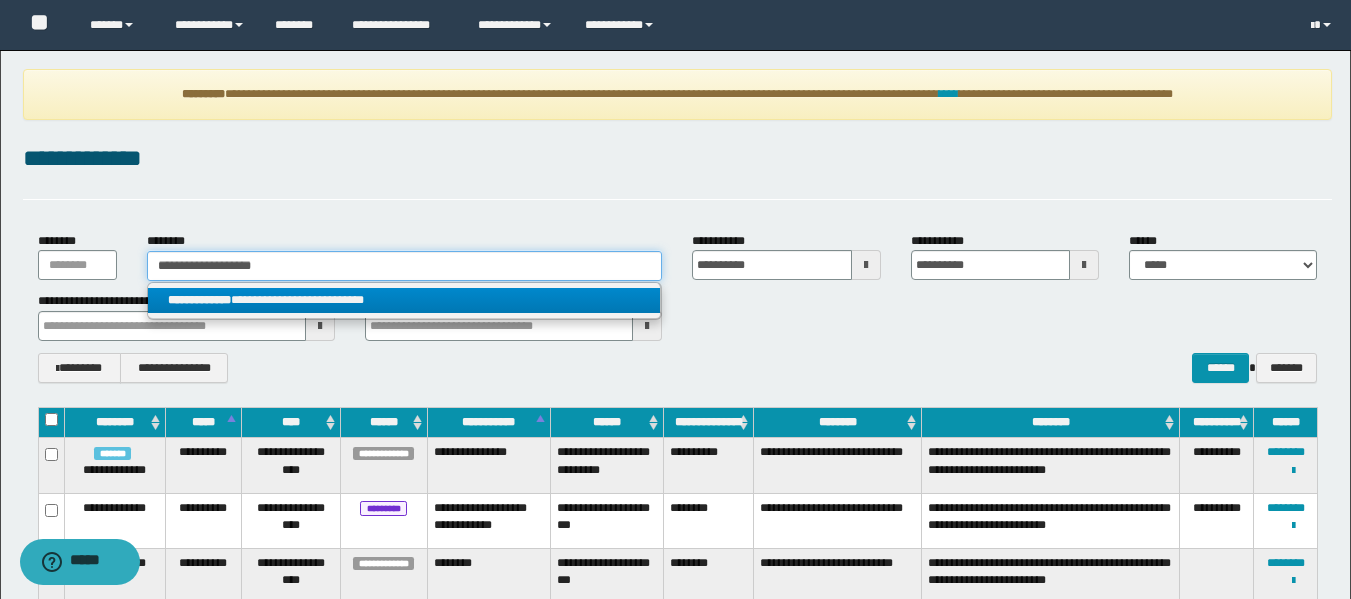 type on "**********" 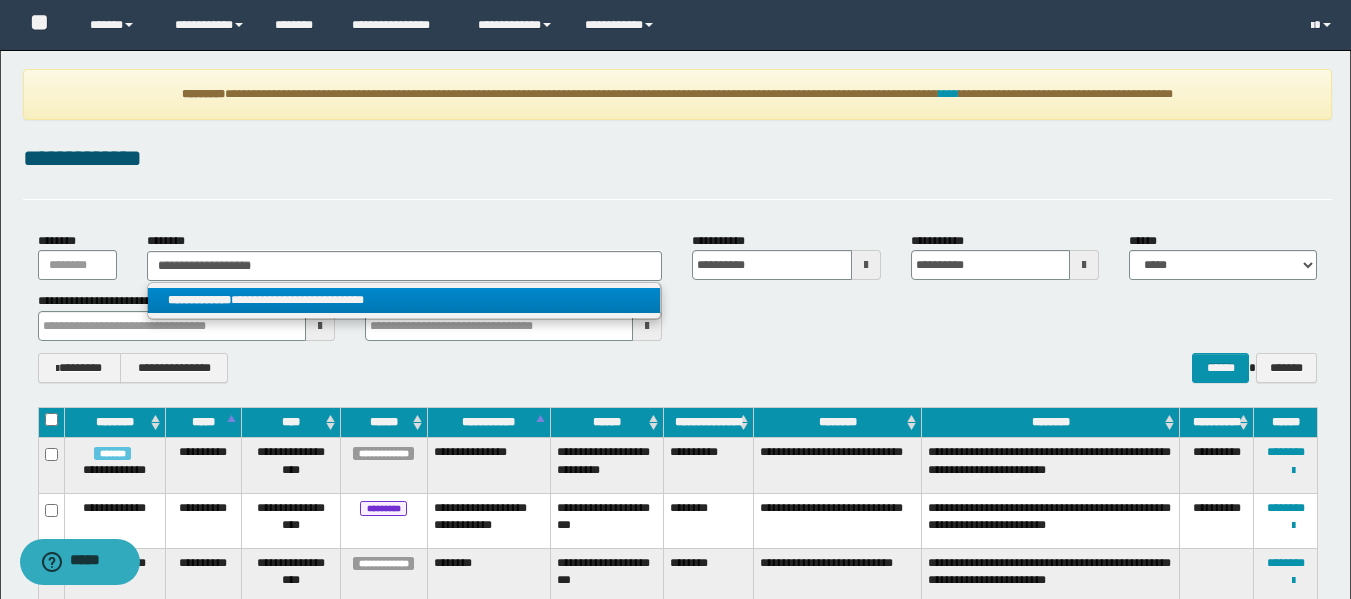 click on "**********" at bounding box center (404, 300) 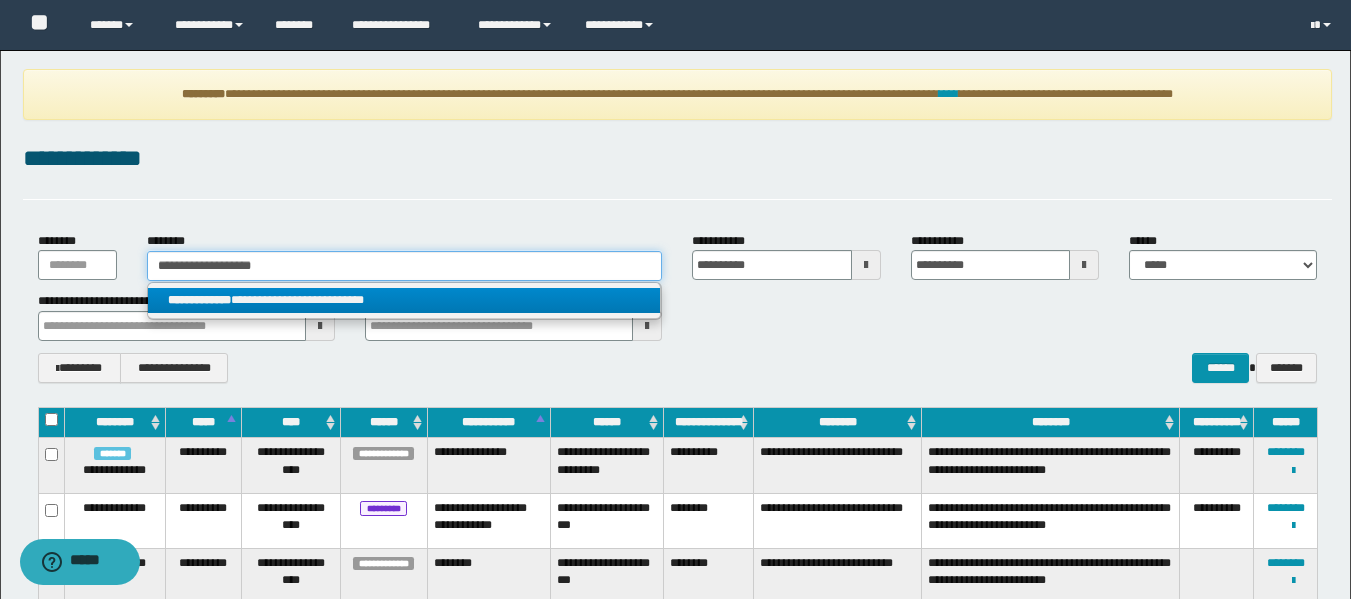 type 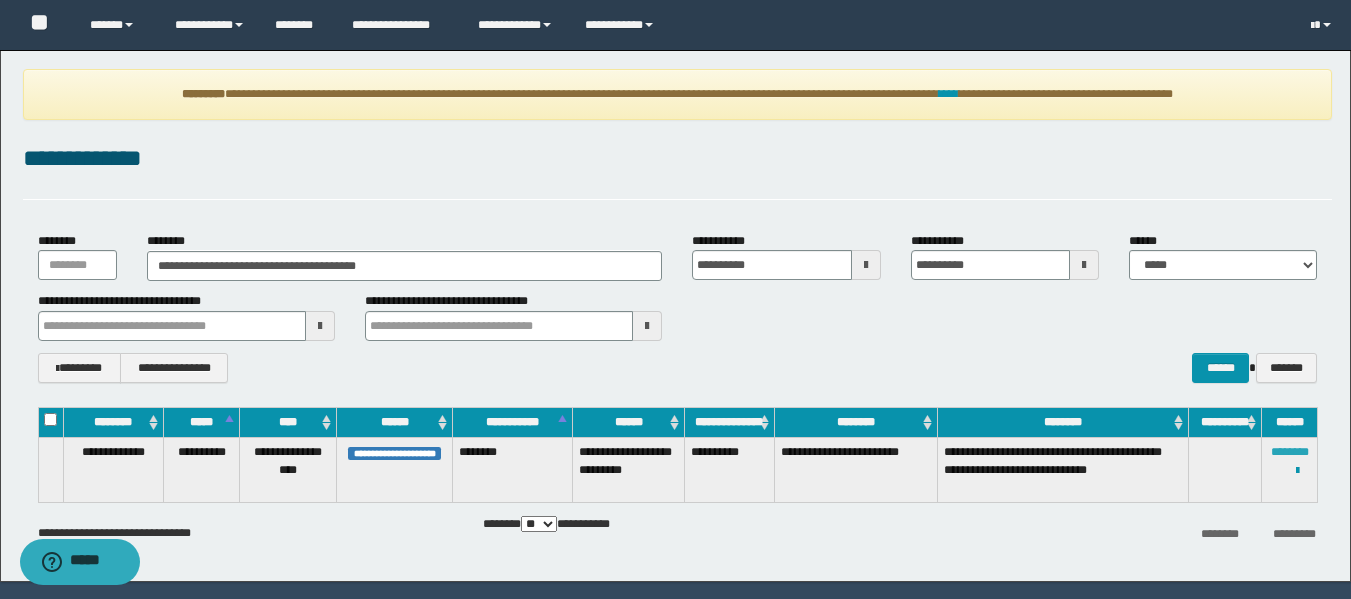 click on "********" at bounding box center [1290, 452] 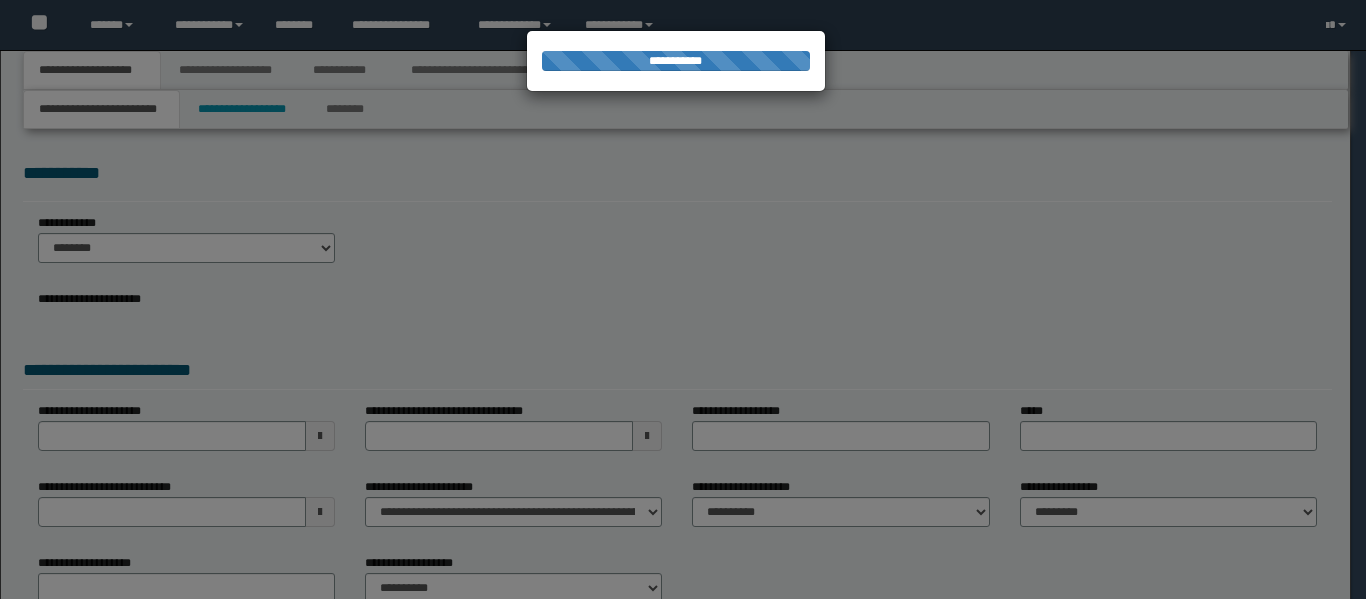 scroll, scrollTop: 0, scrollLeft: 0, axis: both 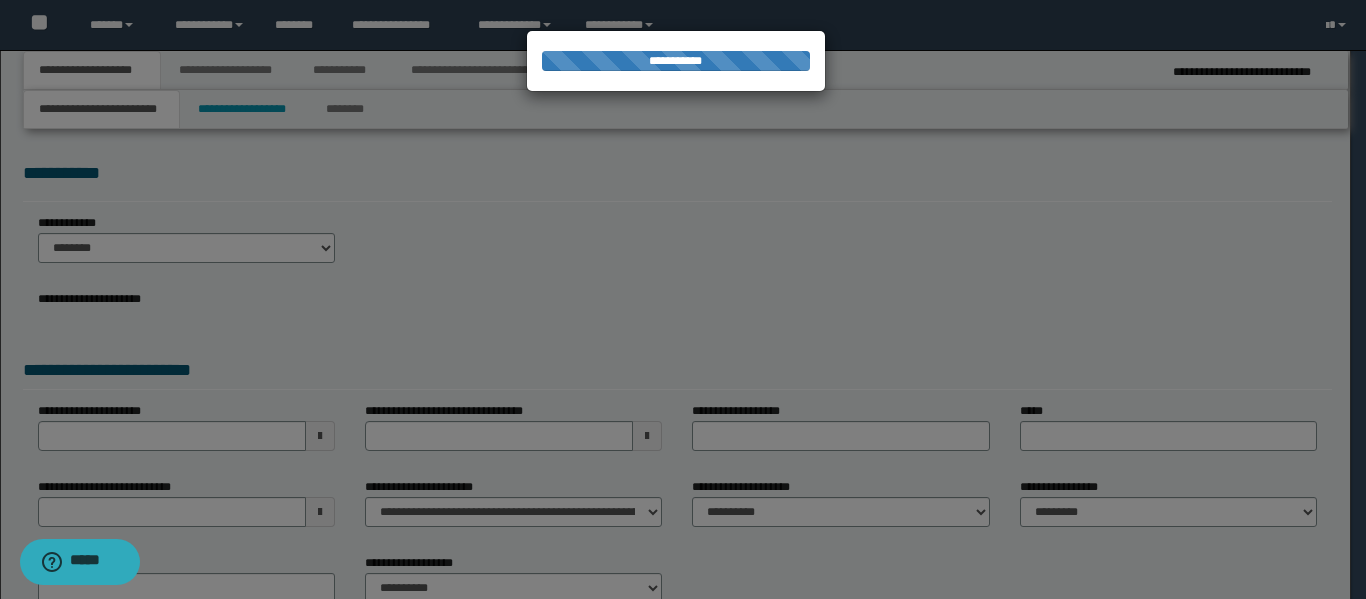 type on "**********" 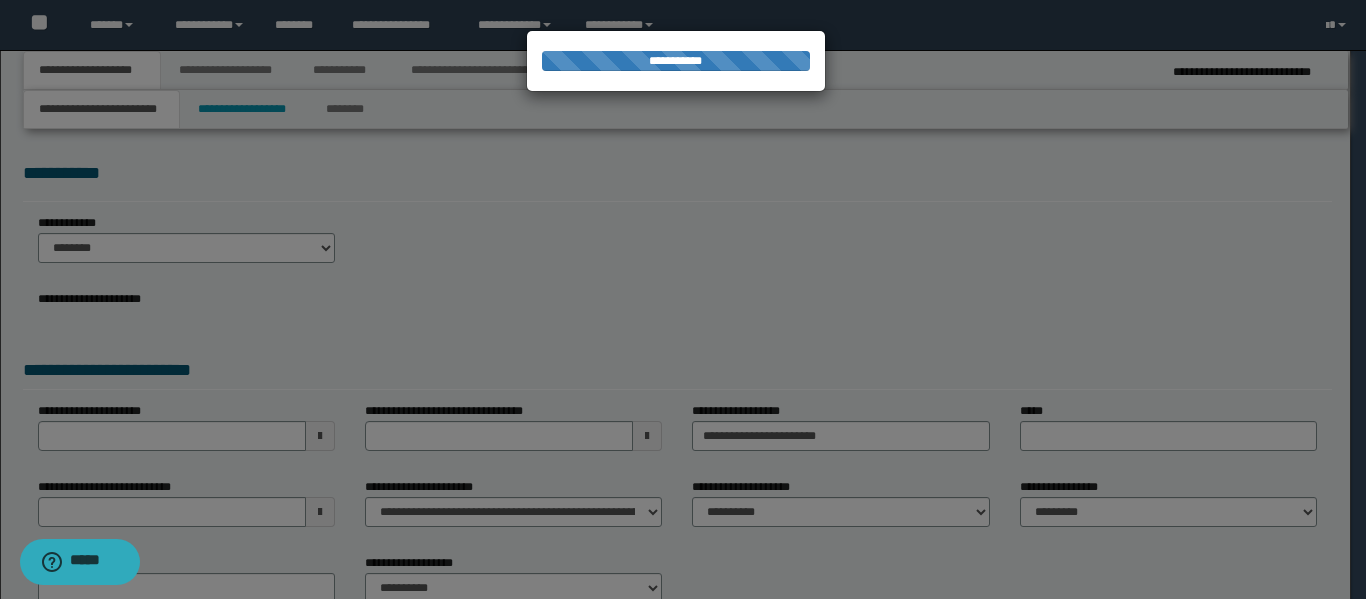 type on "**********" 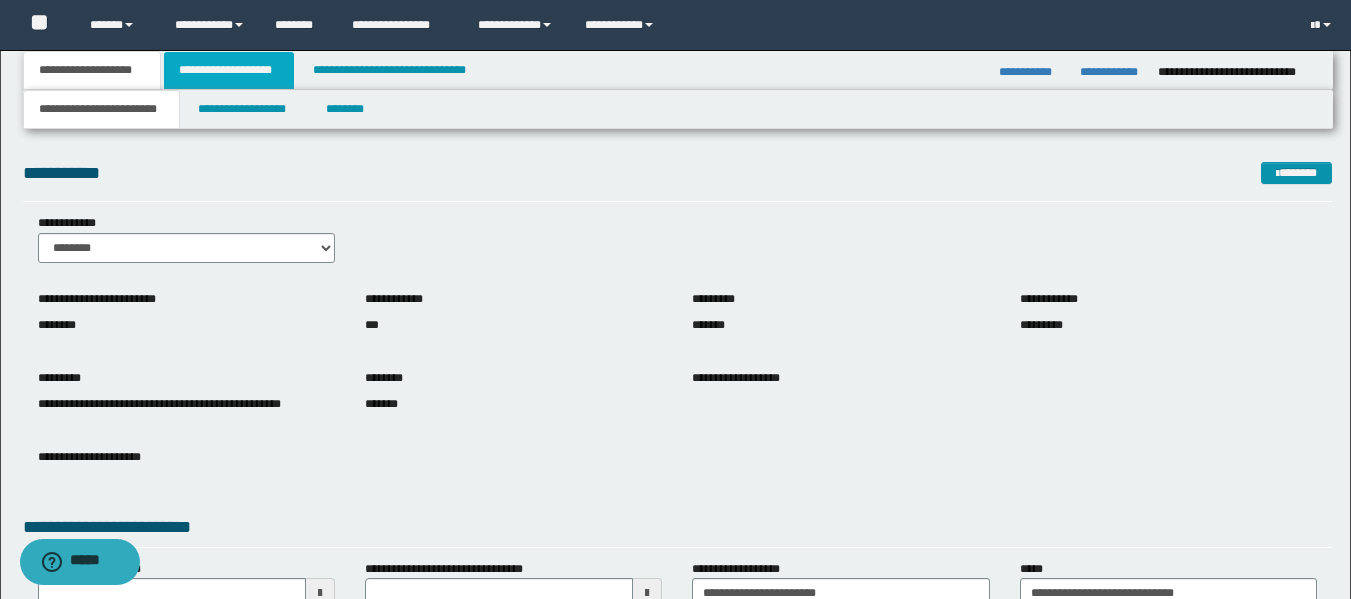 click on "**********" at bounding box center [229, 70] 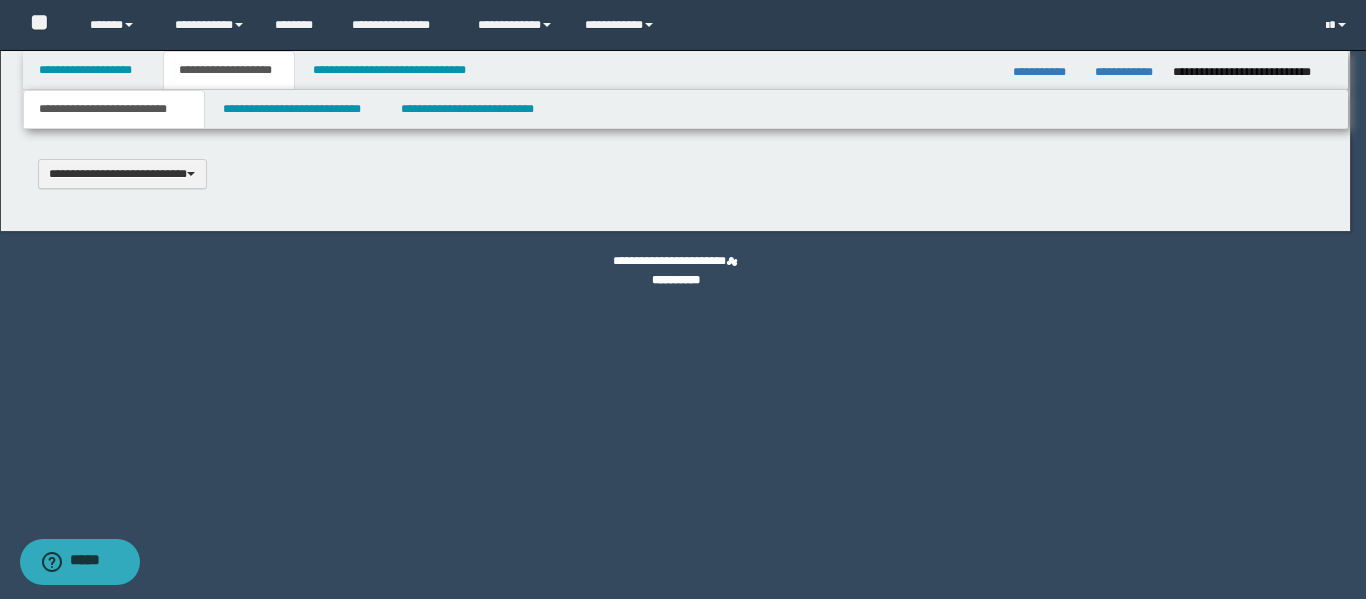 scroll, scrollTop: 0, scrollLeft: 0, axis: both 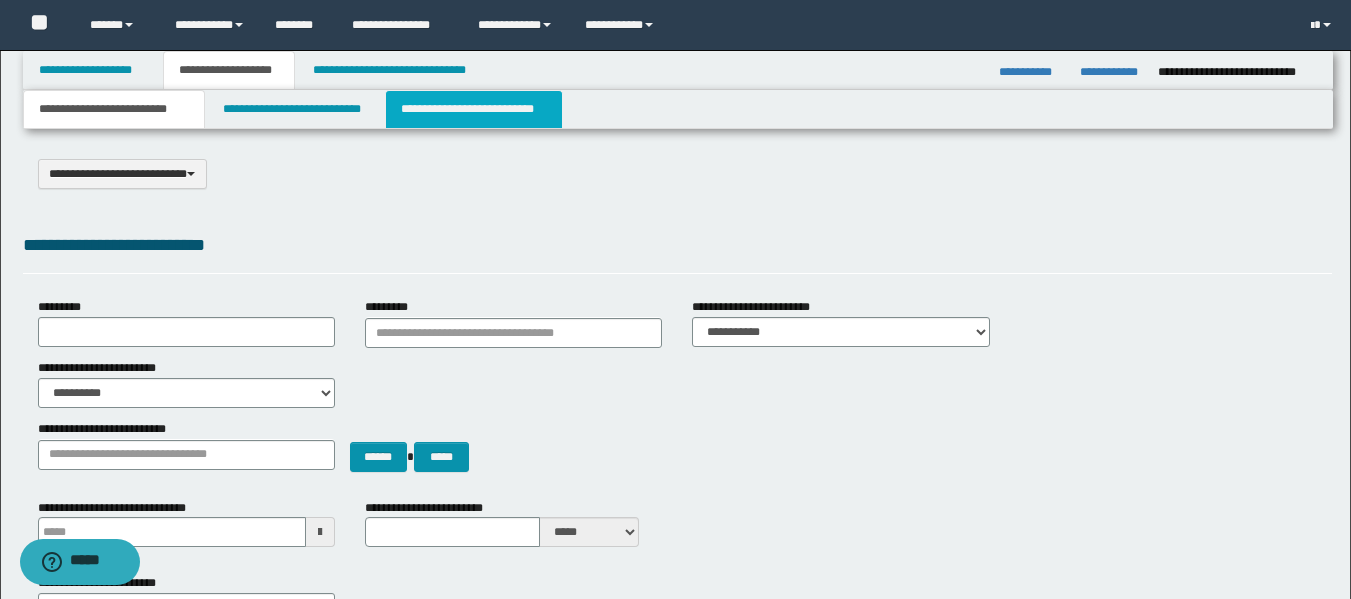 click on "**********" at bounding box center [474, 109] 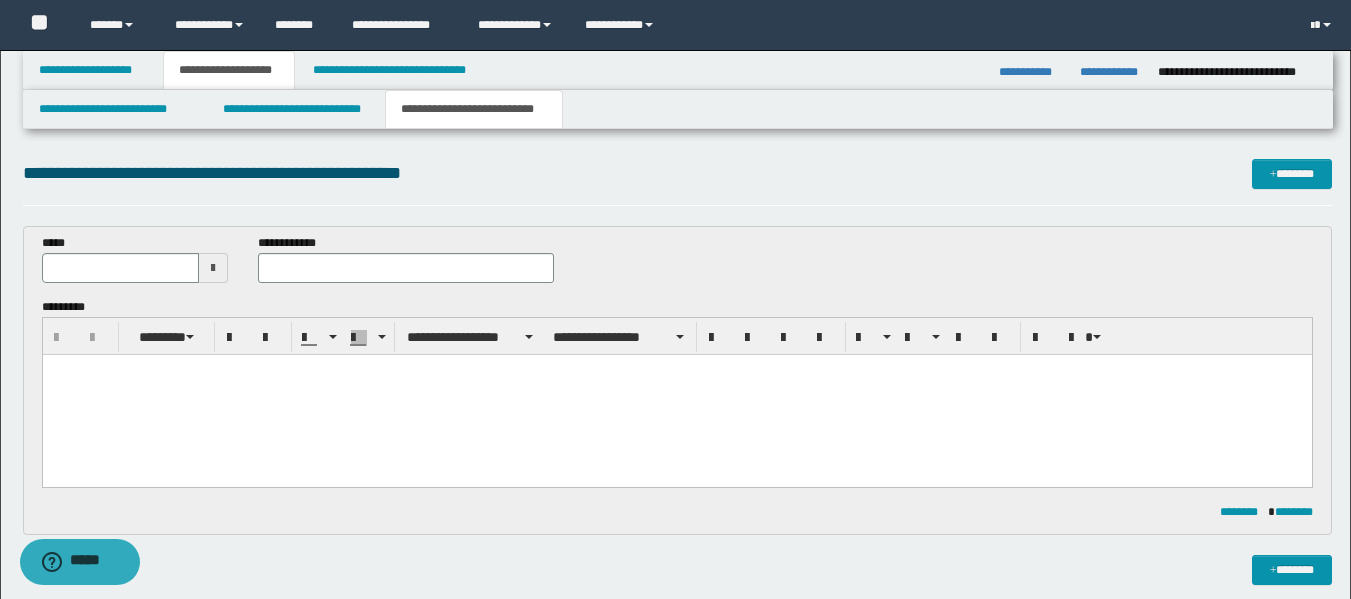 scroll, scrollTop: 0, scrollLeft: 0, axis: both 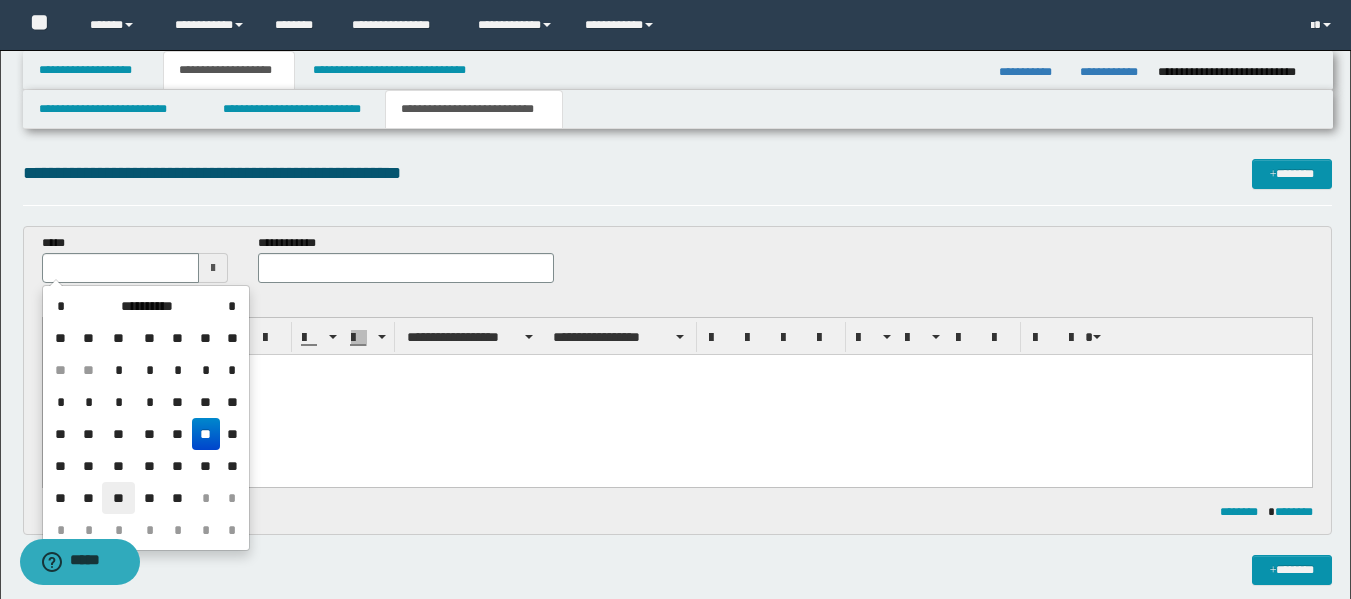 click on "**" at bounding box center (118, 498) 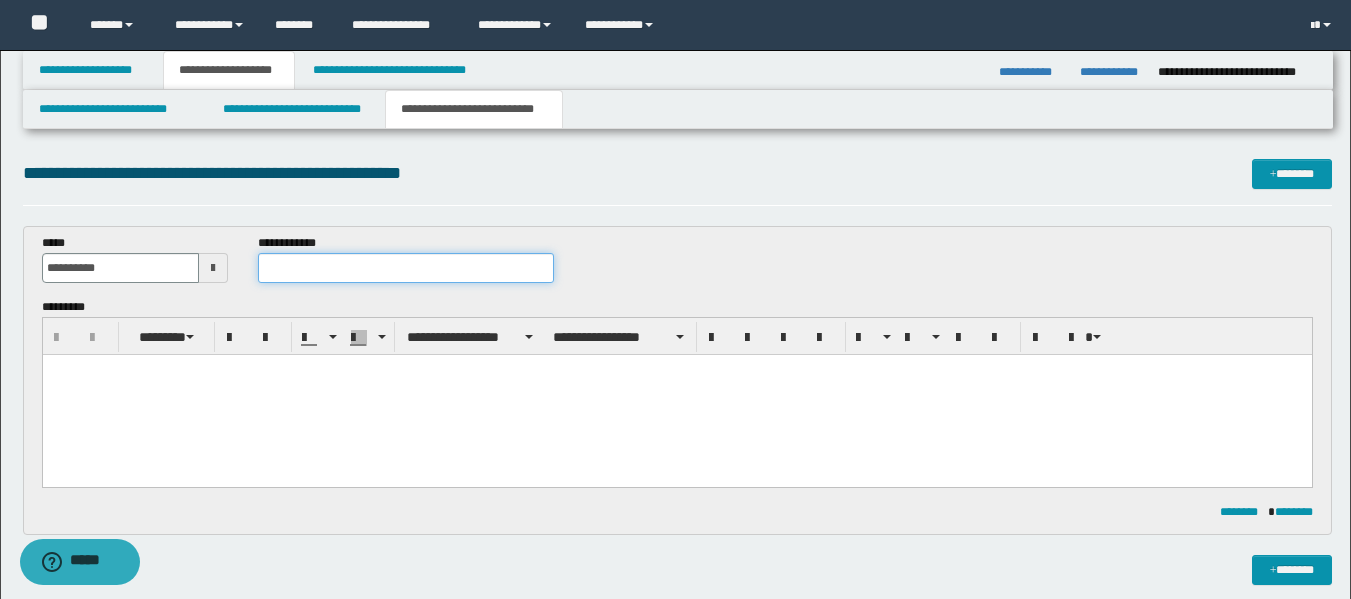 click at bounding box center (405, 268) 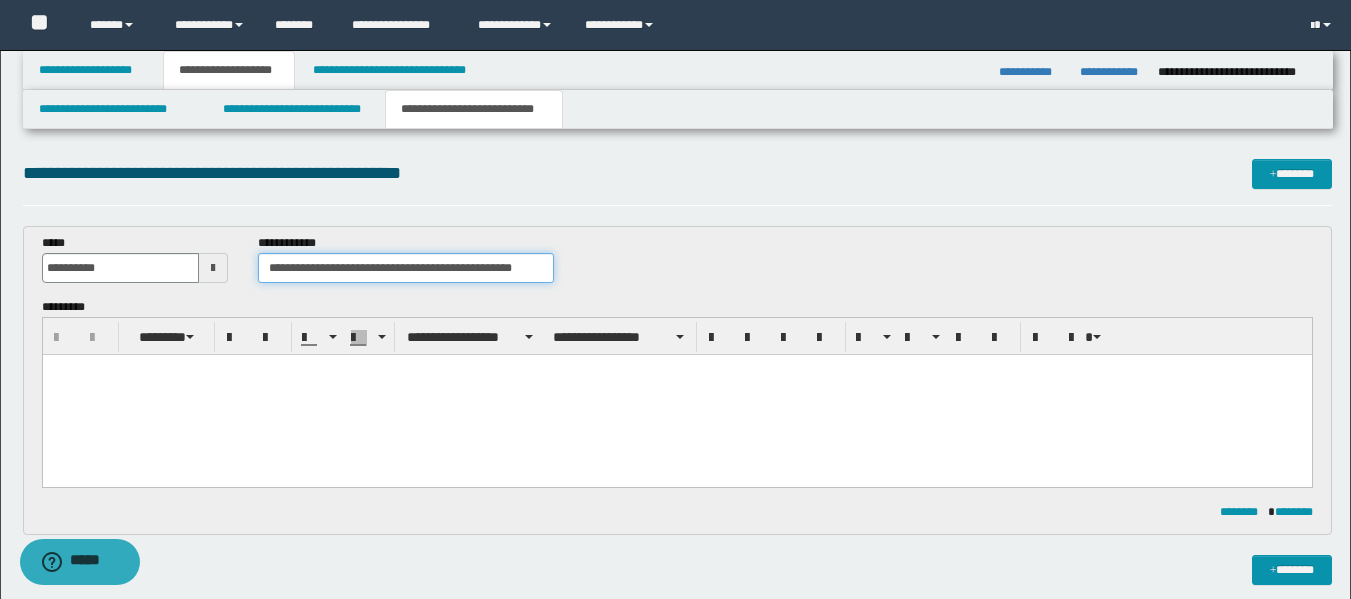 scroll, scrollTop: 0, scrollLeft: 17, axis: horizontal 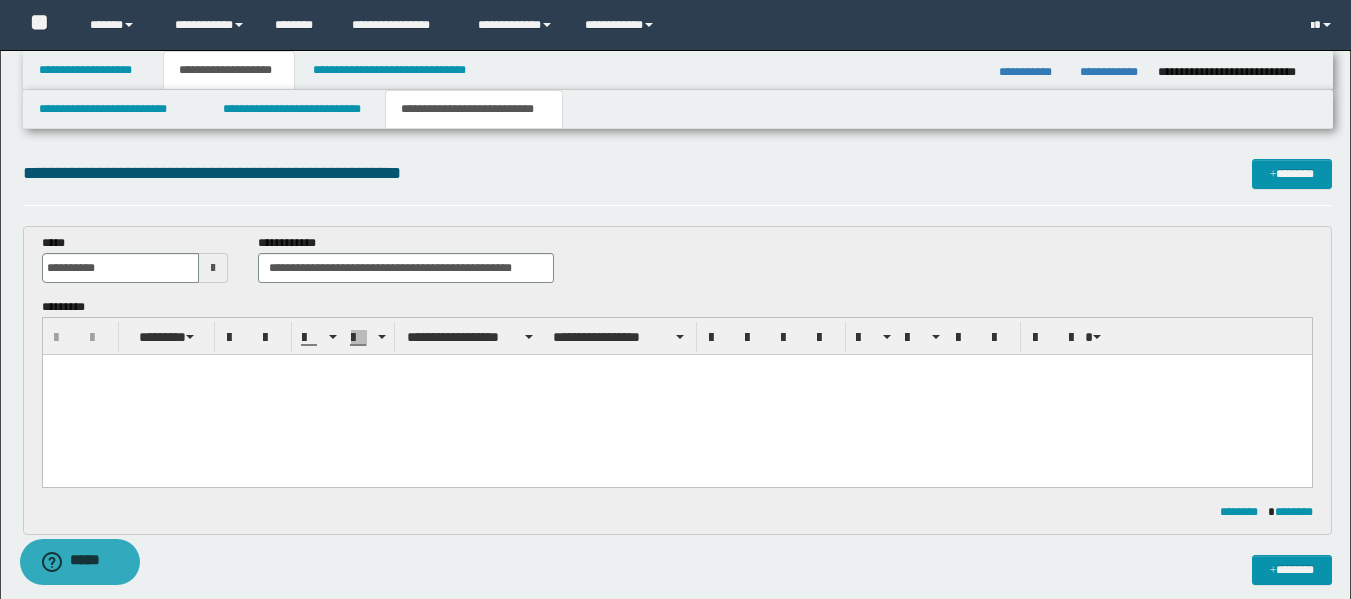click at bounding box center [676, 370] 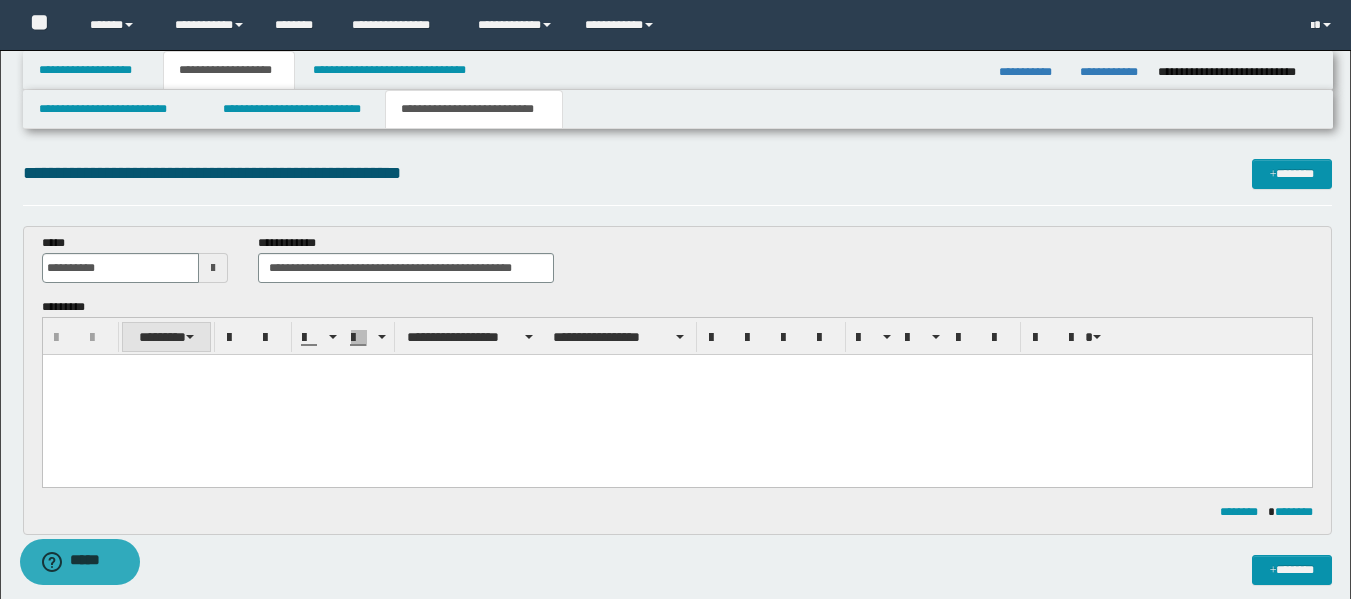 type 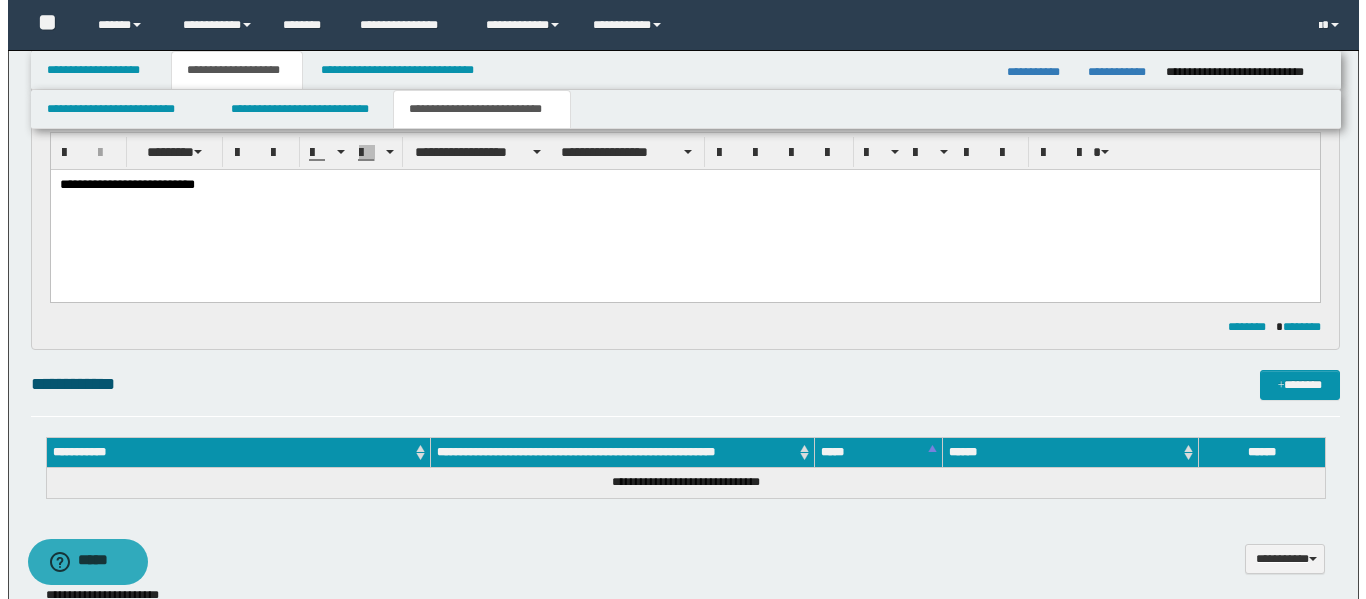 scroll, scrollTop: 0, scrollLeft: 0, axis: both 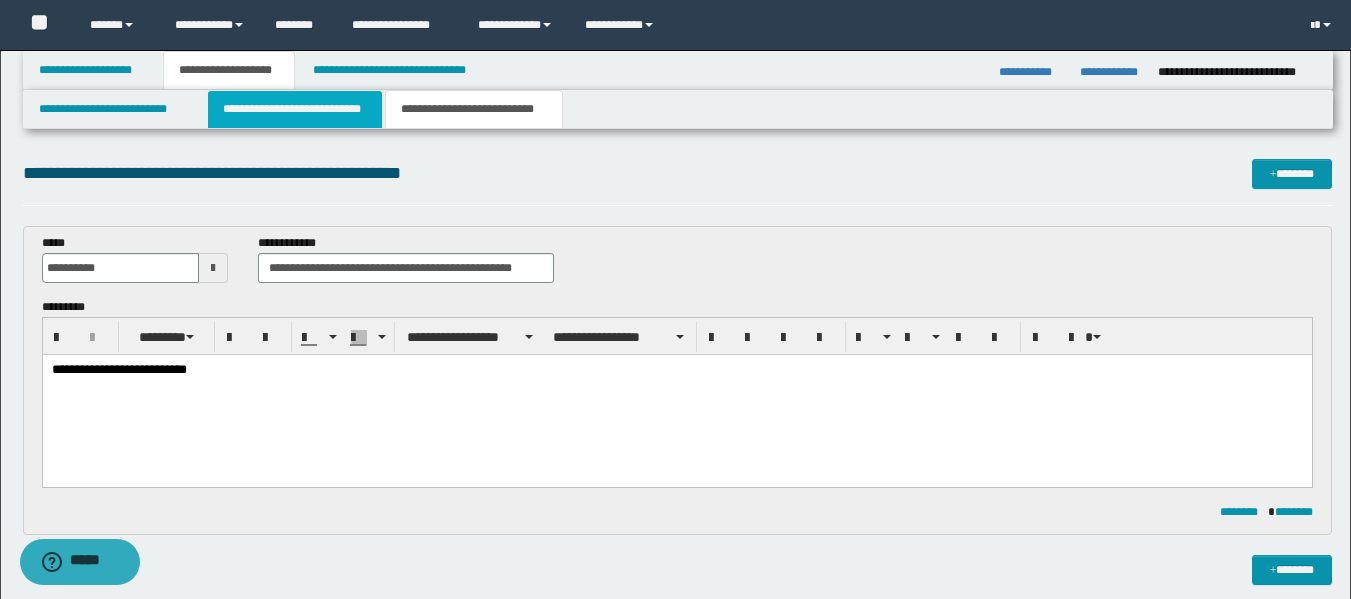 click on "**********" at bounding box center [295, 109] 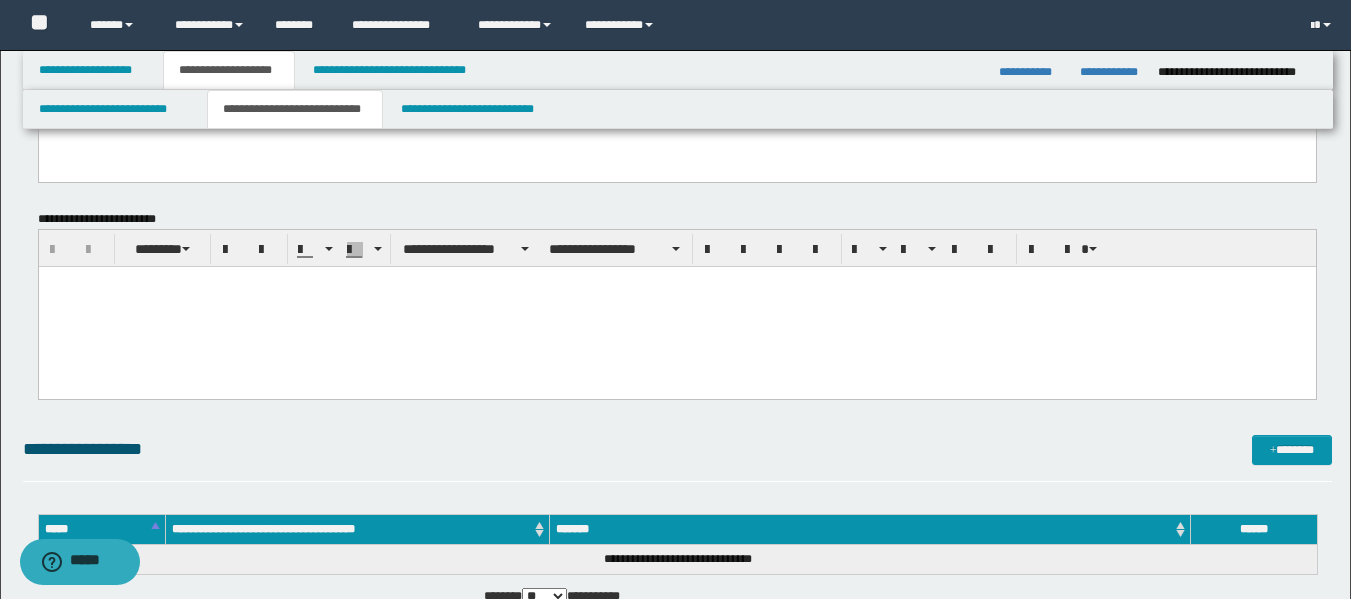 scroll, scrollTop: 200, scrollLeft: 0, axis: vertical 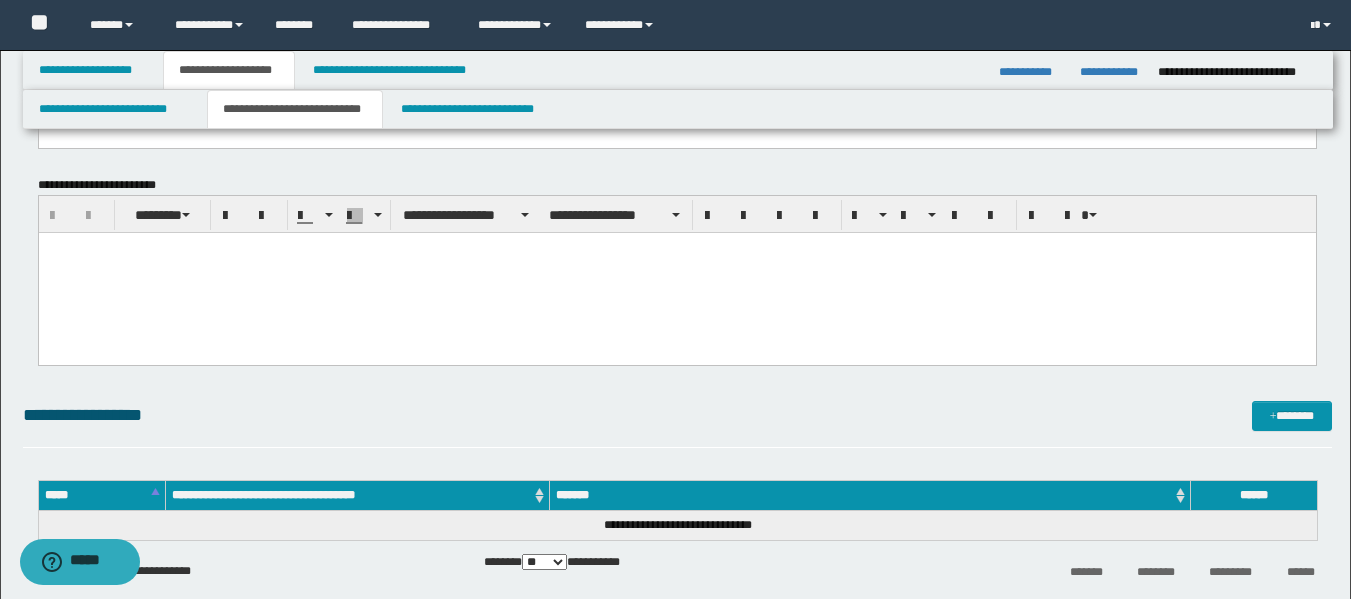 click at bounding box center [676, 247] 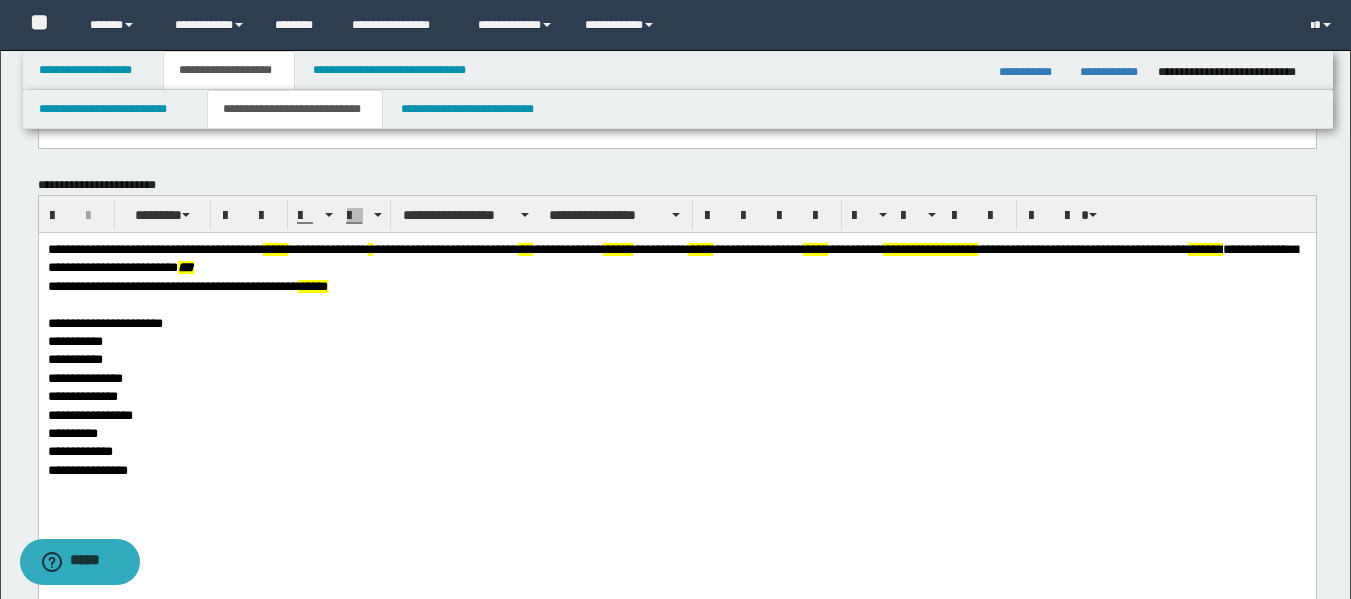 click on "**********" at bounding box center [154, 248] 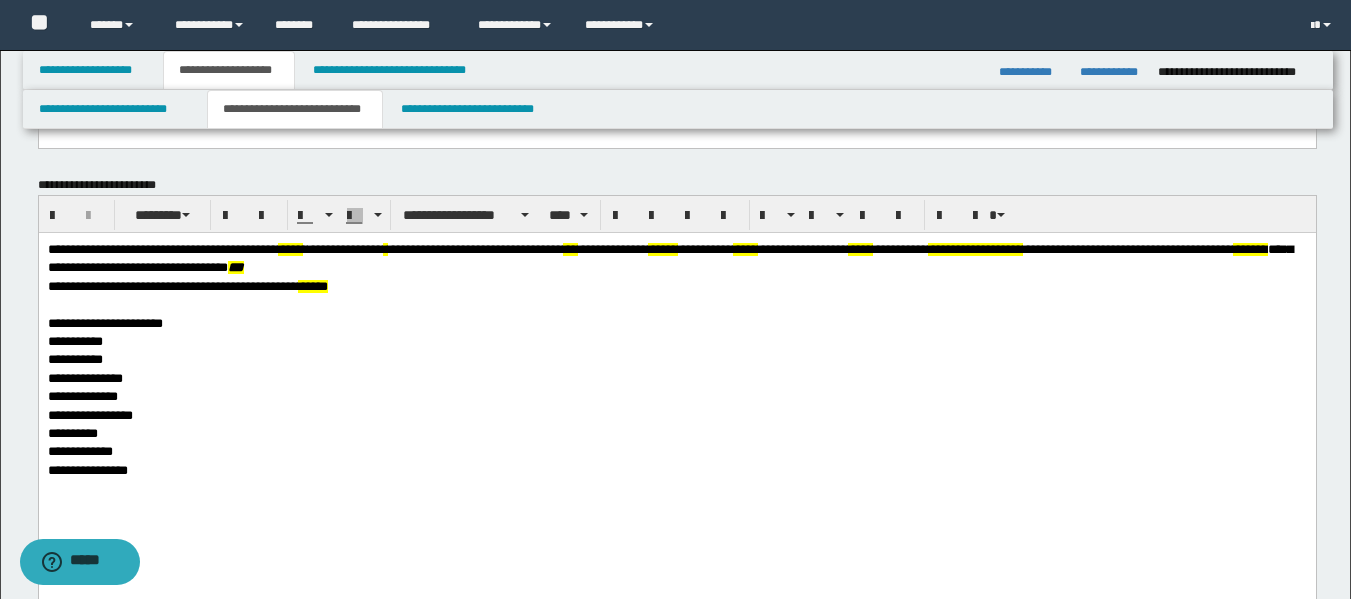 click on "**********" at bounding box center [474, 248] 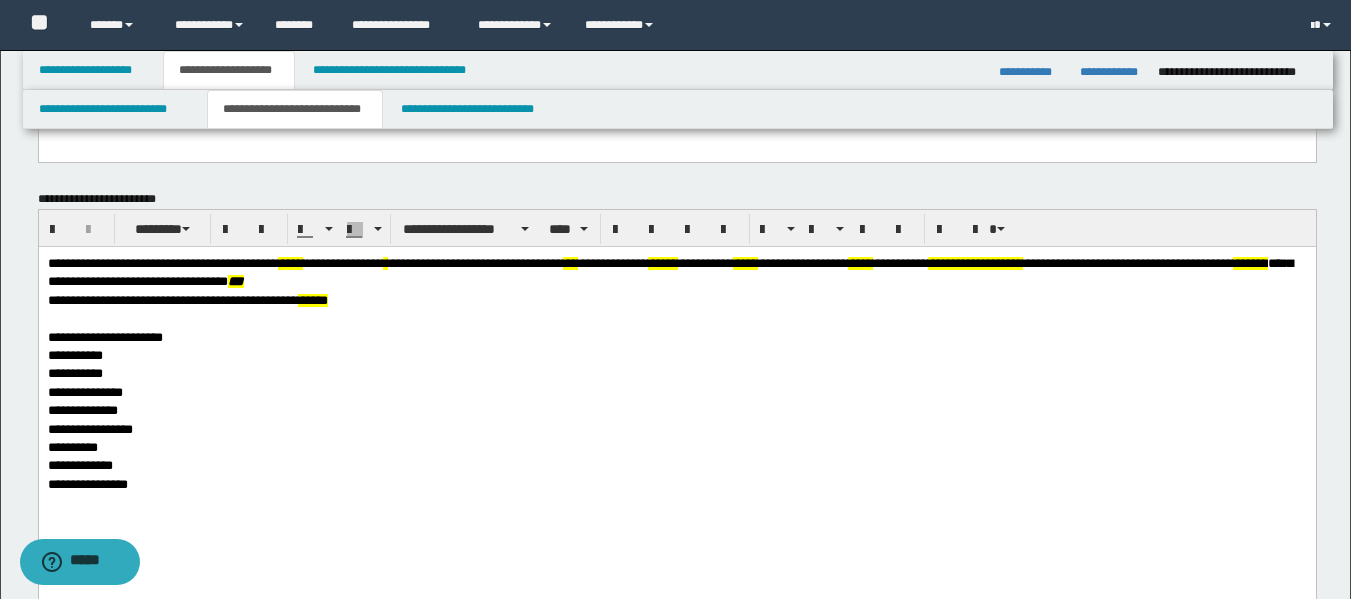 scroll, scrollTop: 0, scrollLeft: 0, axis: both 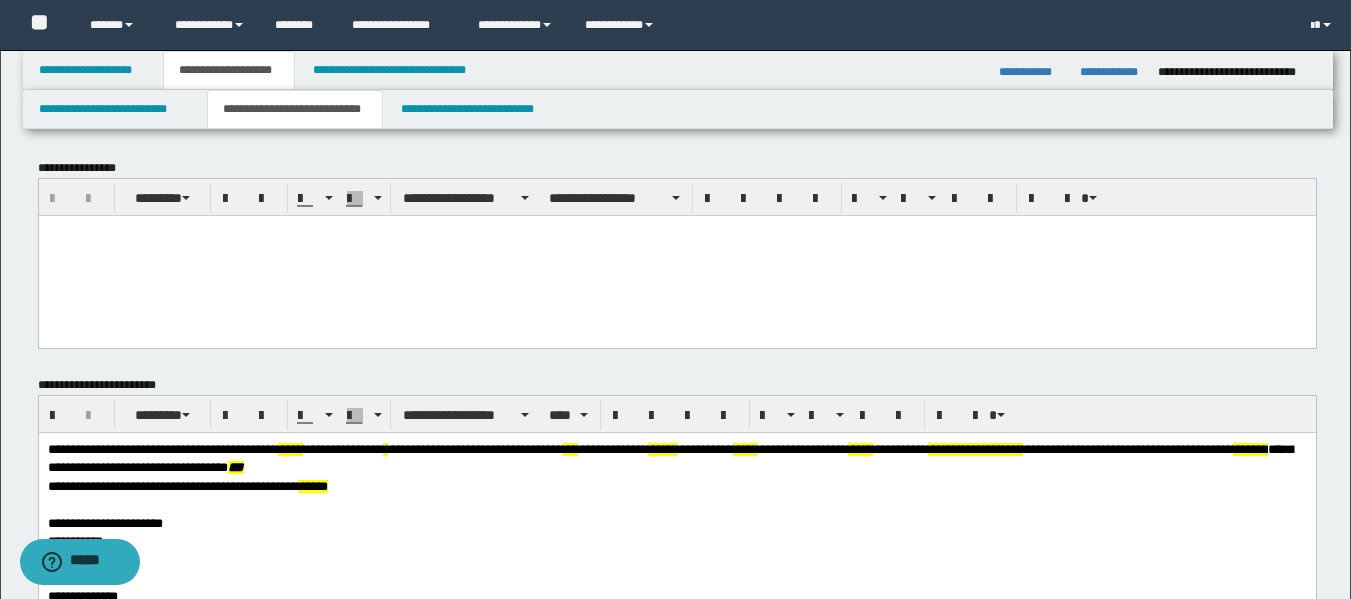 click at bounding box center [676, 230] 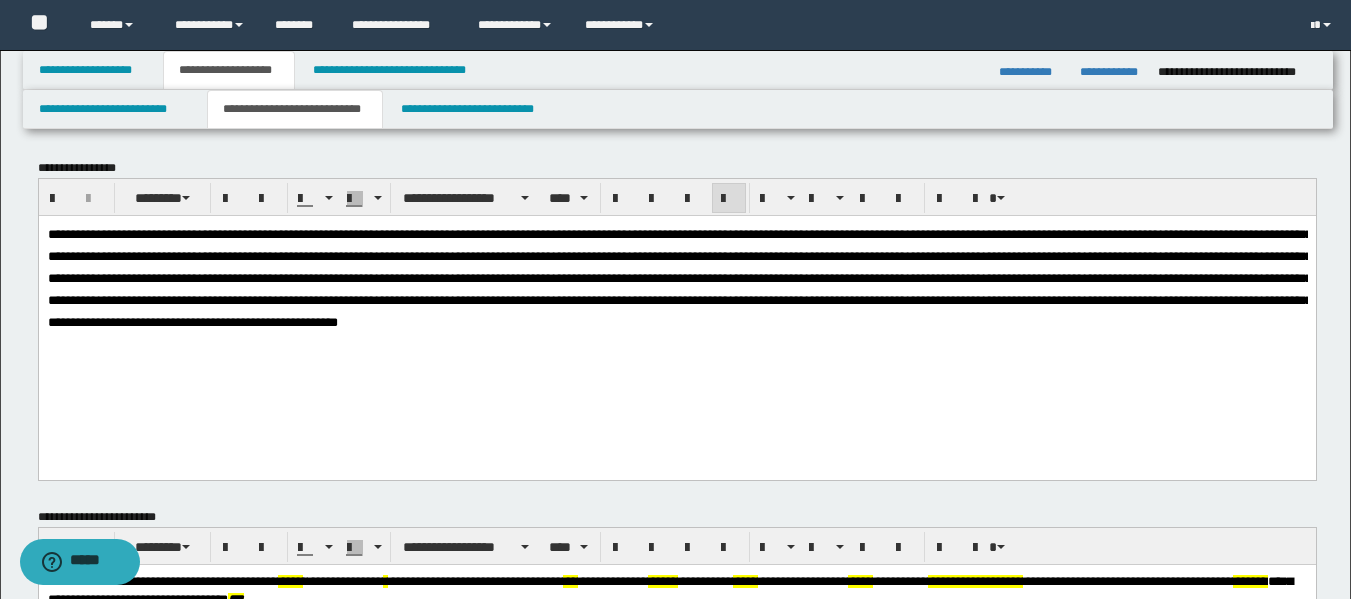 click at bounding box center [676, 278] 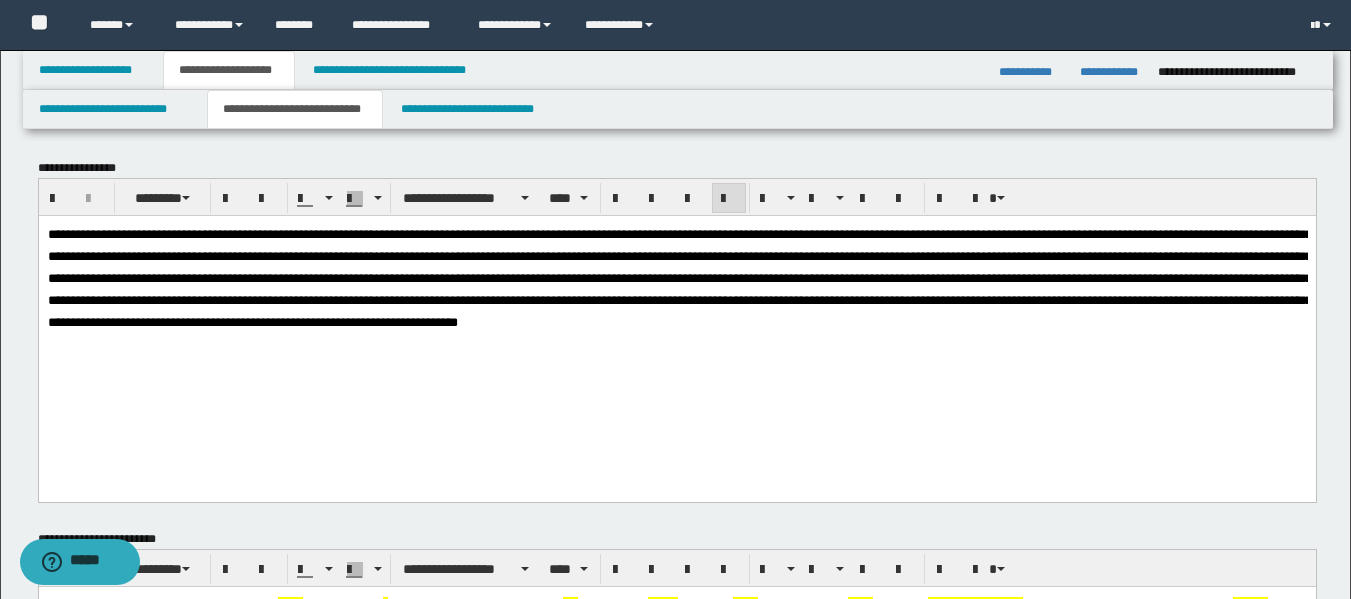 drag, startPoint x: 305, startPoint y: 348, endPoint x: 334, endPoint y: 339, distance: 30.364452 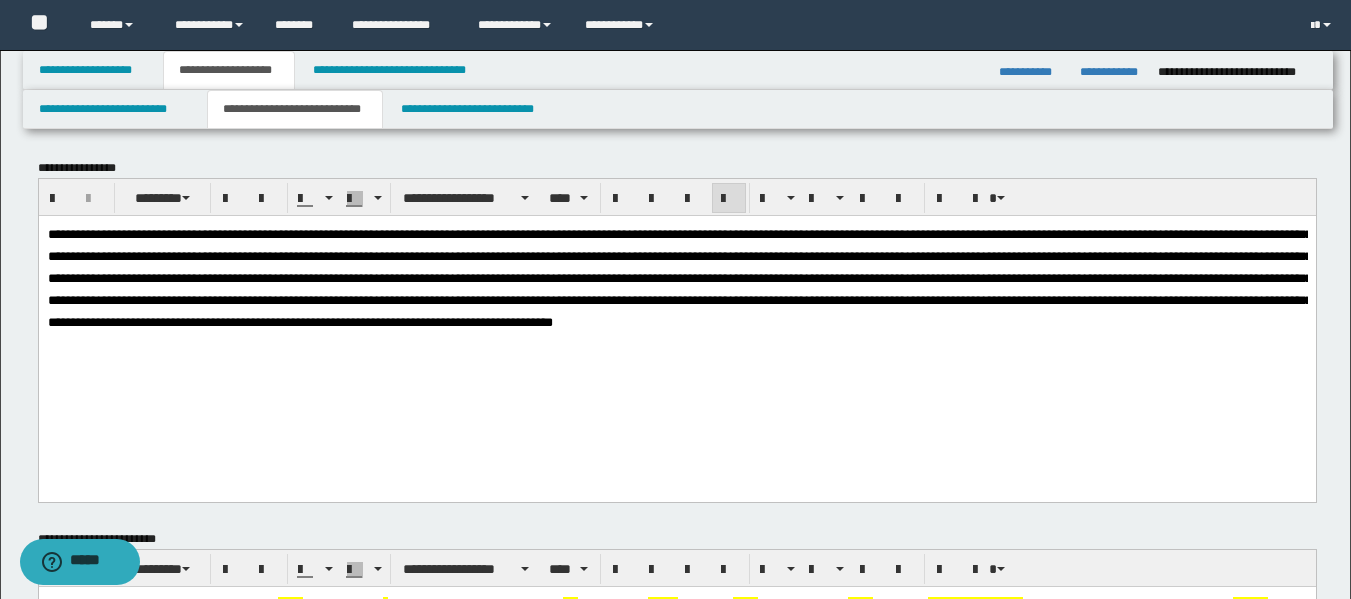 click at bounding box center (679, 277) 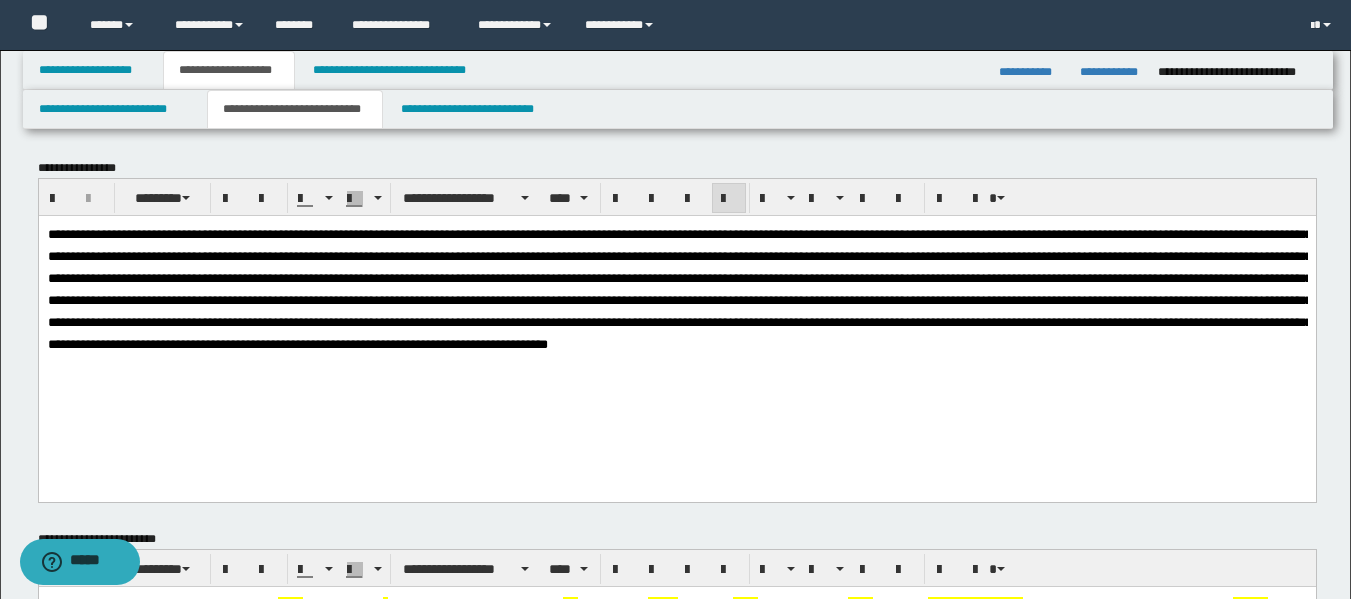 click at bounding box center [676, 289] 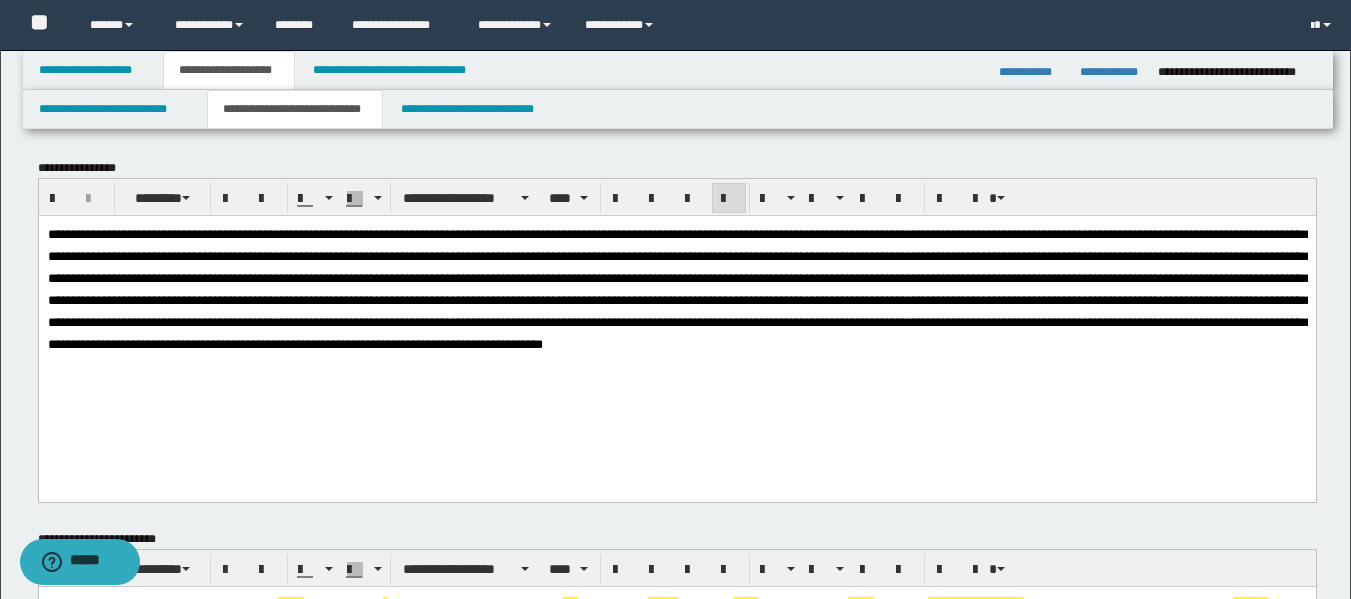 click at bounding box center (679, 288) 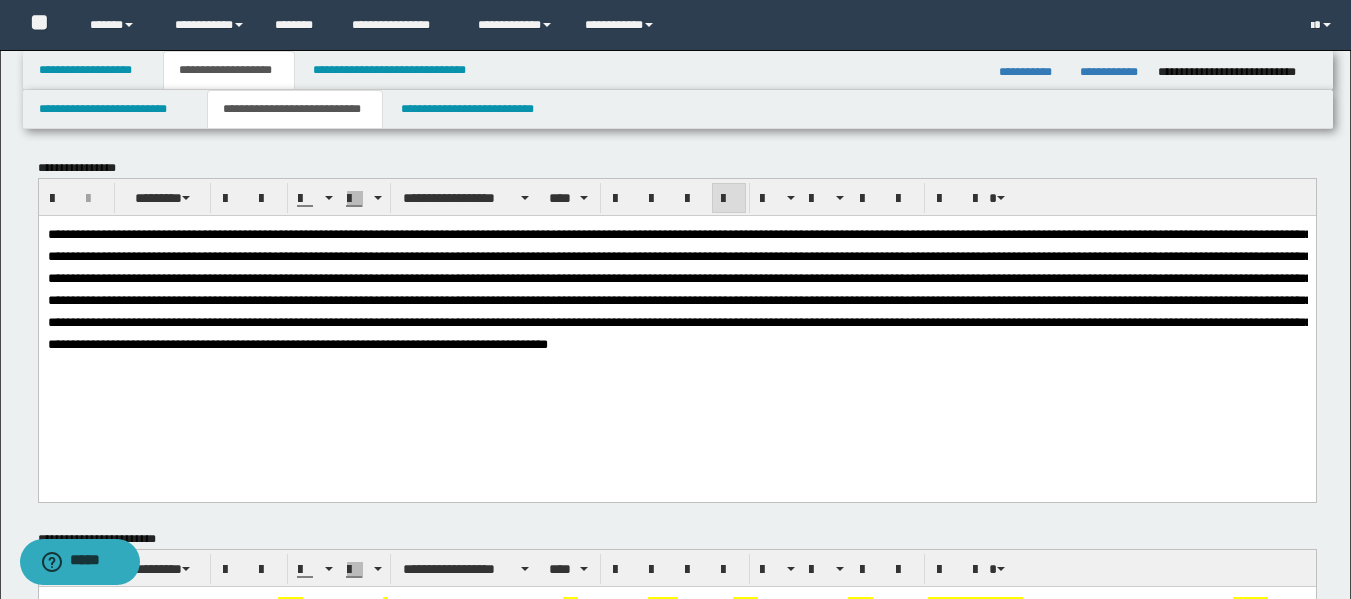 click at bounding box center (679, 288) 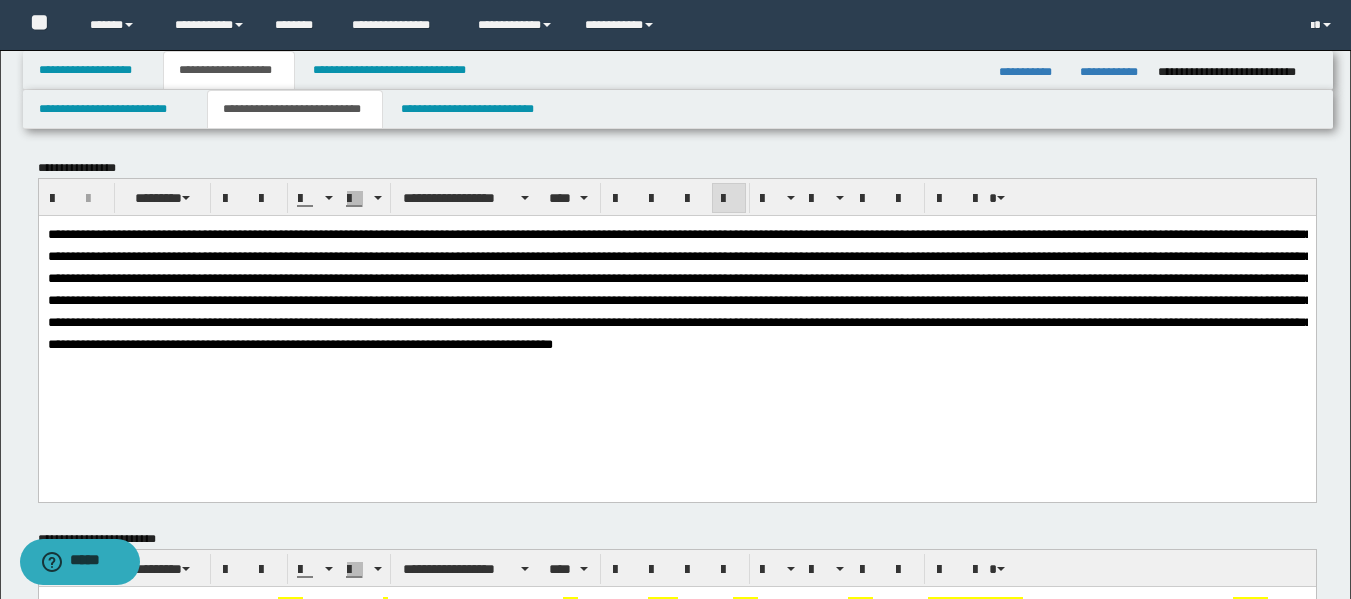 click at bounding box center (679, 288) 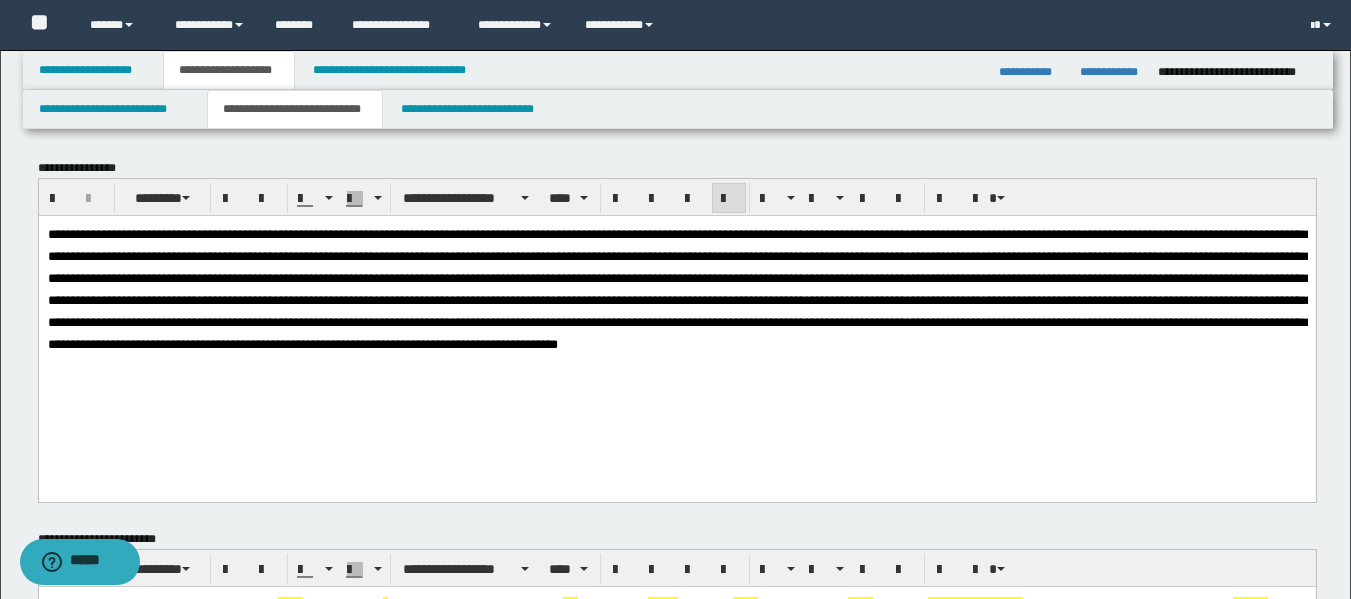 click at bounding box center (676, 289) 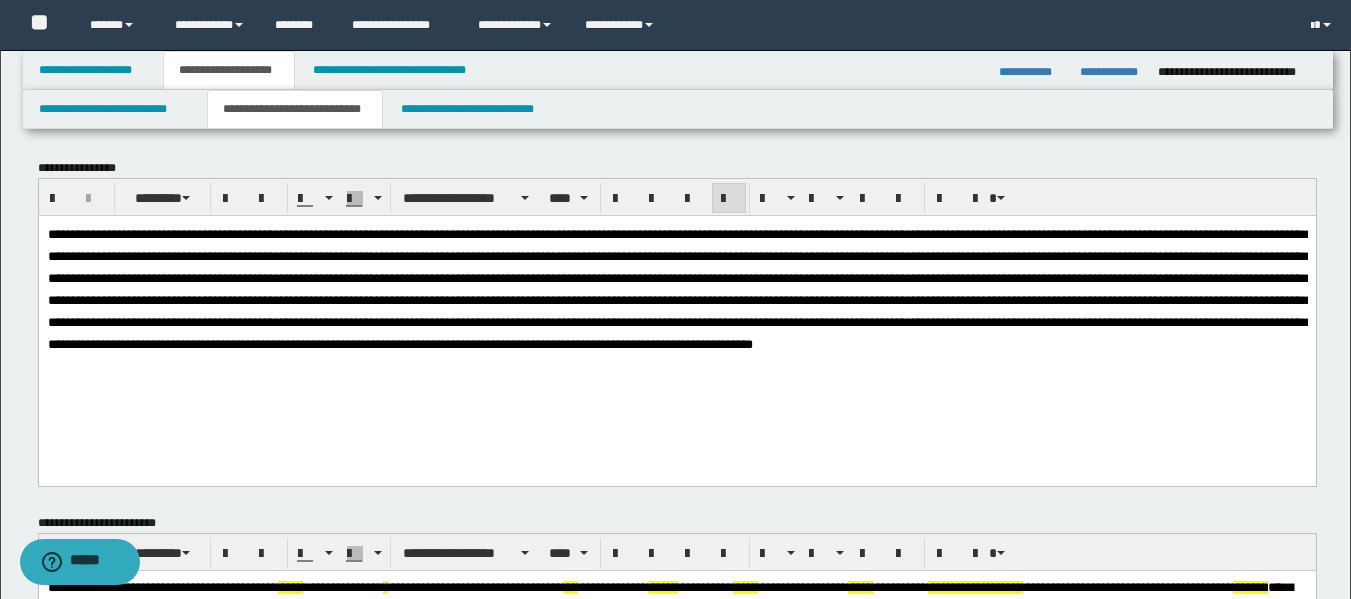click at bounding box center (679, 288) 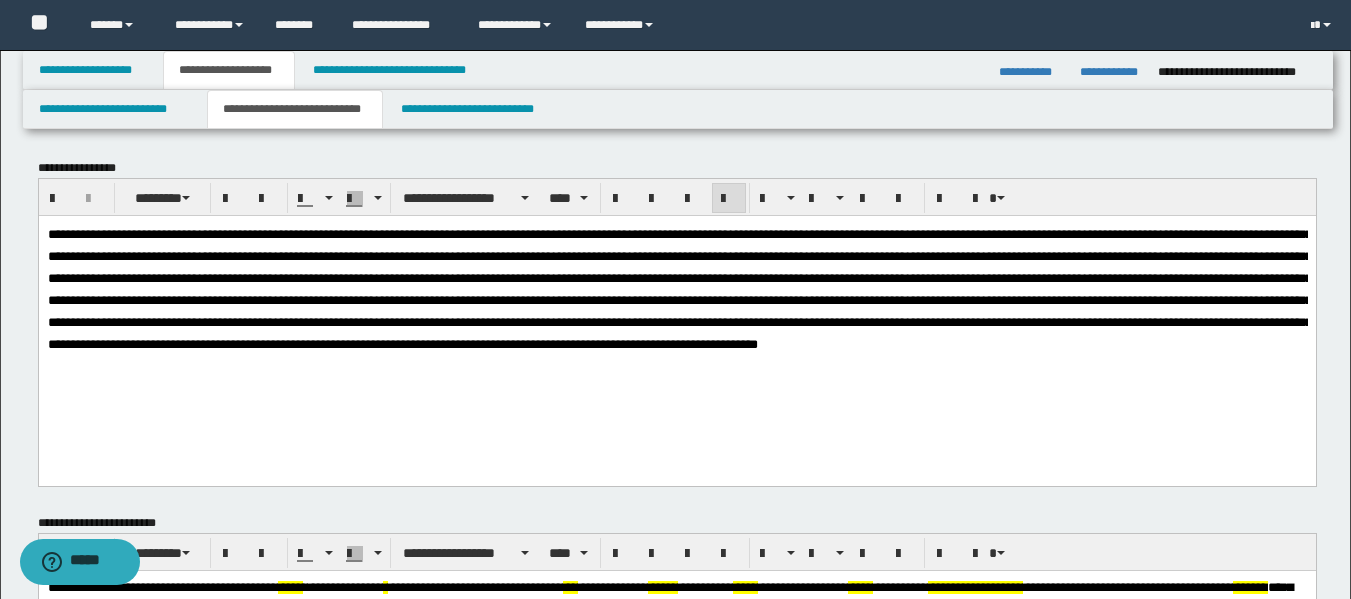 click at bounding box center (676, 289) 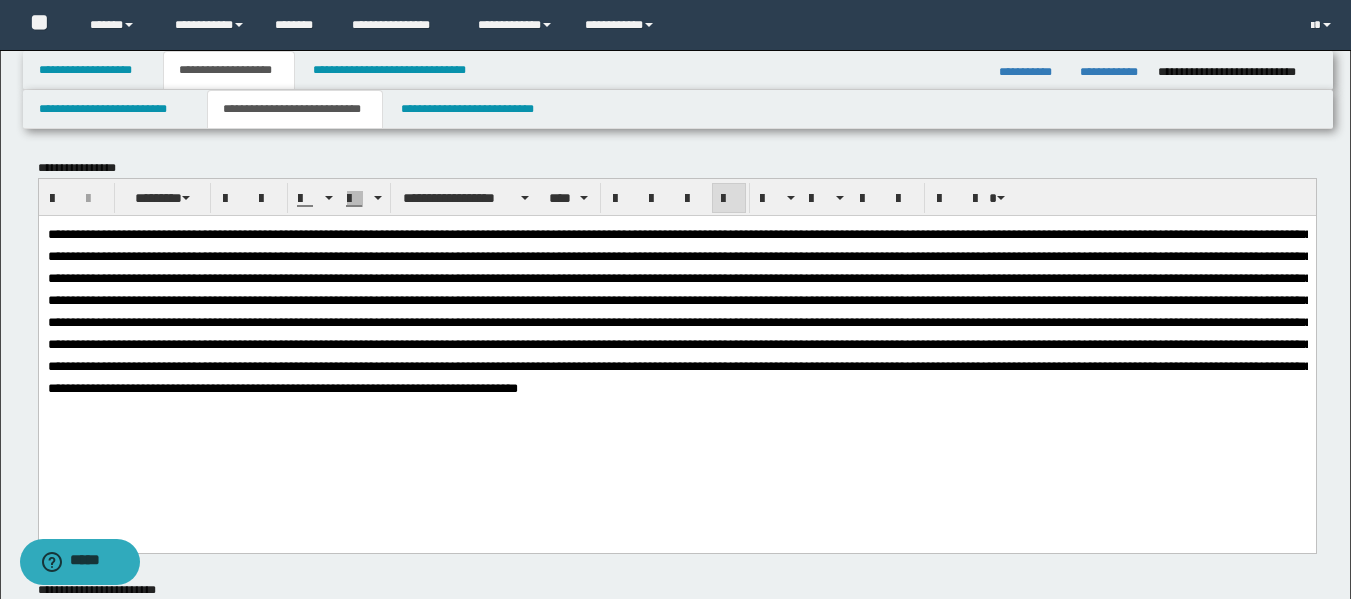 click at bounding box center [679, 310] 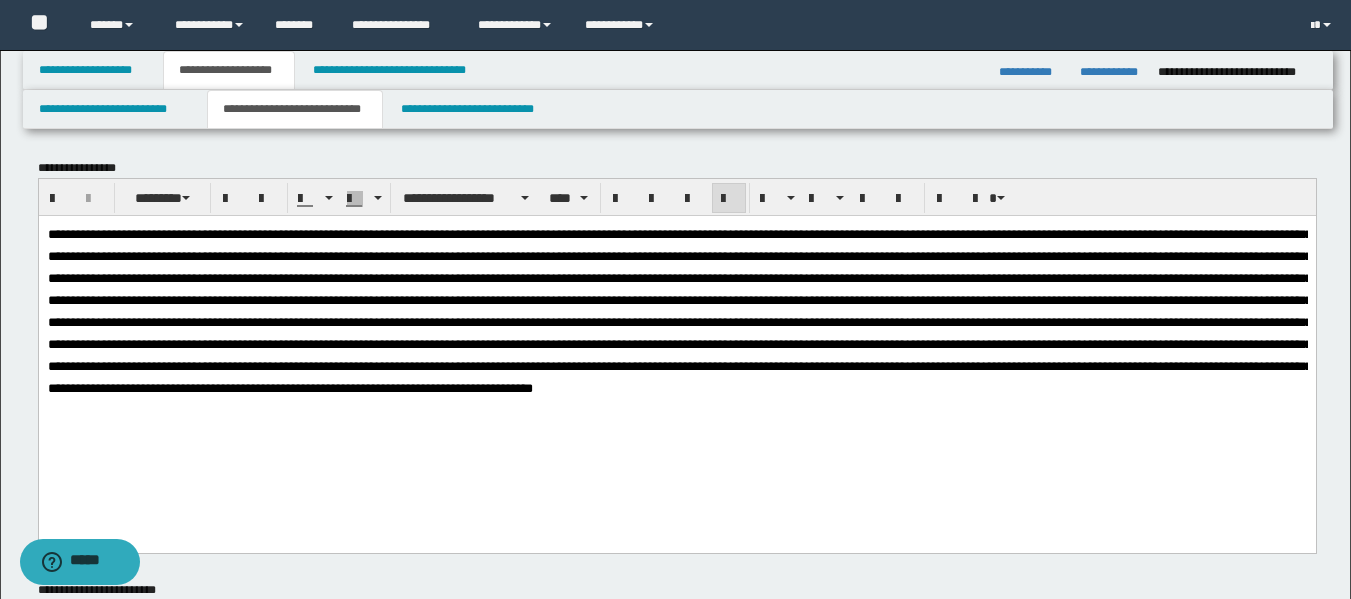 click at bounding box center [679, 310] 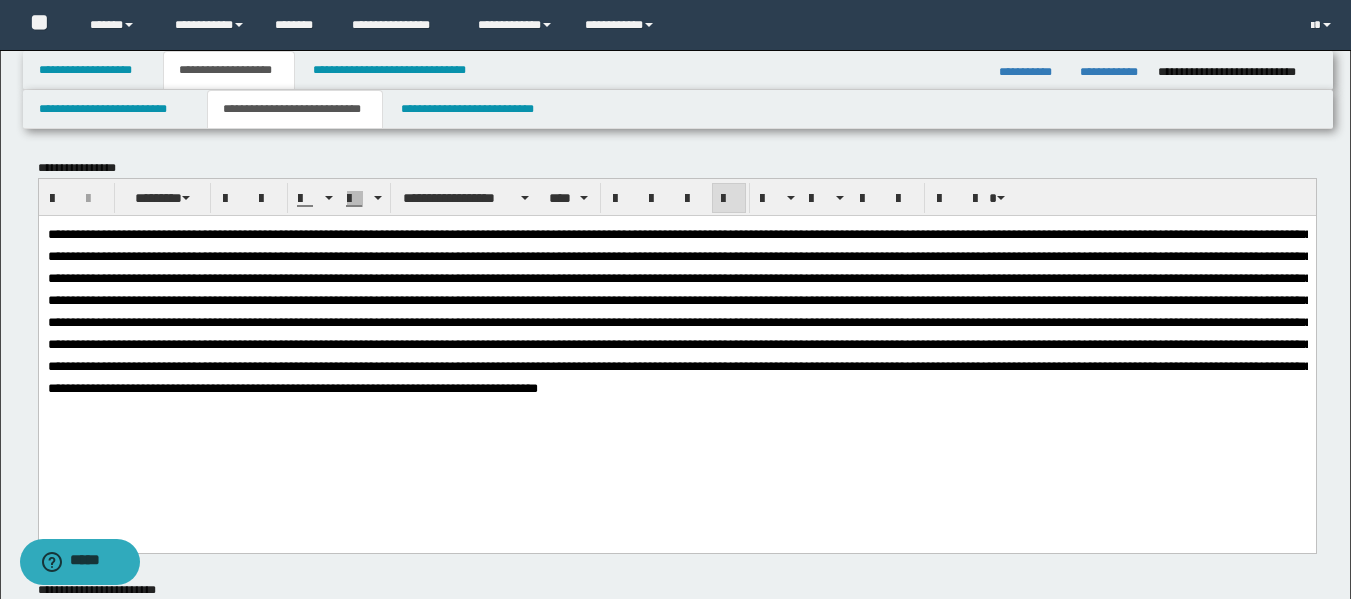 click at bounding box center (676, 311) 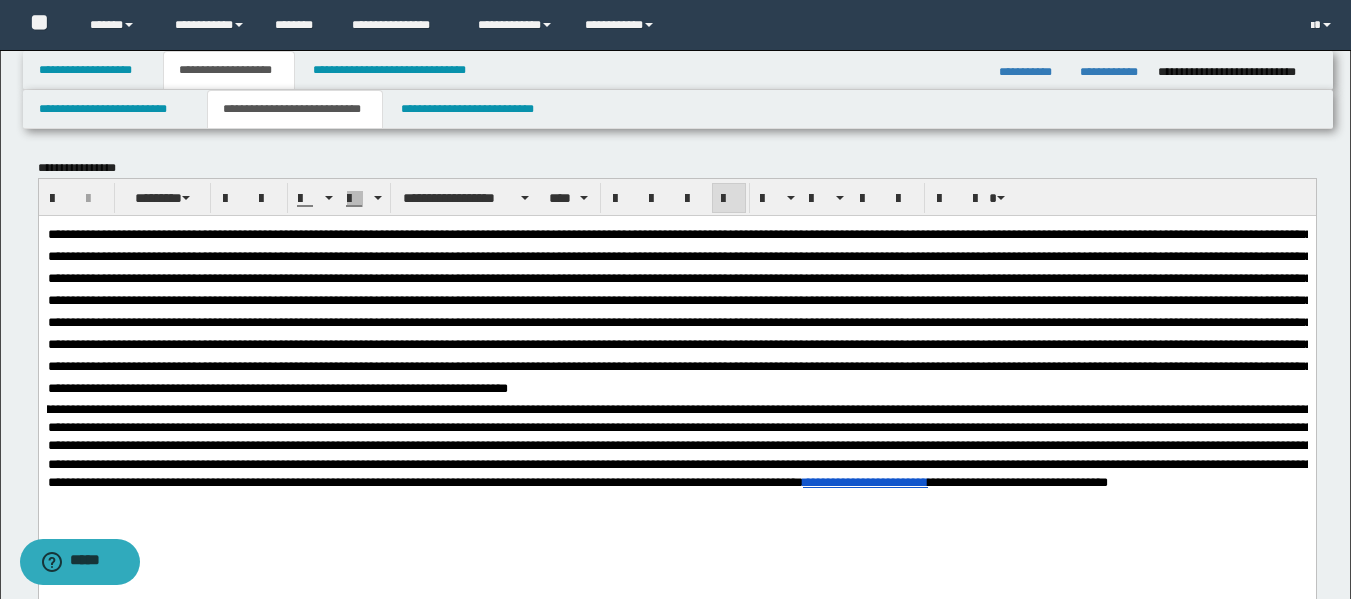 click at bounding box center [676, 311] 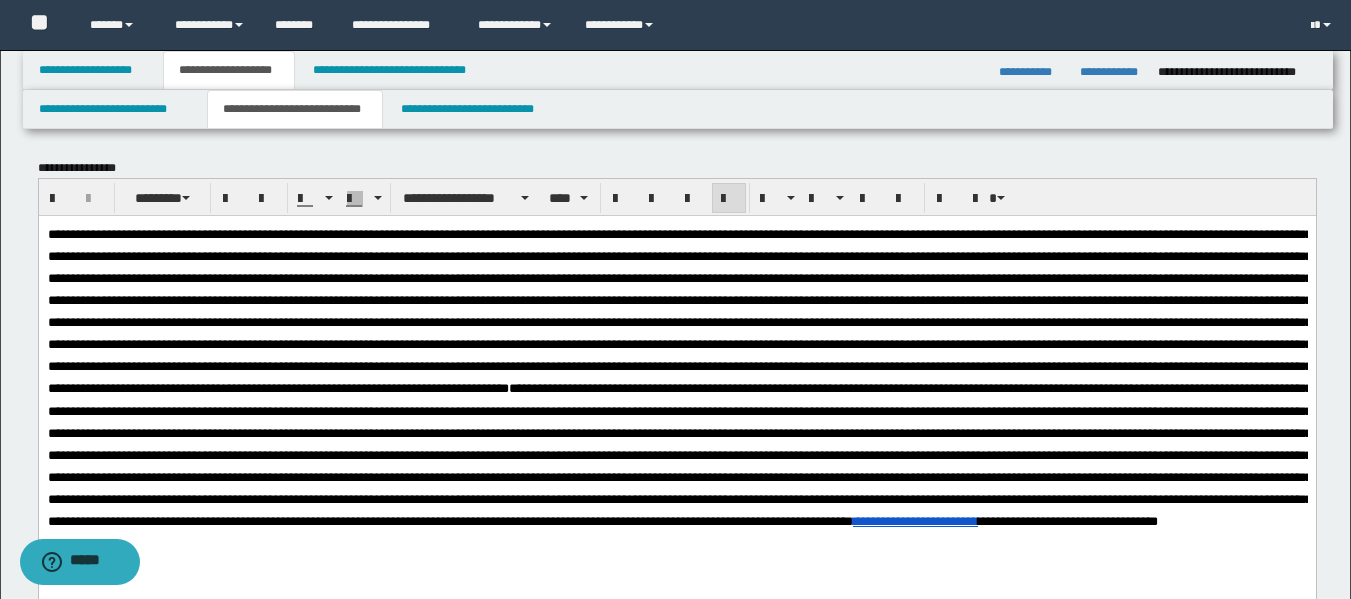 click at bounding box center [679, 453] 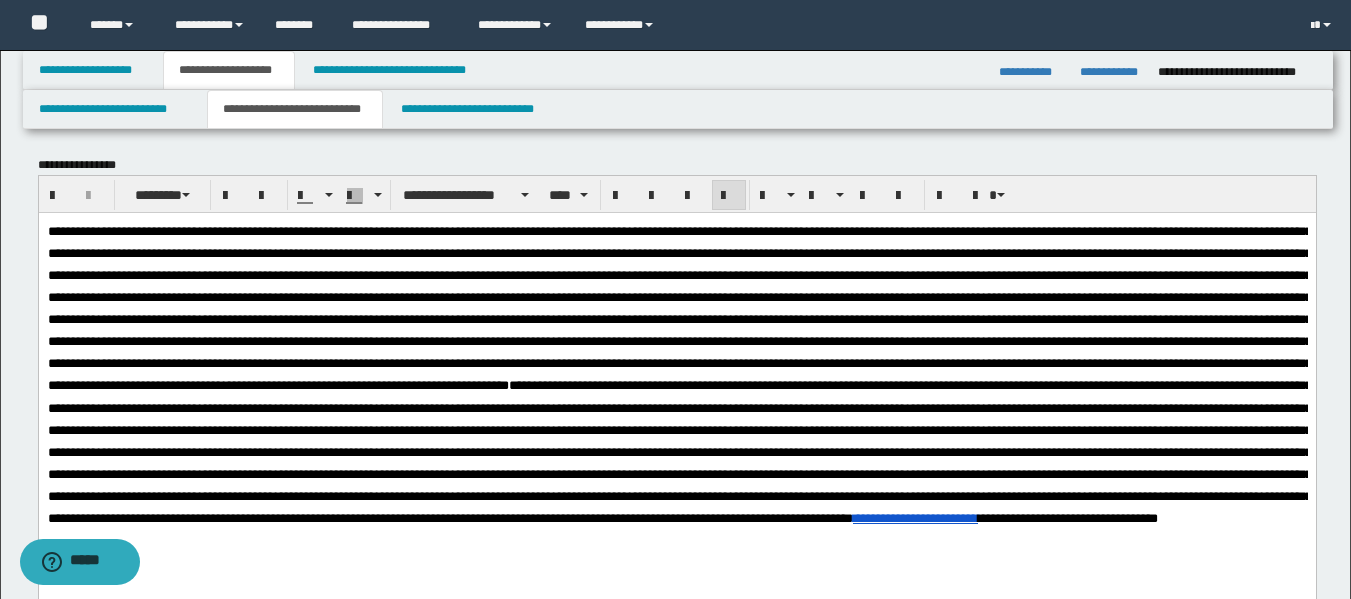 scroll, scrollTop: 0, scrollLeft: 0, axis: both 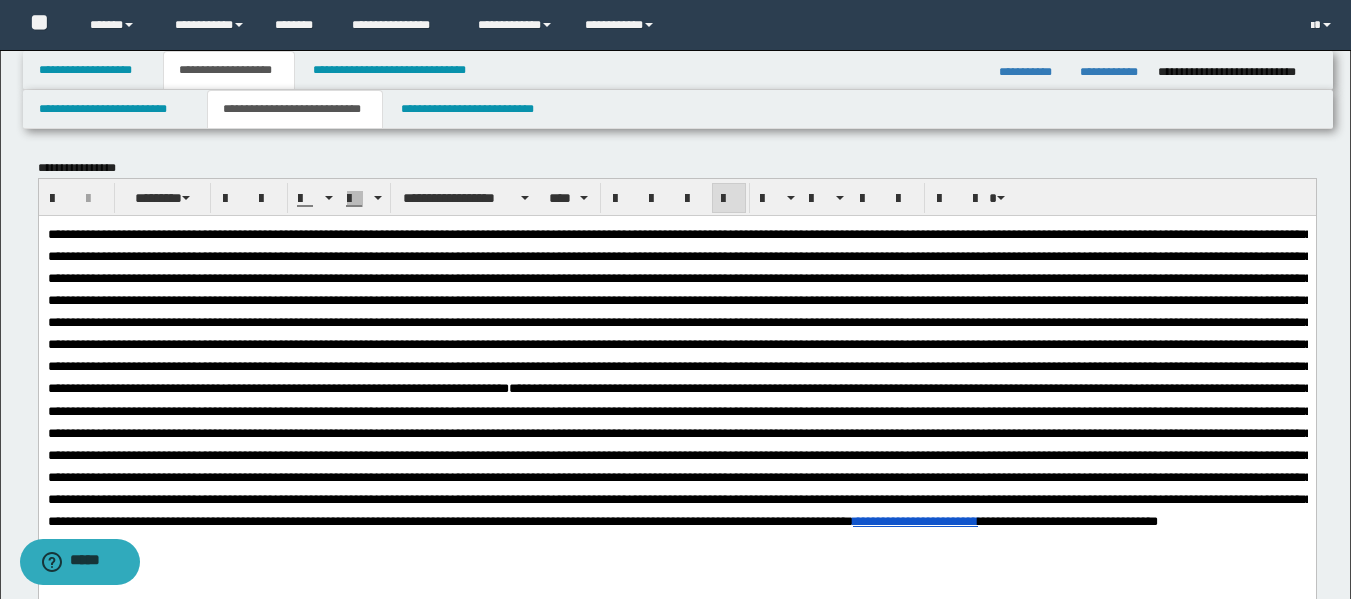 click at bounding box center [679, 310] 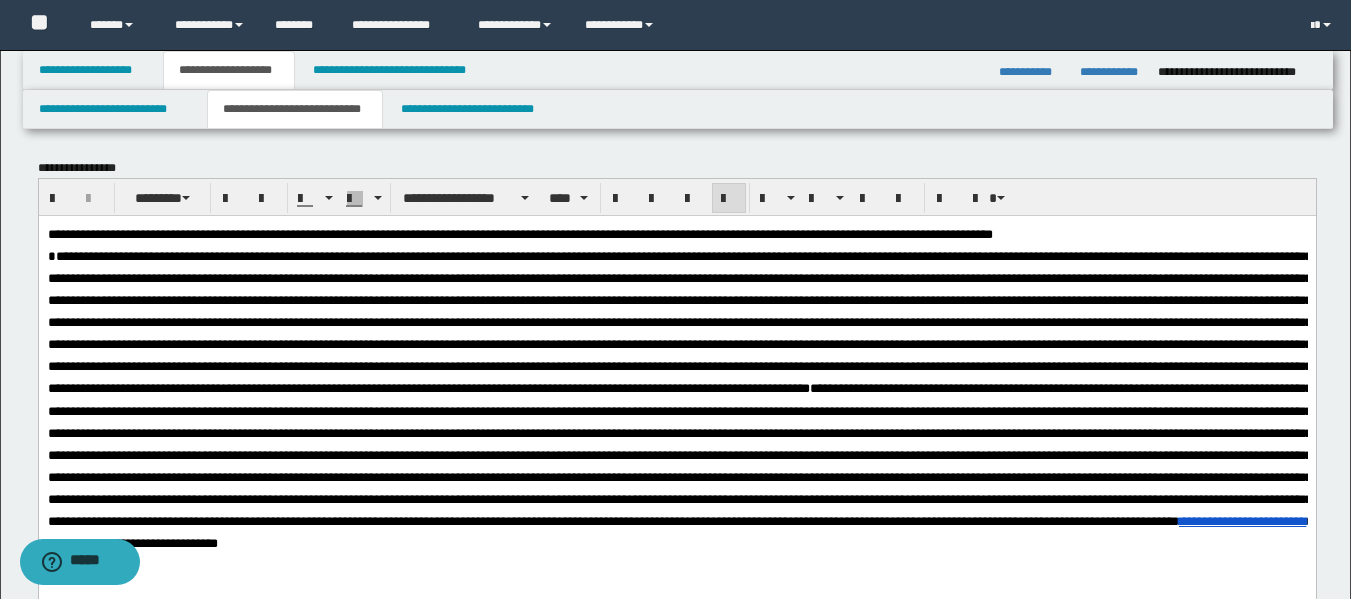 click on "**********" at bounding box center [676, 234] 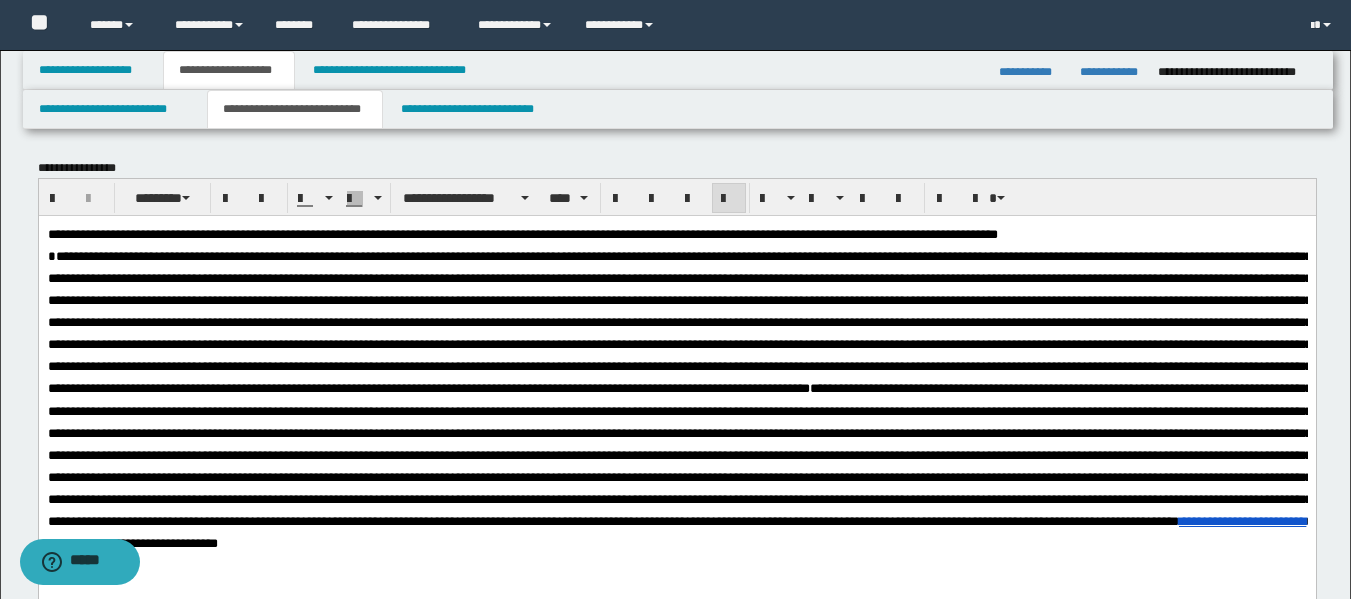 click on "**********" at bounding box center [676, 234] 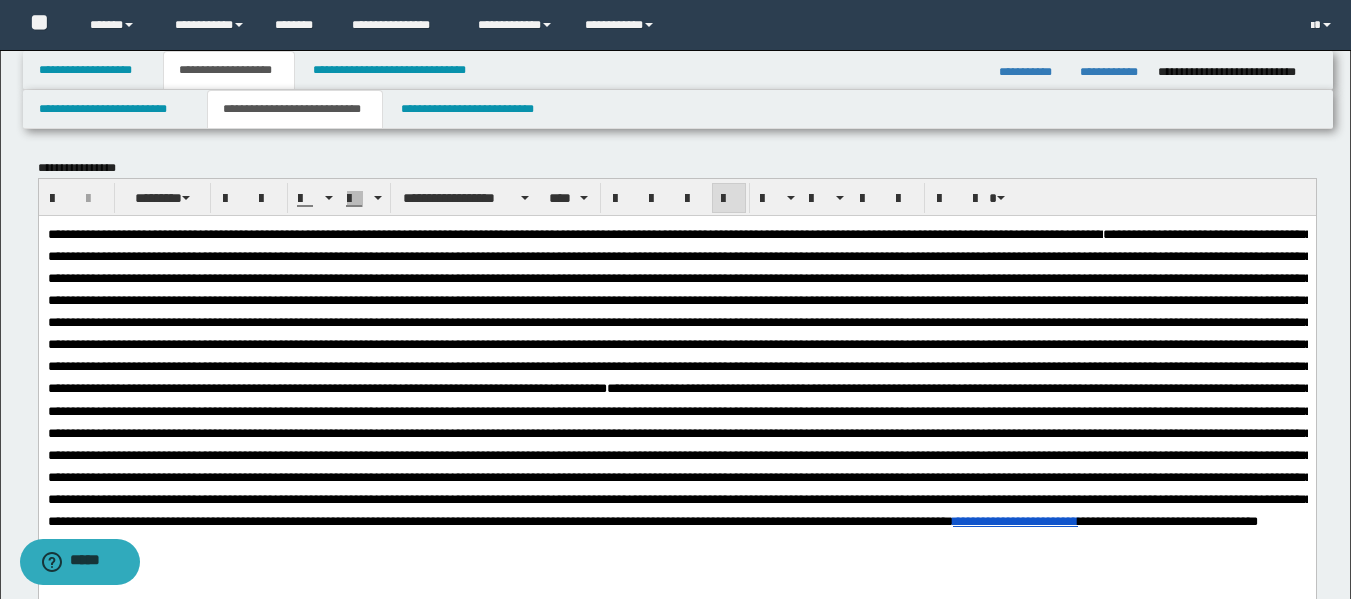 click on "**********" at bounding box center [676, 377] 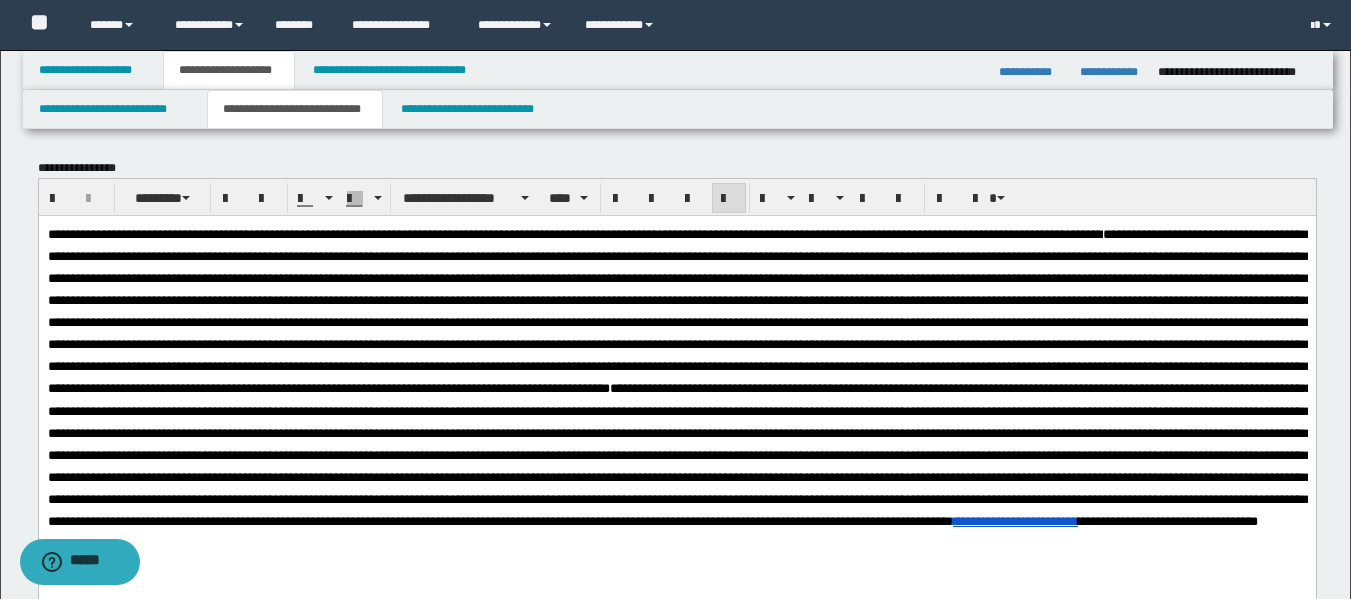 click at bounding box center [679, 310] 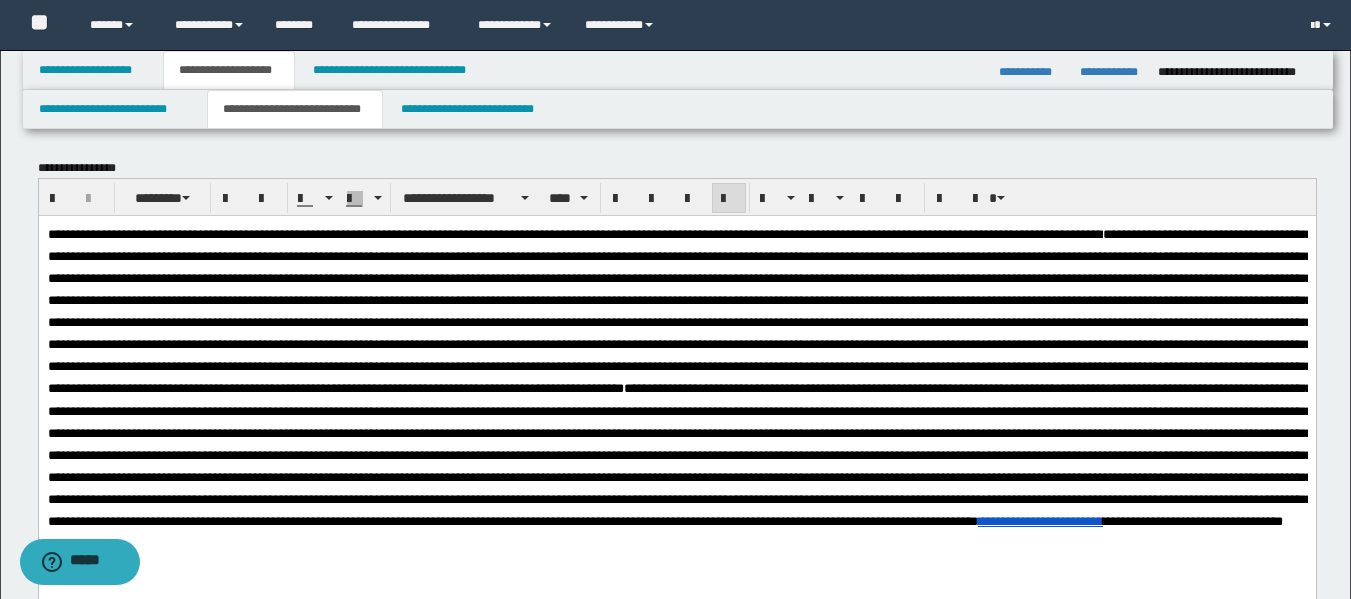 click at bounding box center [679, 310] 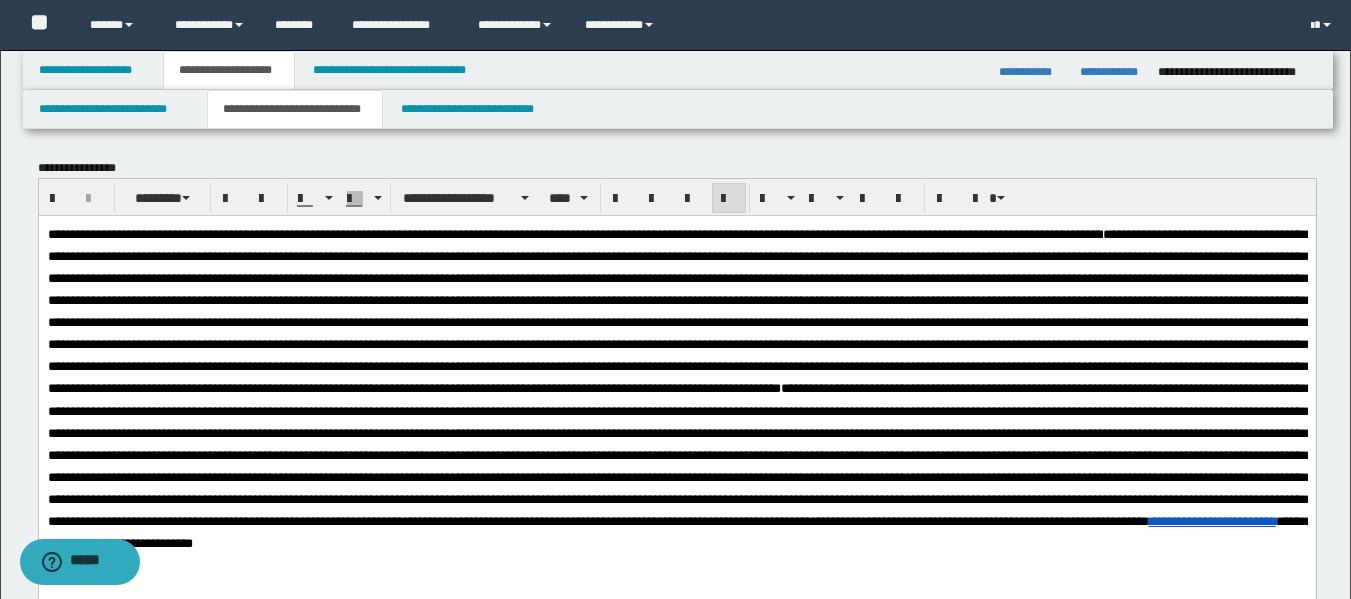 click at bounding box center (679, 310) 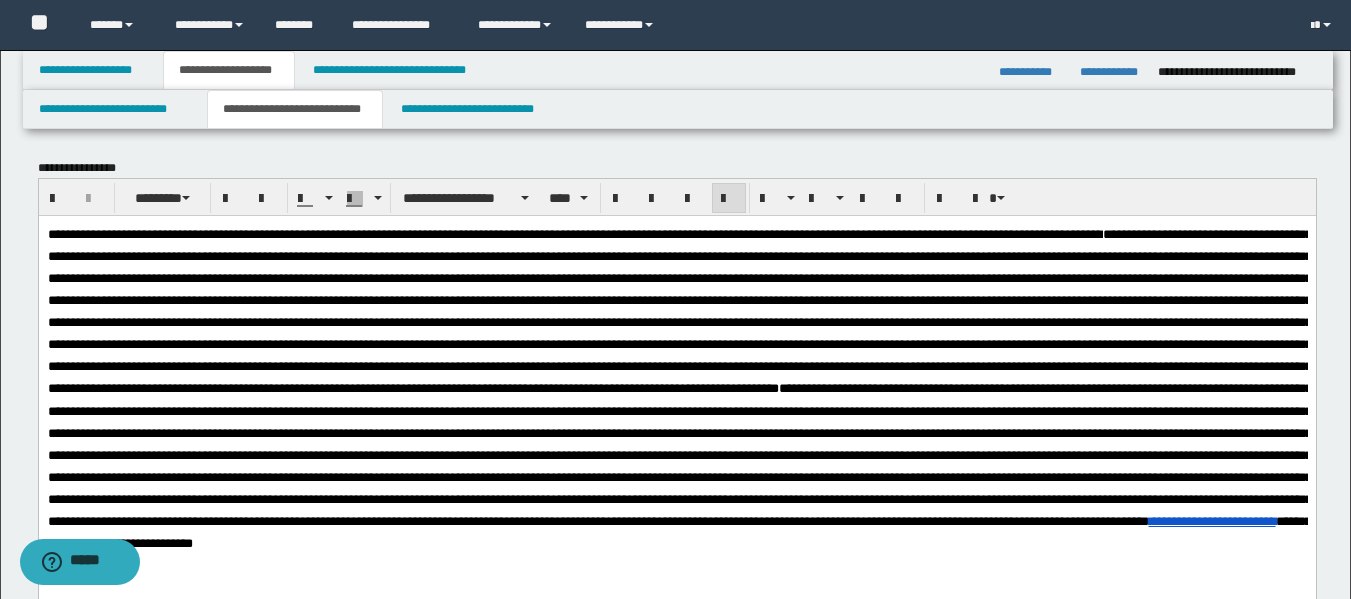 drag, startPoint x: 129, startPoint y: 271, endPoint x: 233, endPoint y: 251, distance: 105.90562 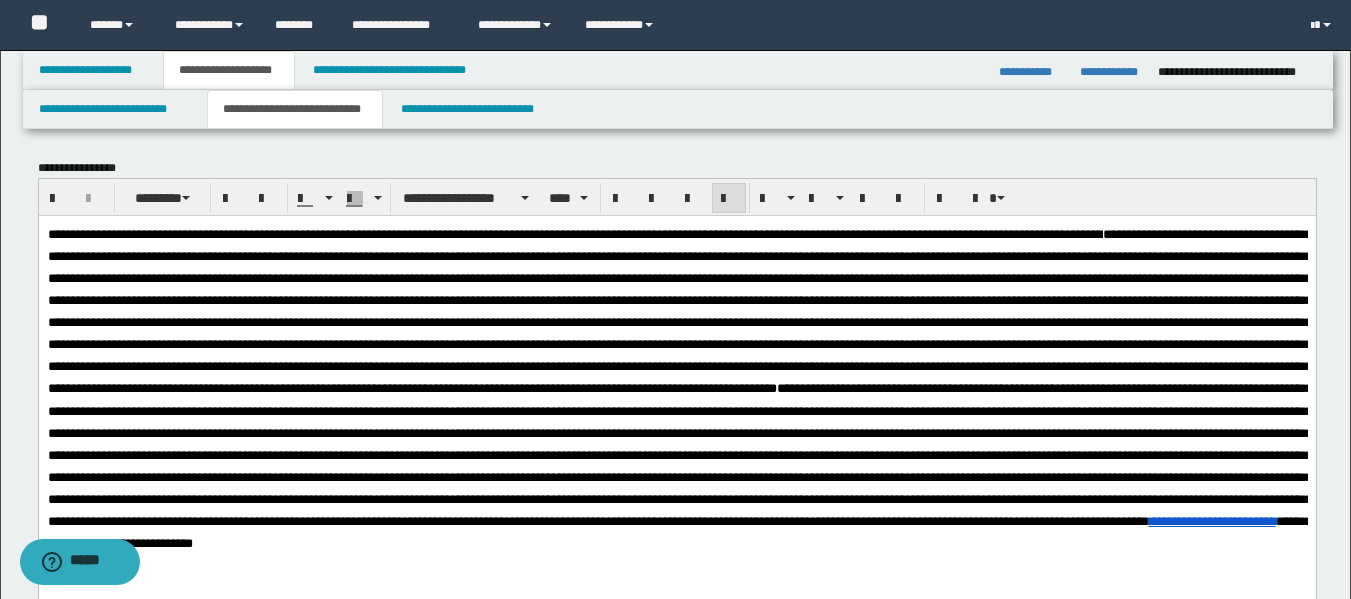 click at bounding box center [679, 310] 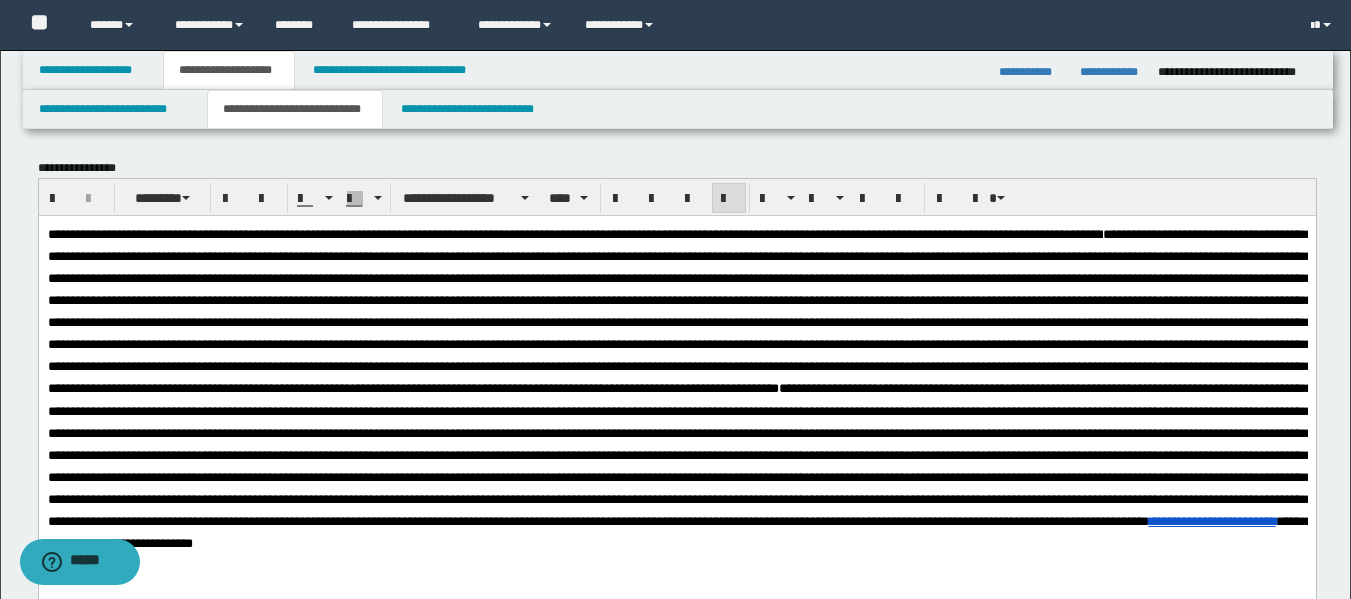 click at bounding box center [679, 310] 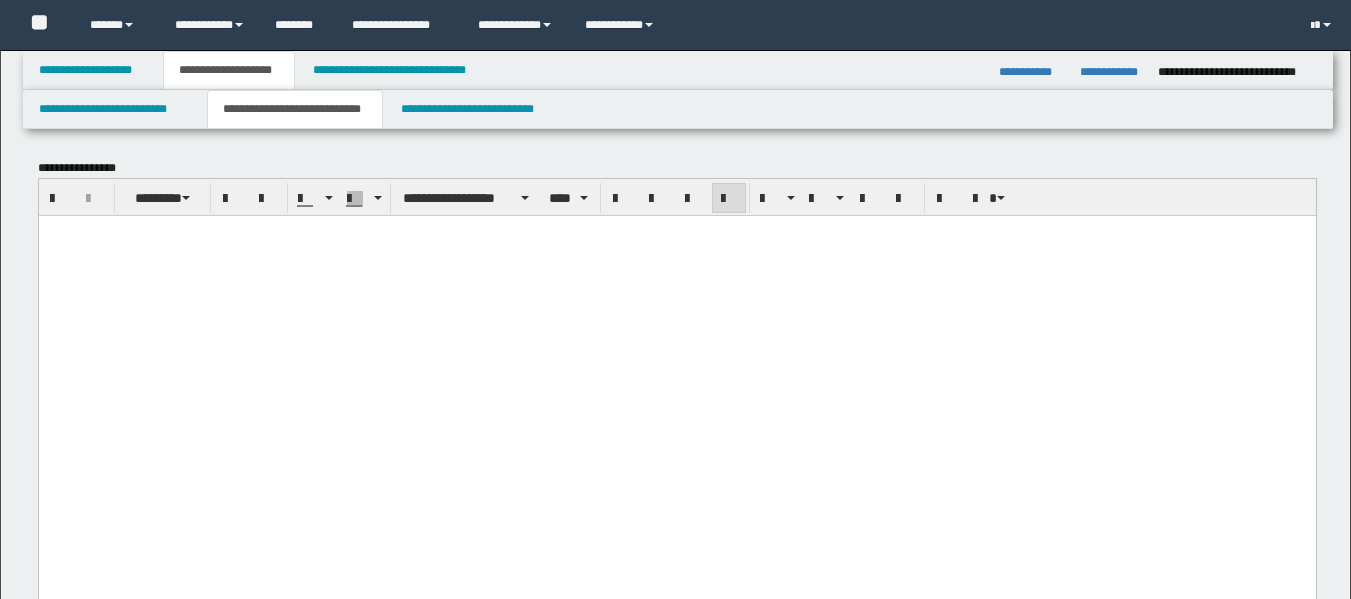 scroll, scrollTop: 0, scrollLeft: 0, axis: both 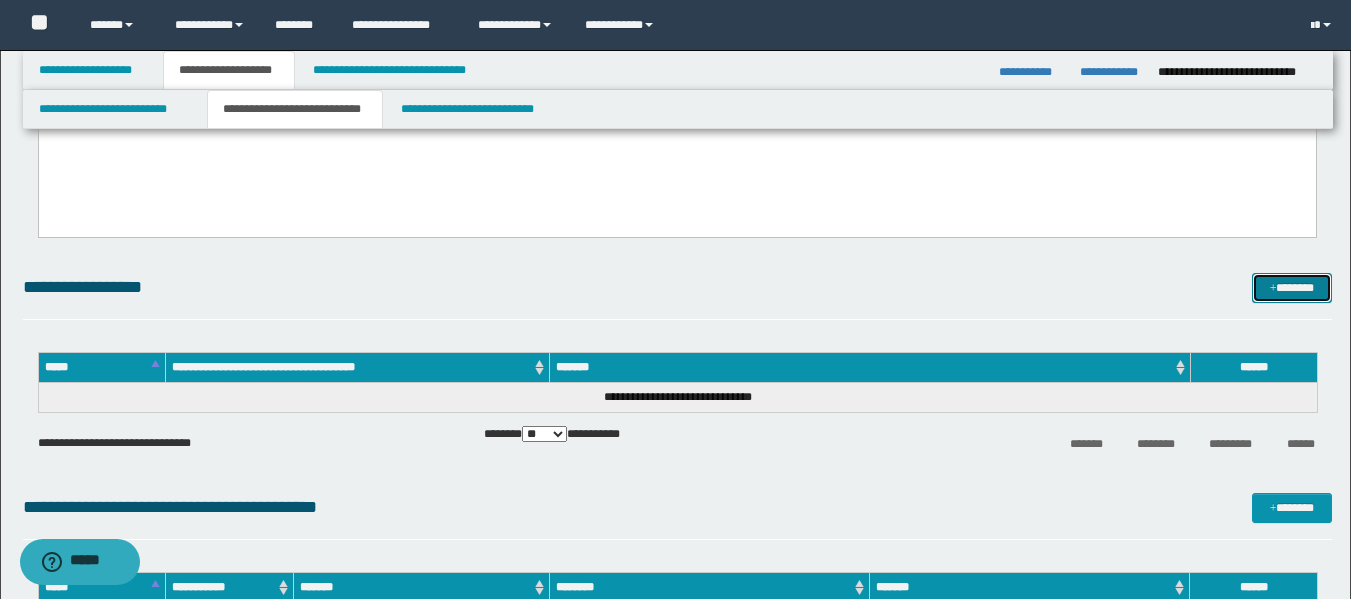 click on "*******" at bounding box center (1292, 288) 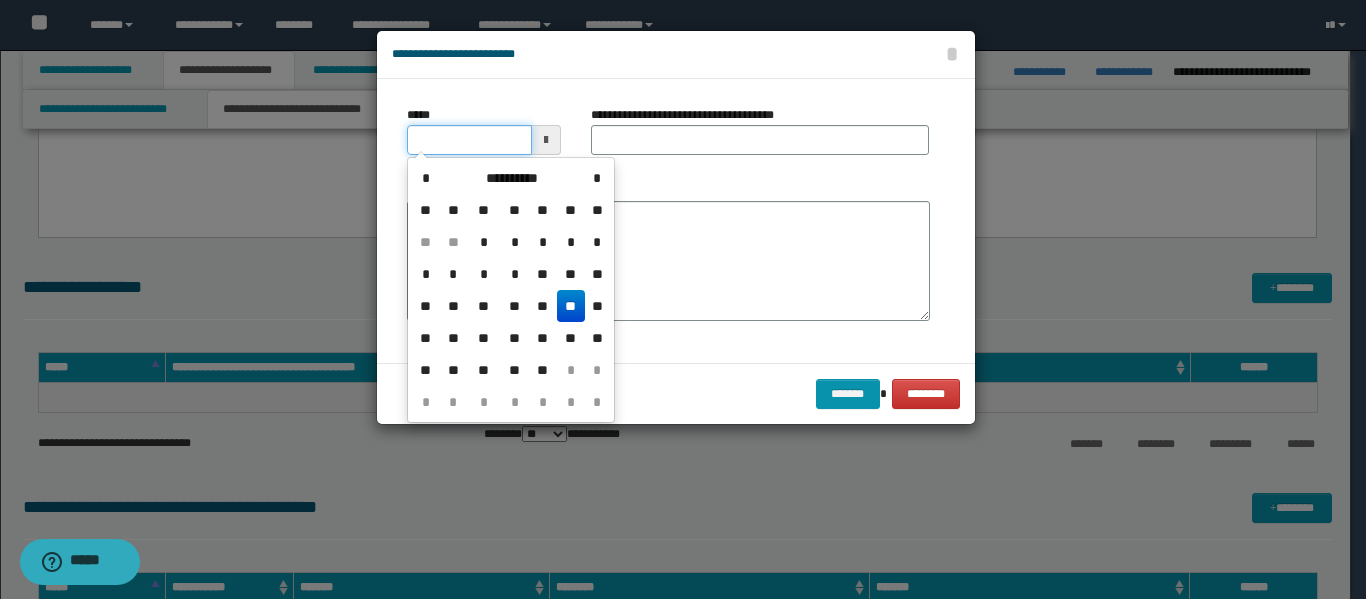 click on "*****" at bounding box center [469, 140] 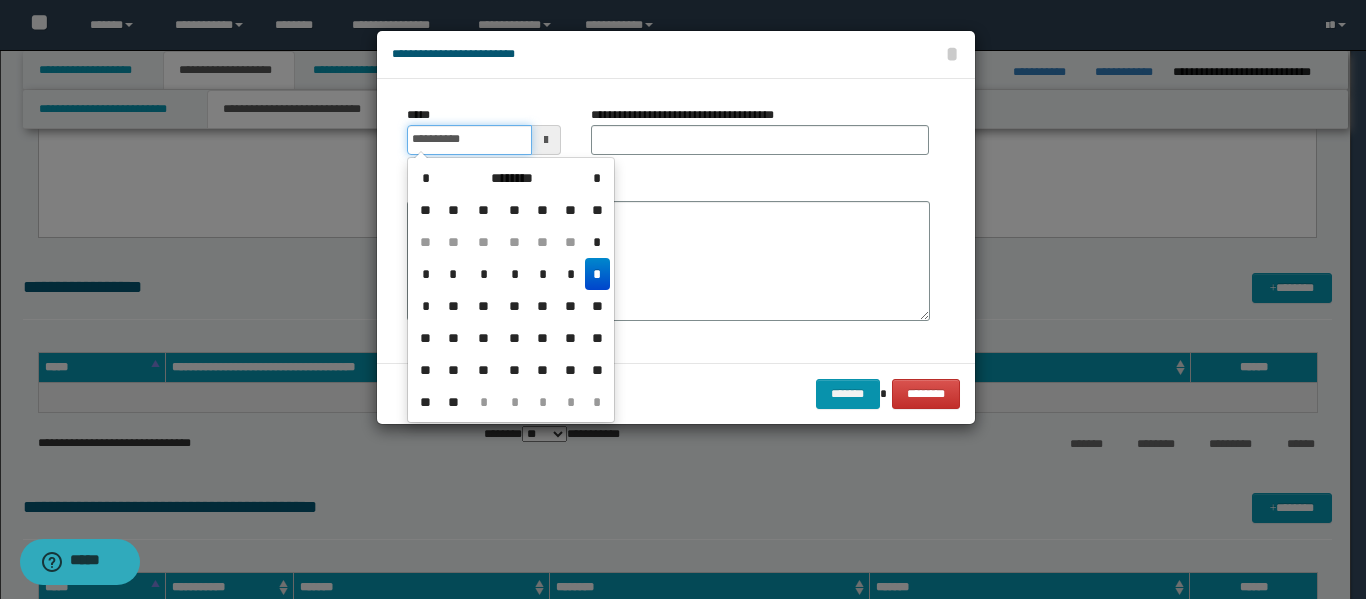 type on "**********" 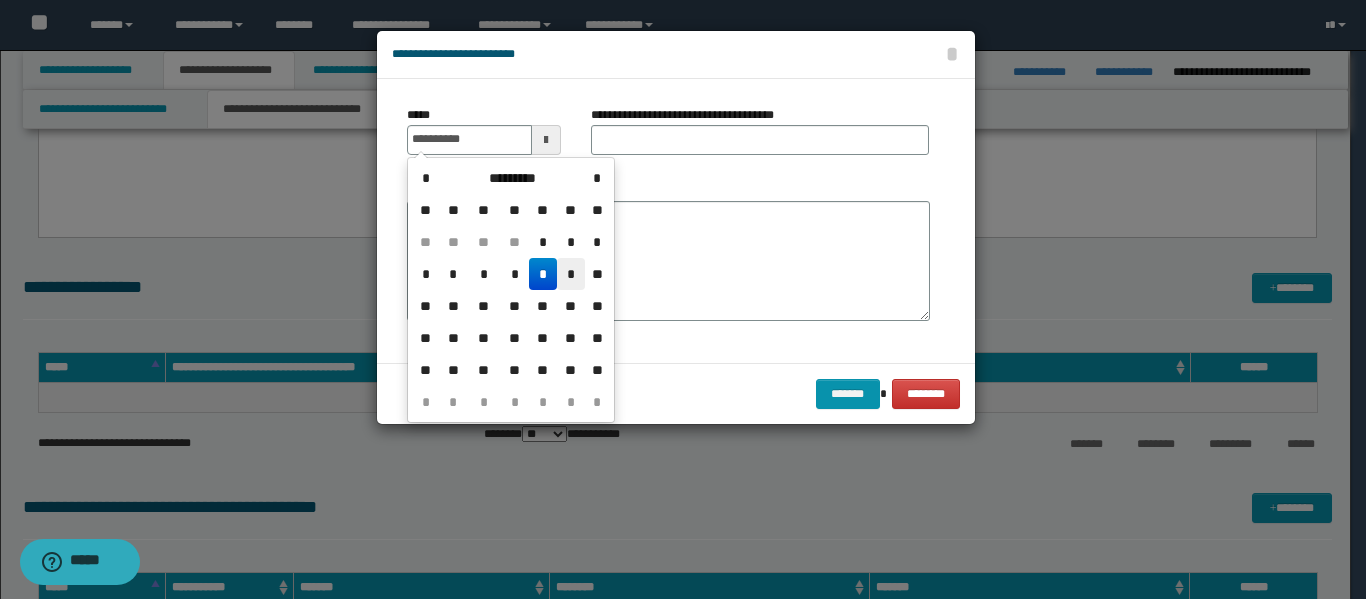 click on "*" at bounding box center [571, 274] 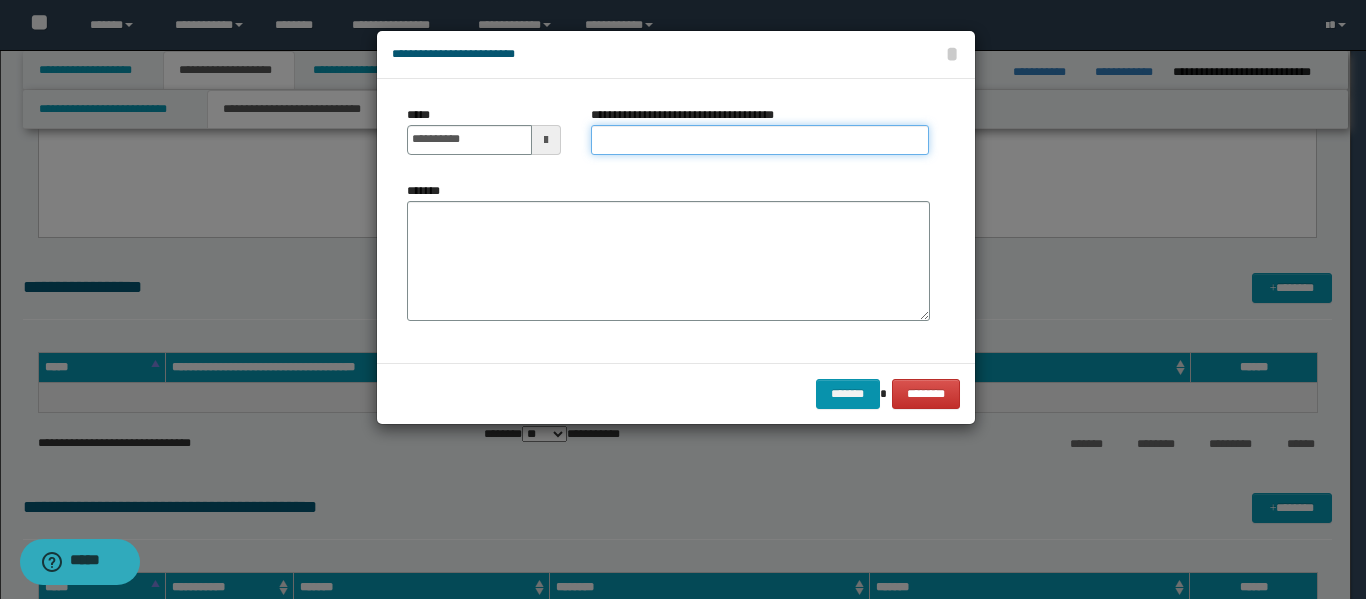 click on "**********" at bounding box center [760, 140] 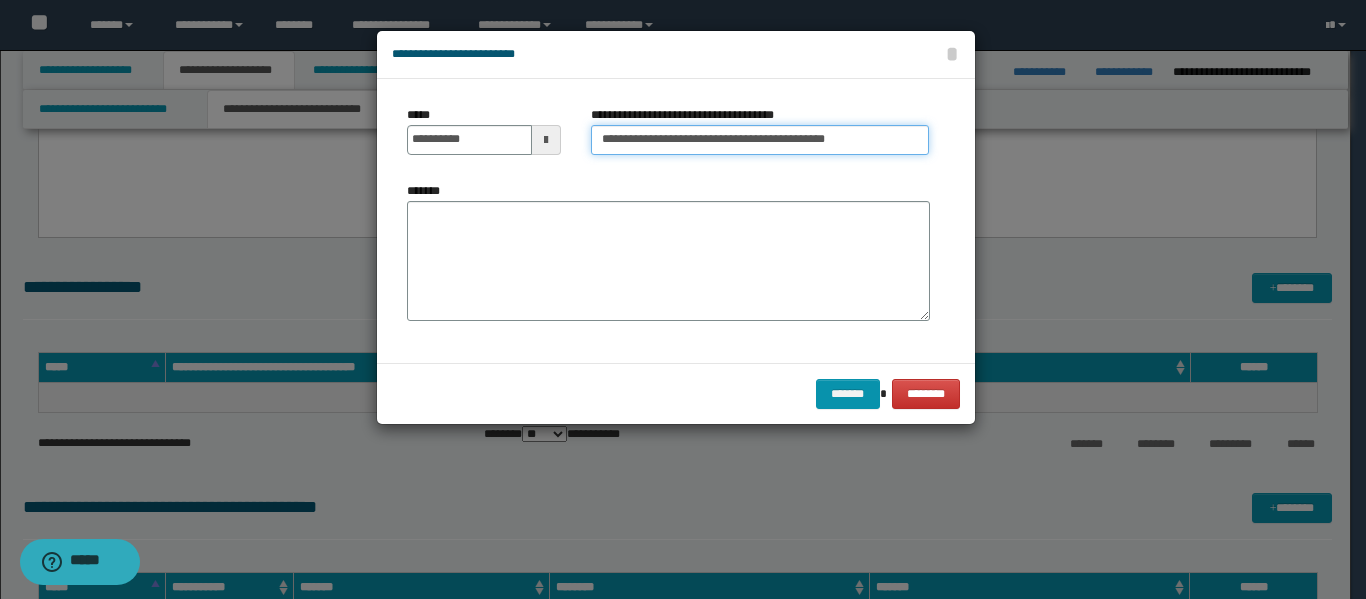 type on "**********" 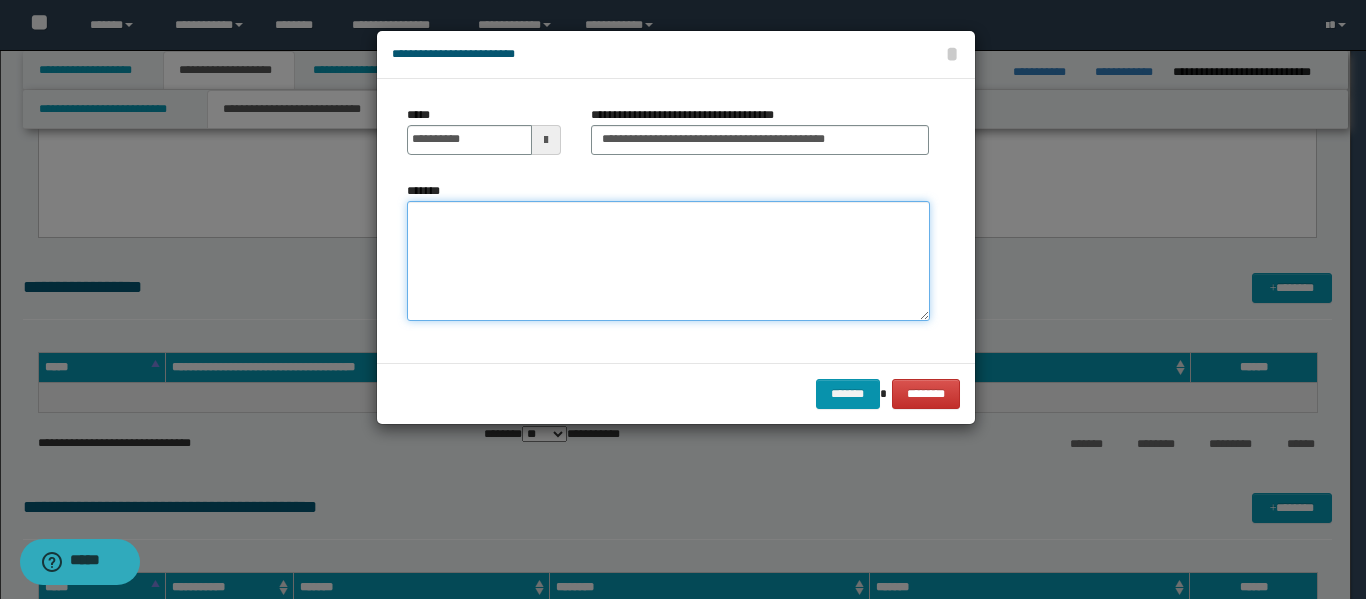 click on "*******" at bounding box center (668, 261) 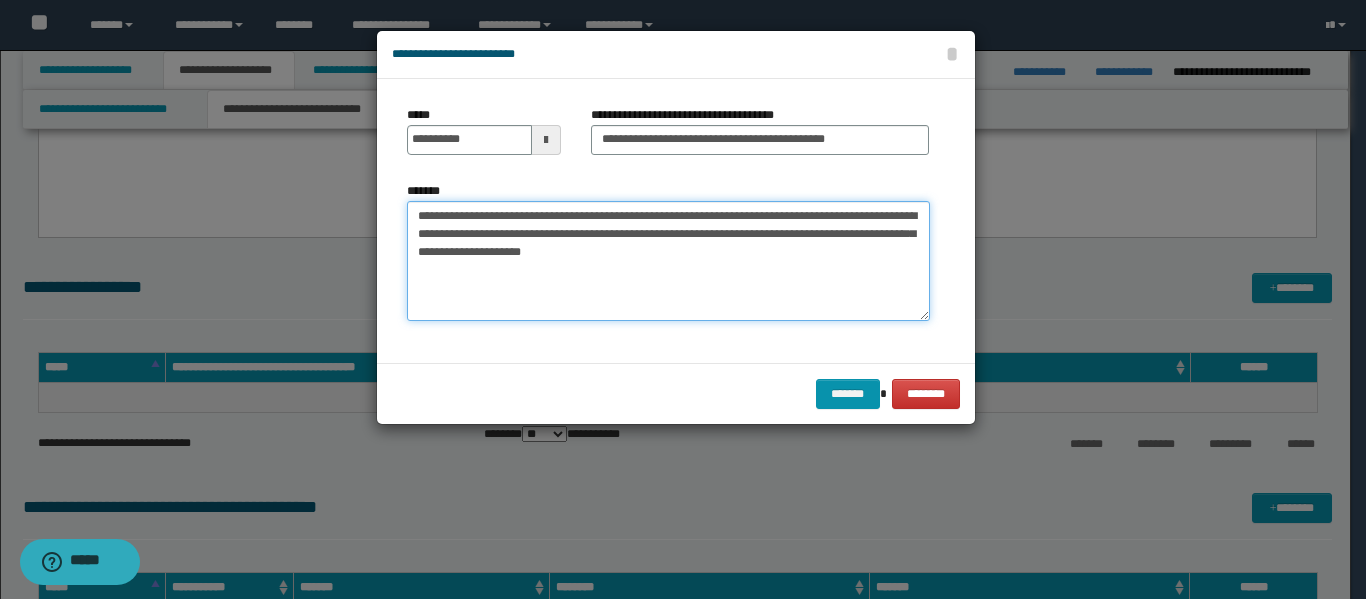 click on "**********" at bounding box center [668, 261] 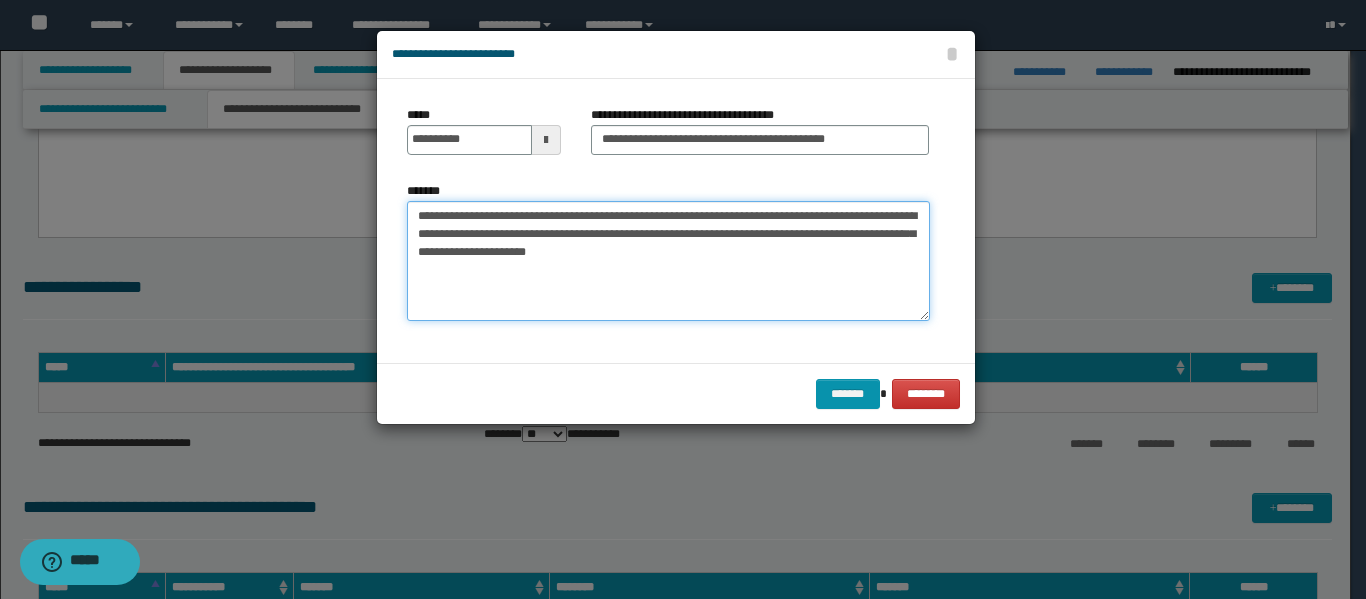 click on "**********" at bounding box center (668, 261) 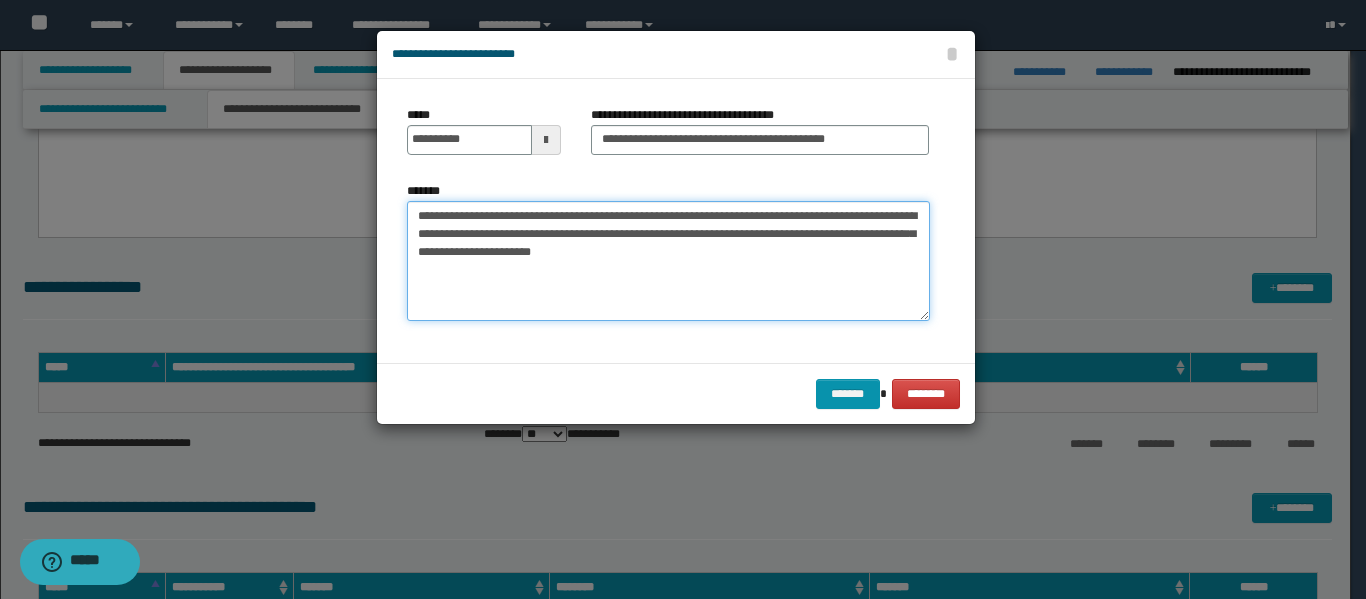 click on "**********" at bounding box center [668, 261] 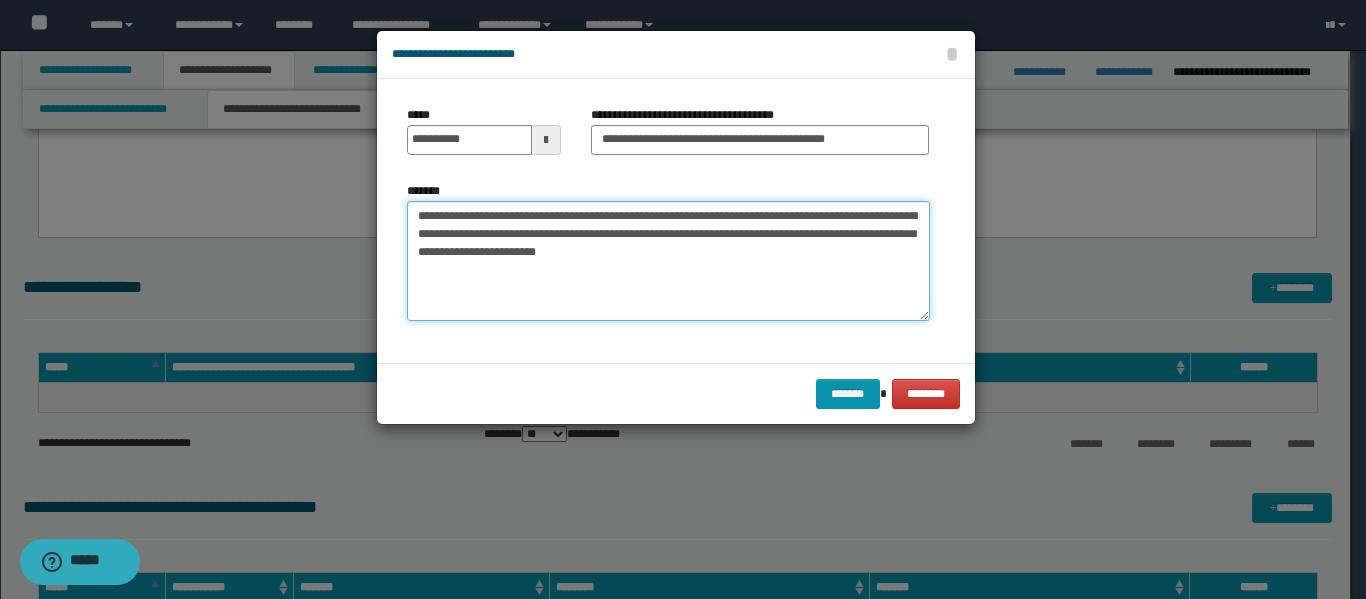 click on "**********" at bounding box center (668, 261) 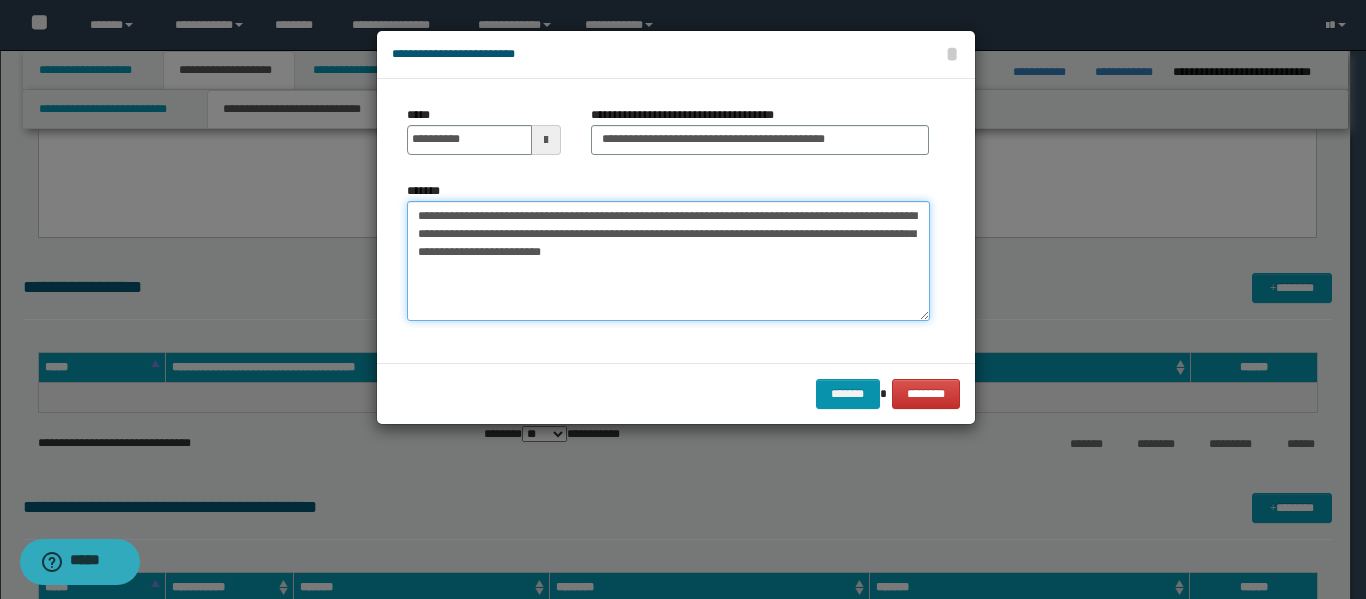 click on "**********" at bounding box center (668, 261) 